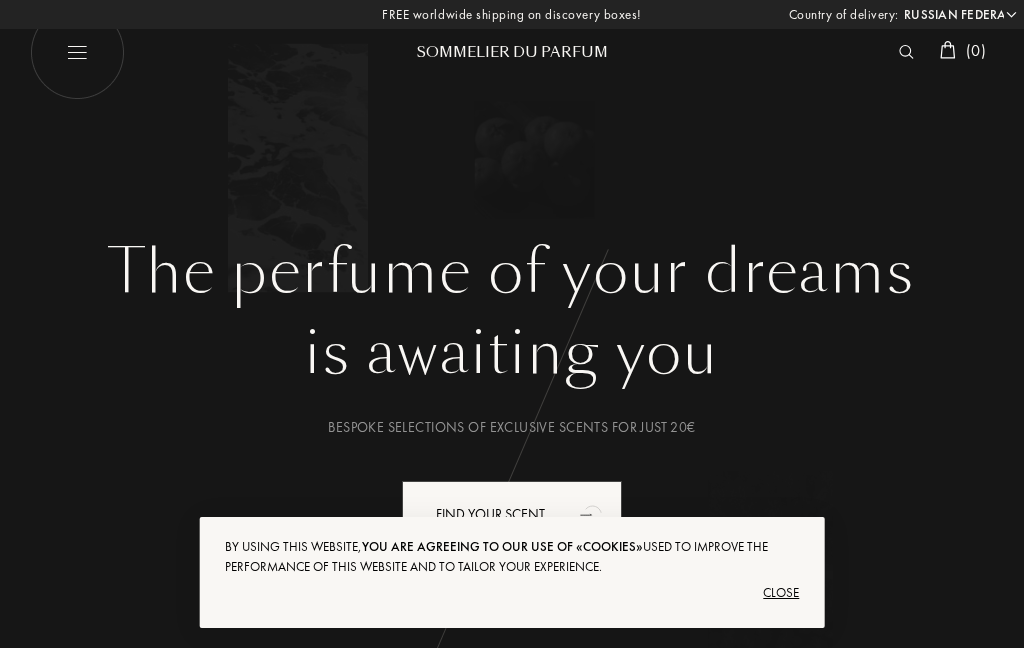 select on "RU" 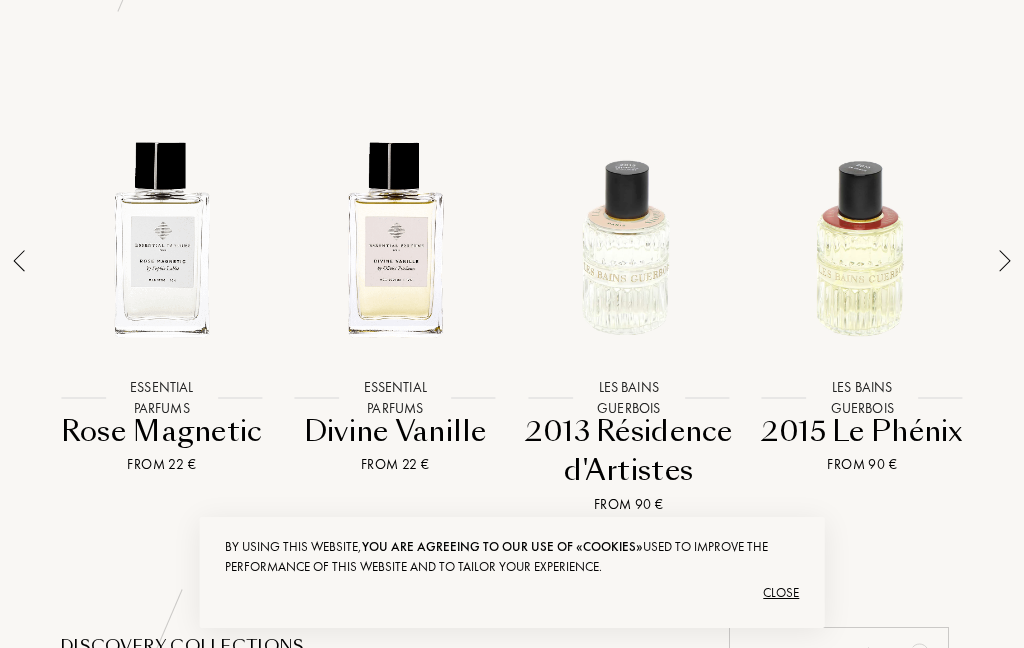 scroll, scrollTop: 1420, scrollLeft: 0, axis: vertical 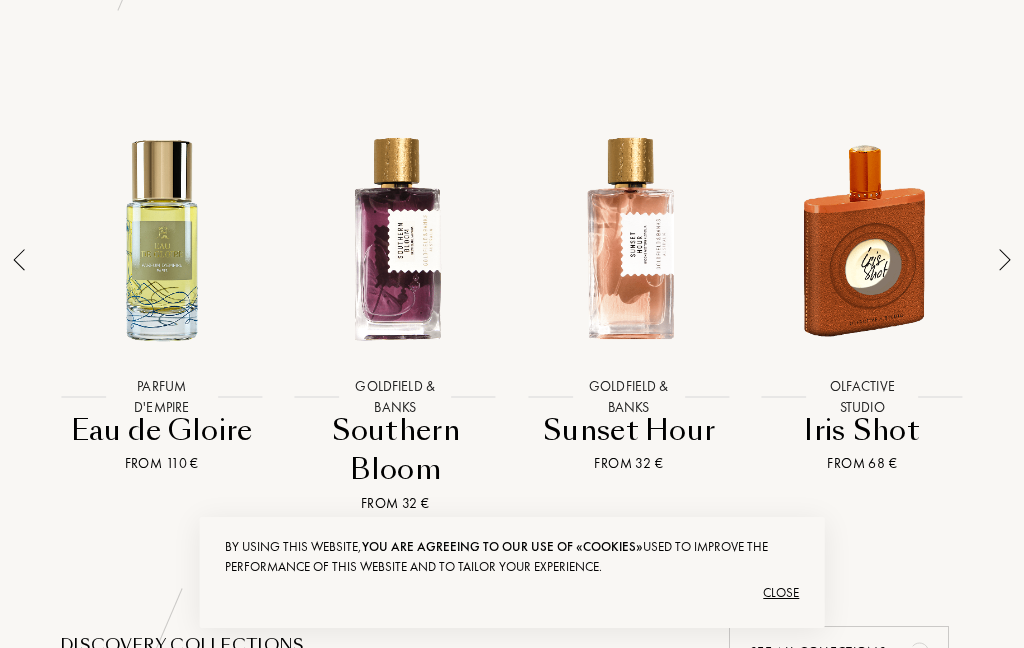 click at bounding box center (396, 239) 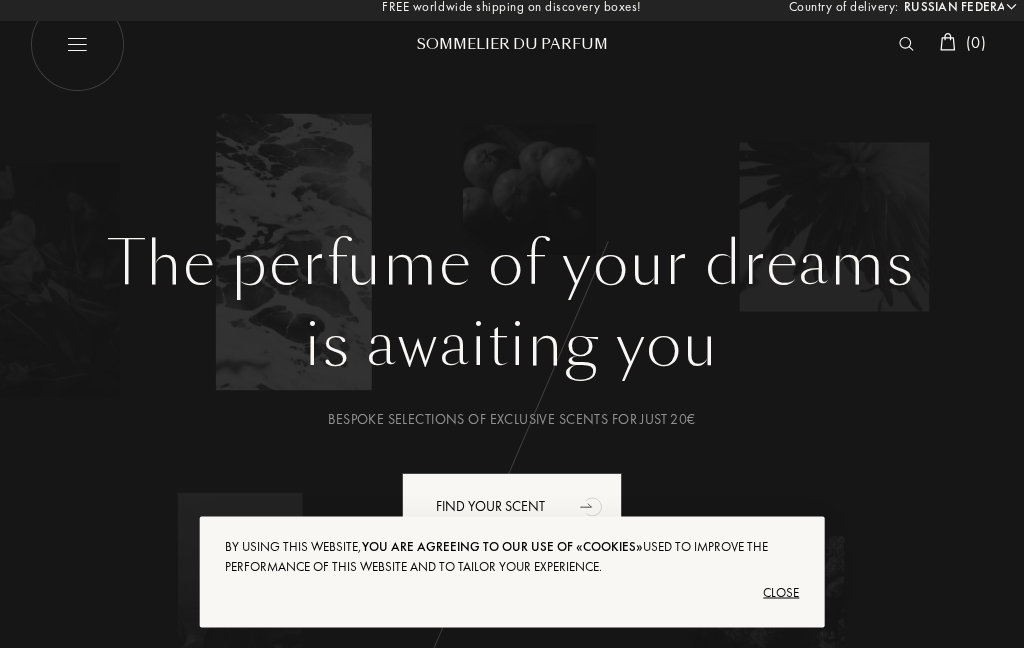 scroll, scrollTop: 1, scrollLeft: 0, axis: vertical 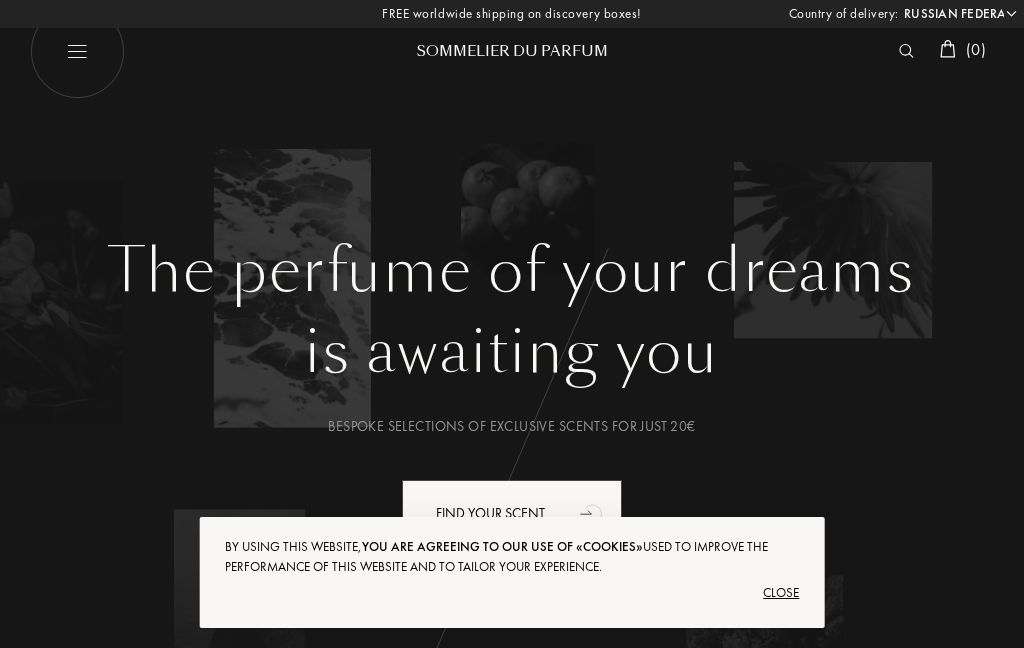 click on "Find your scent" at bounding box center (512, 513) 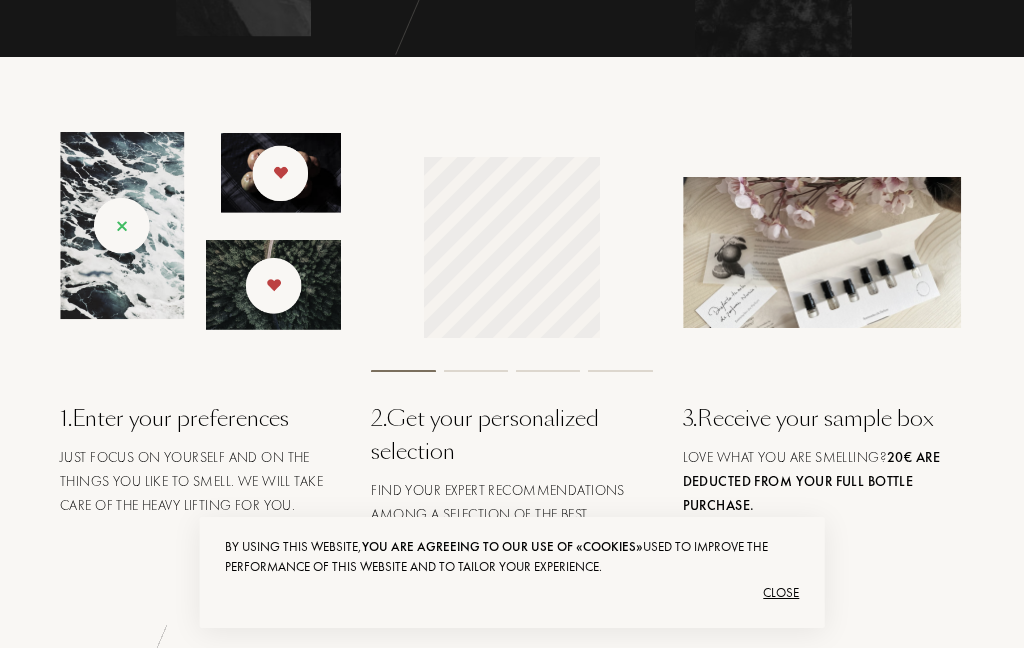 scroll, scrollTop: 266, scrollLeft: 0, axis: vertical 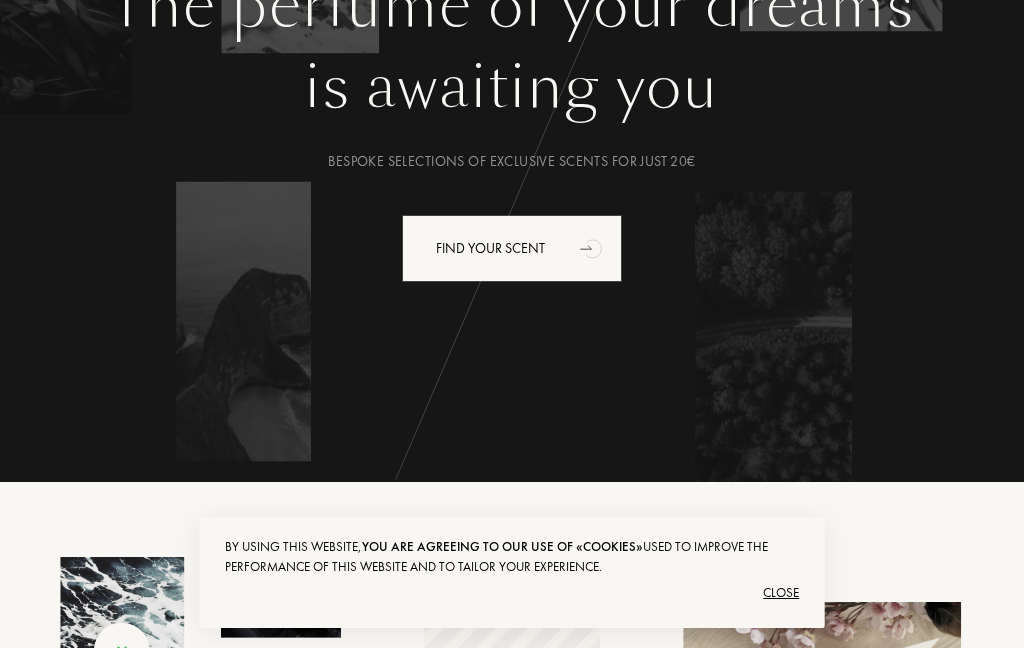 click on "Find your scent" at bounding box center (512, 248) 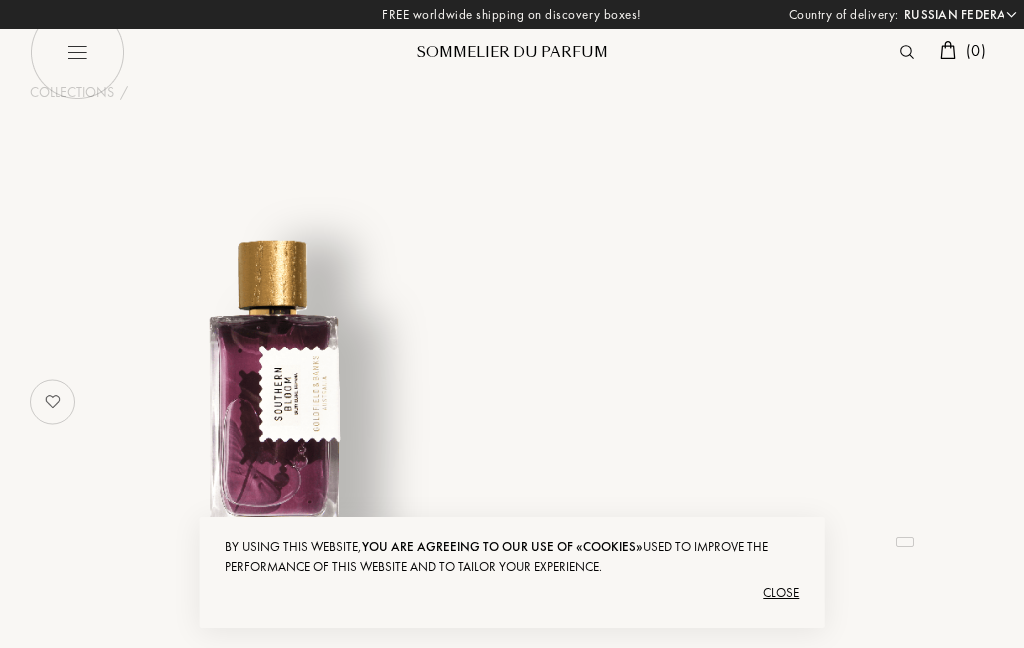 select on "RU" 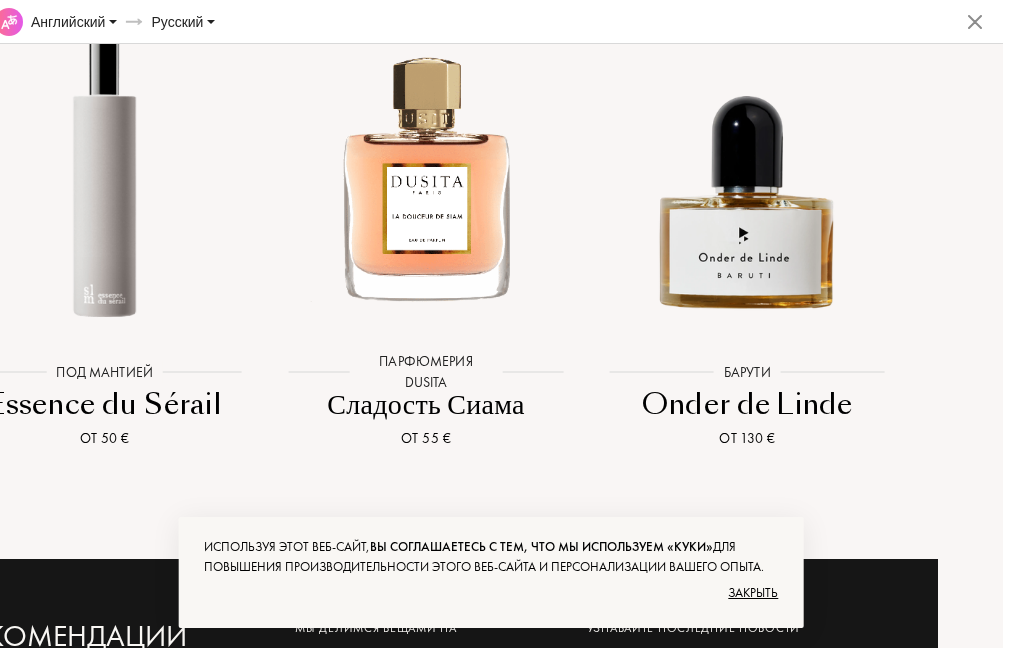 scroll, scrollTop: 3506, scrollLeft: 0, axis: vertical 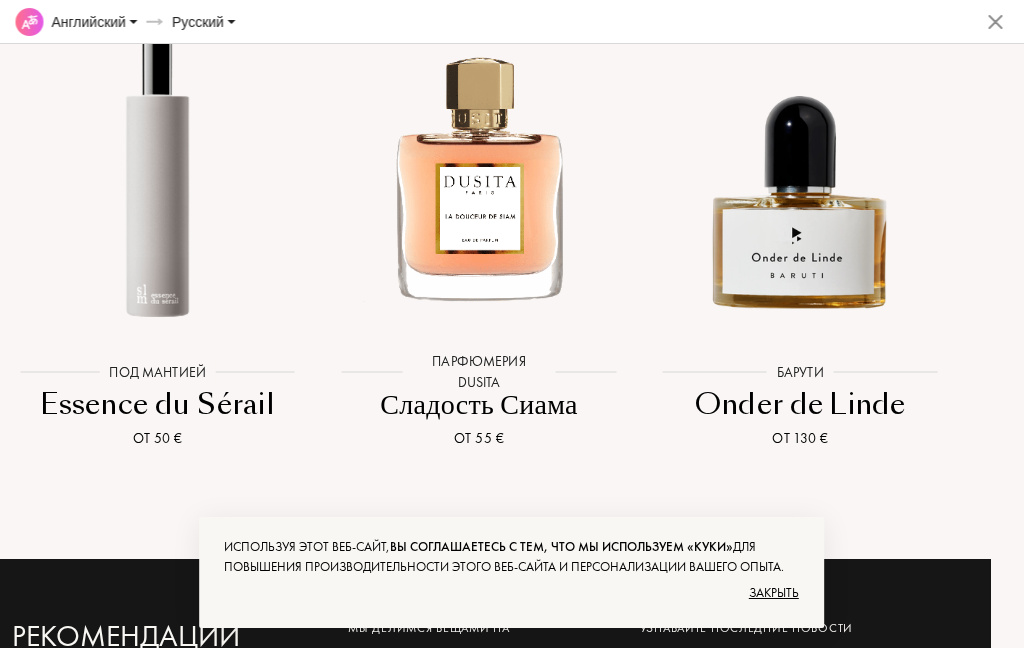 click at bounding box center (996, 22) 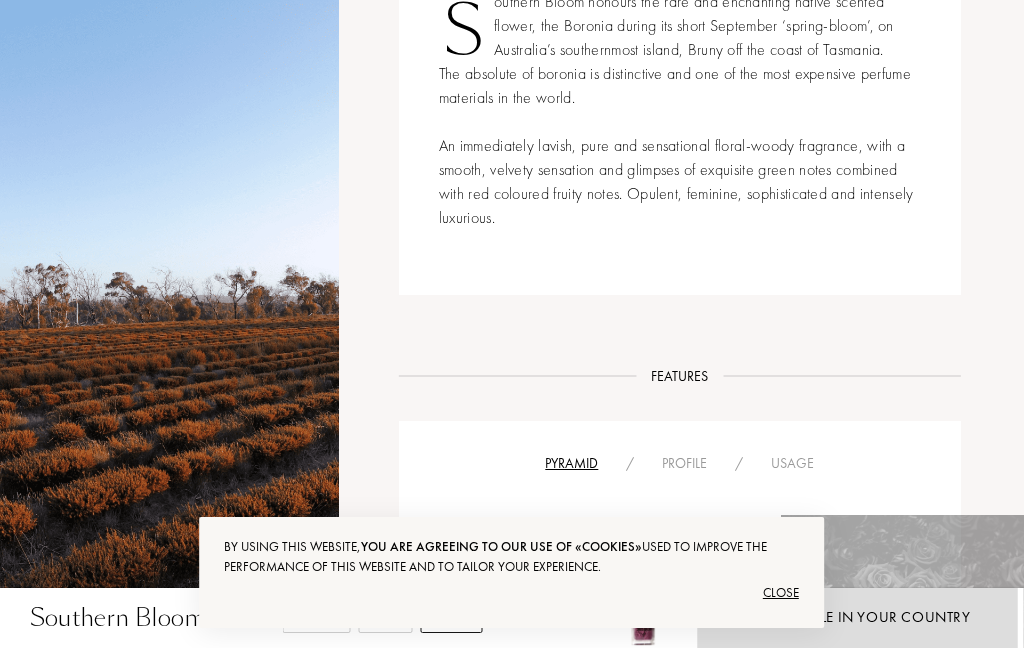 scroll, scrollTop: 692, scrollLeft: 32, axis: both 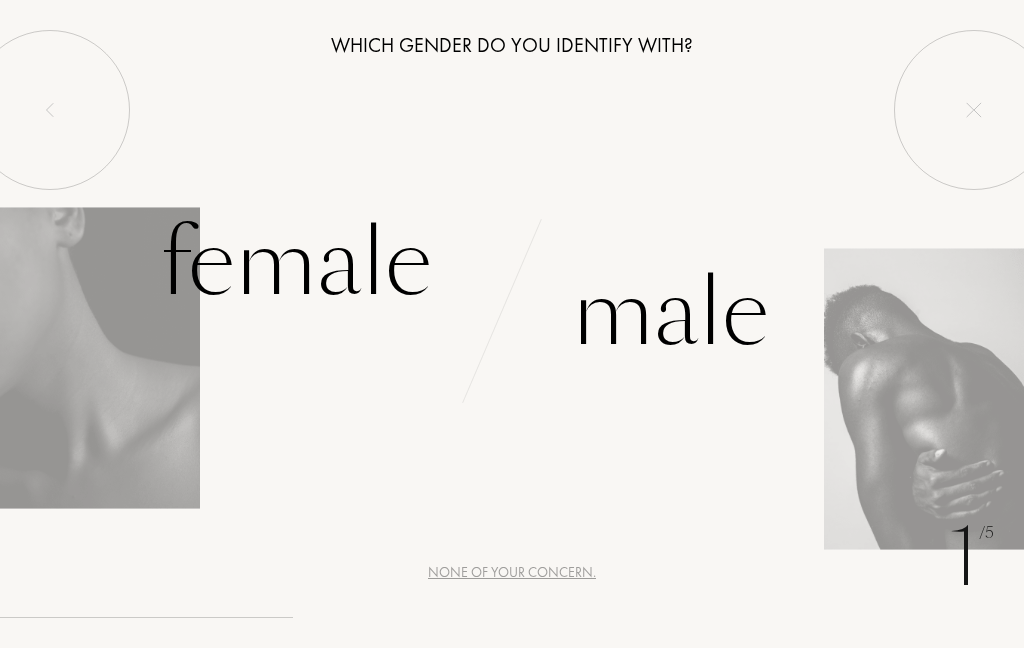 click on "Female" at bounding box center (256, 288) 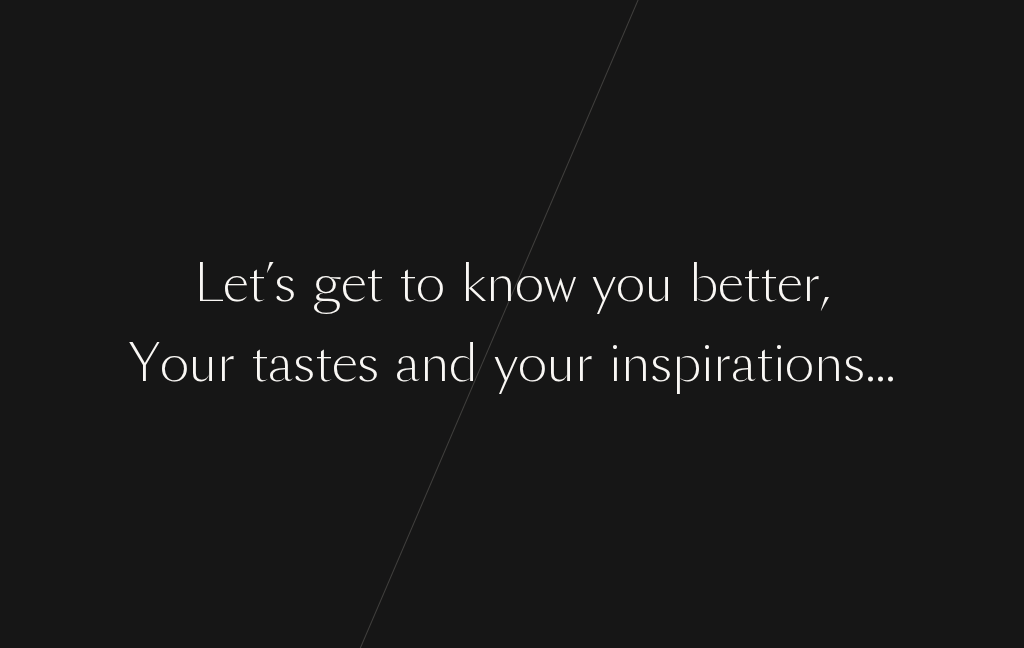 scroll, scrollTop: 0, scrollLeft: 0, axis: both 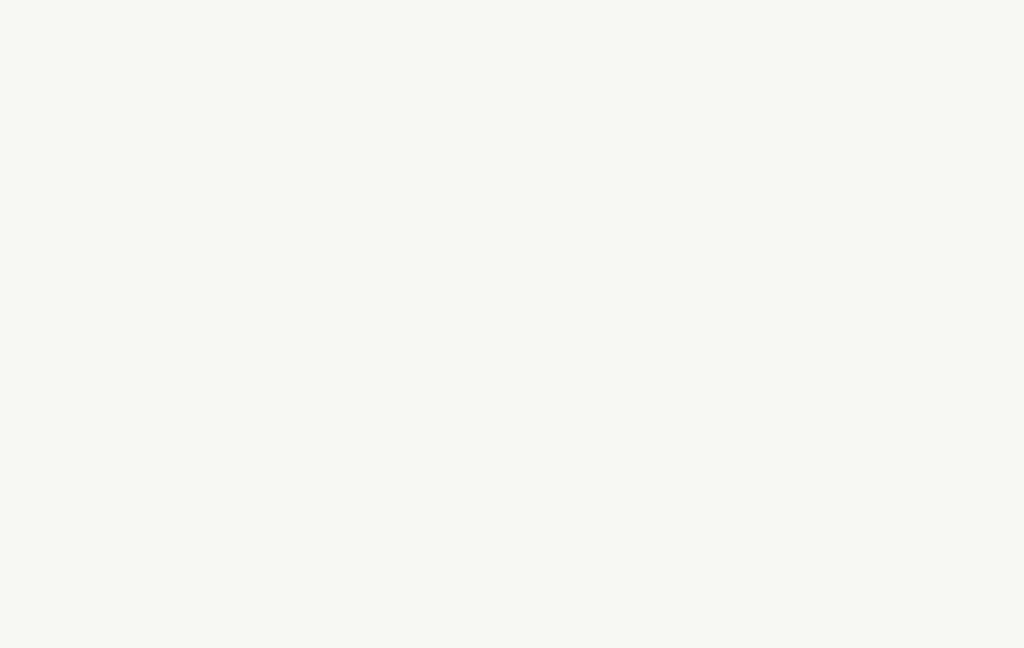 click on "t" at bounding box center [751, 284] 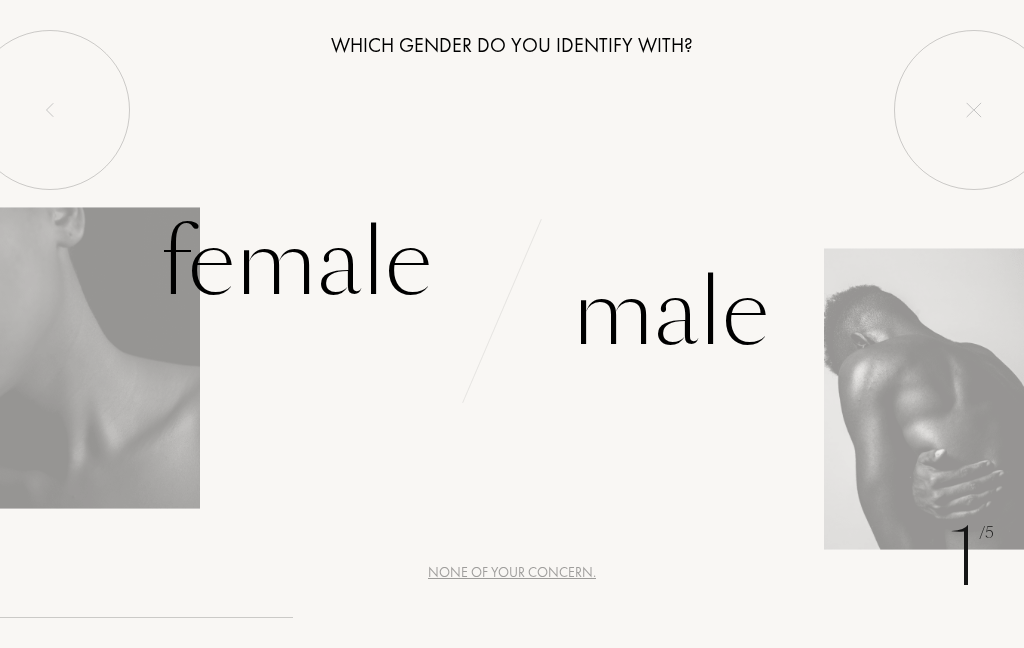 click on "Female" at bounding box center (256, 288) 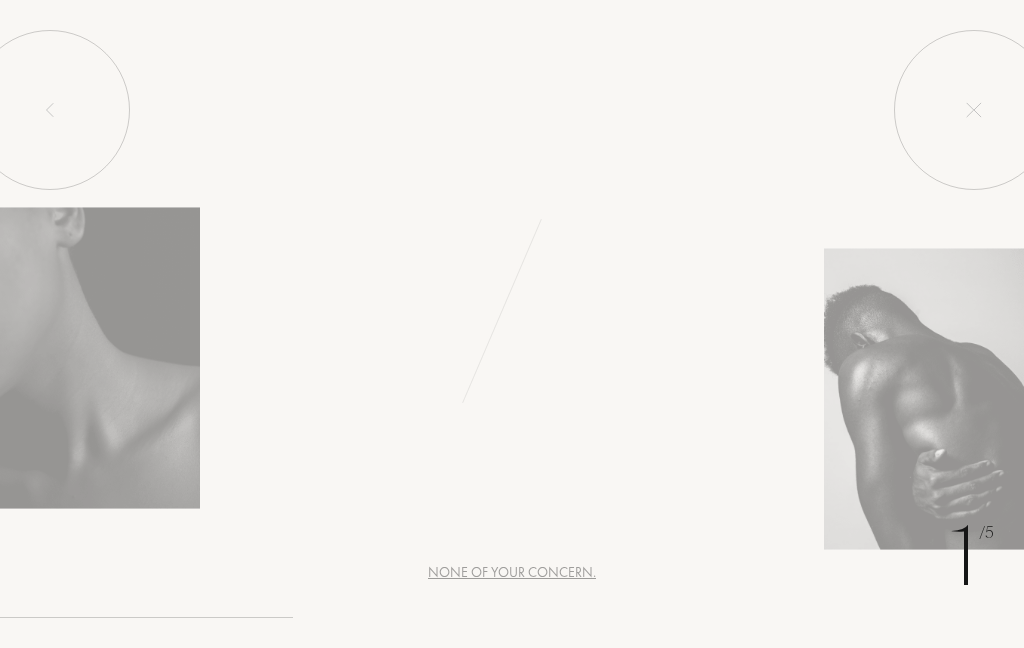 click at bounding box center (100, 358) 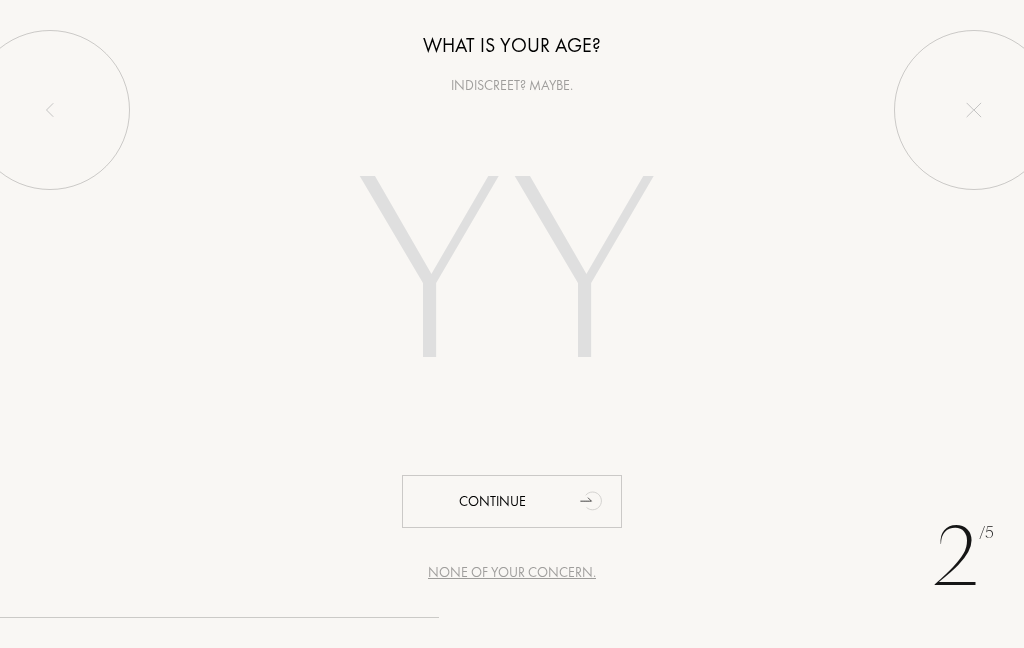 click at bounding box center [512, 278] 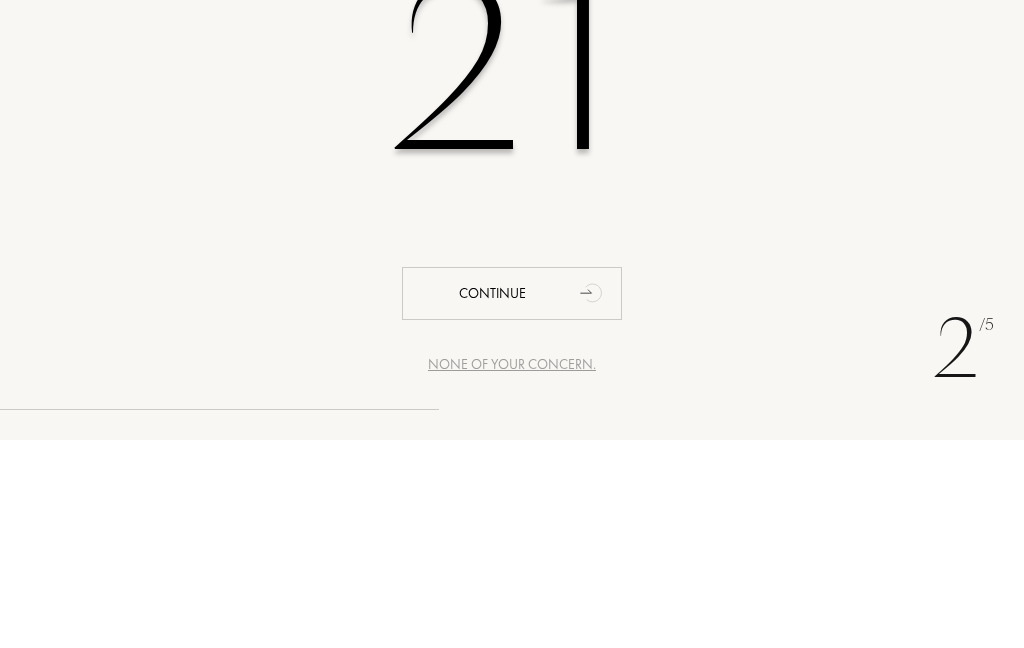 type on "21" 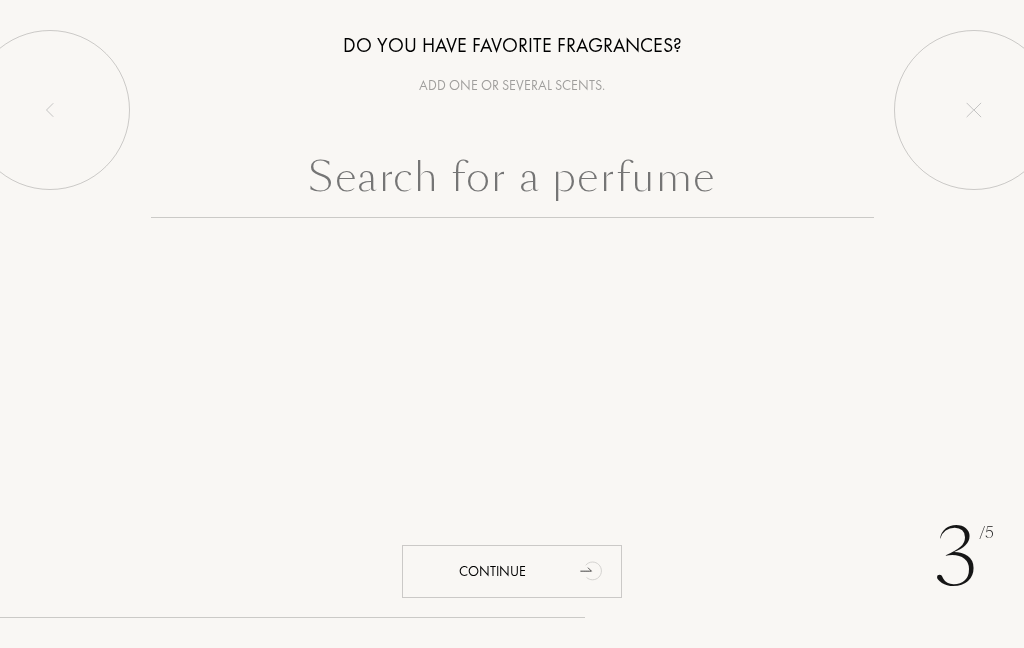 click at bounding box center (512, 182) 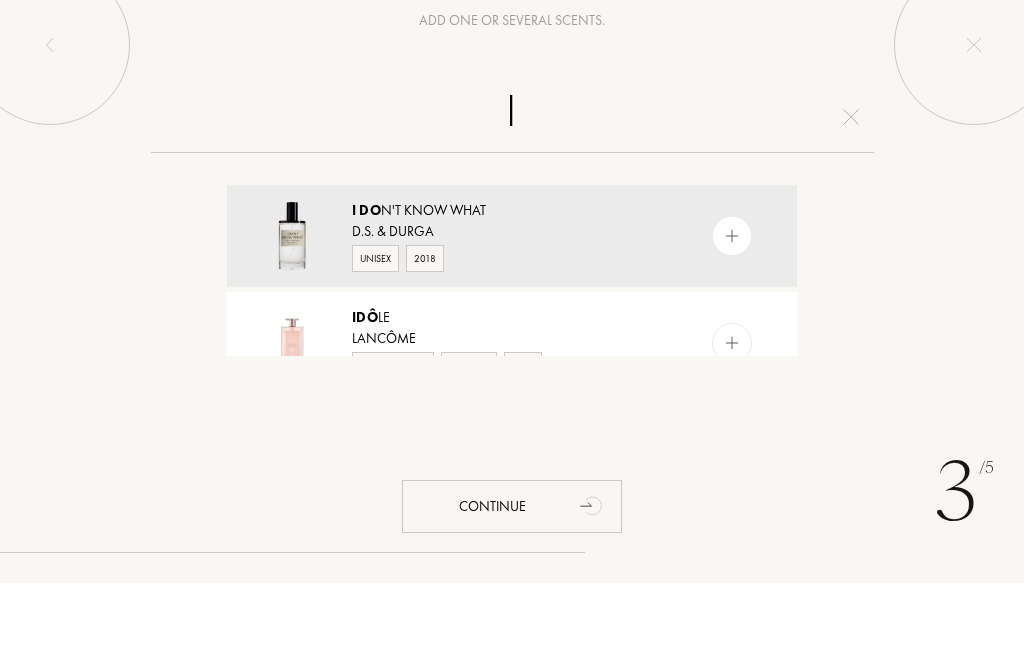 type on "I" 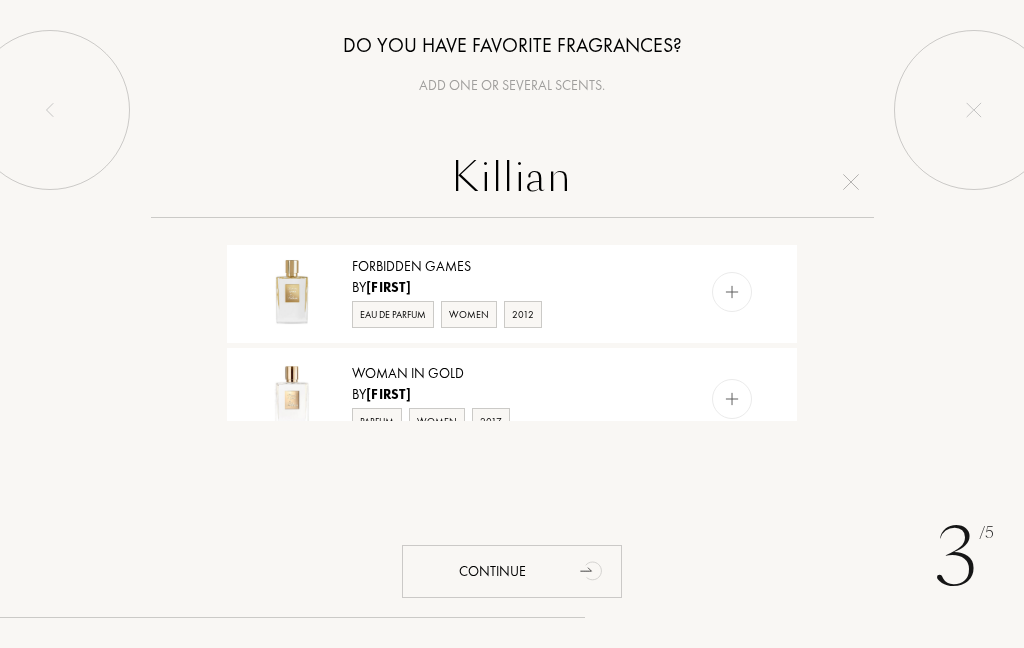 scroll, scrollTop: 1540, scrollLeft: 0, axis: vertical 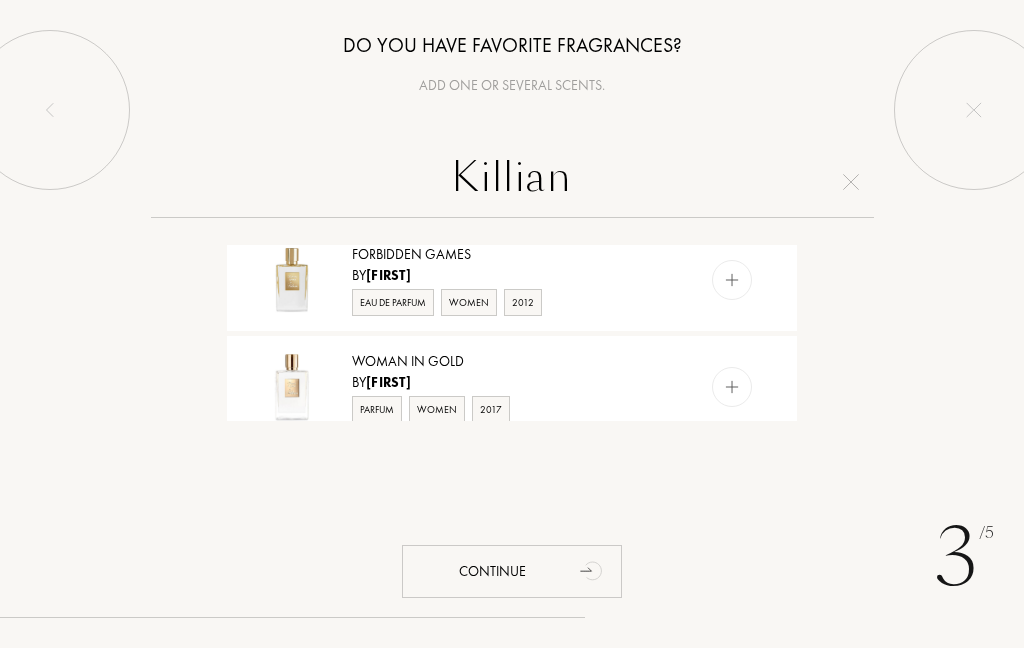 type on "Killian" 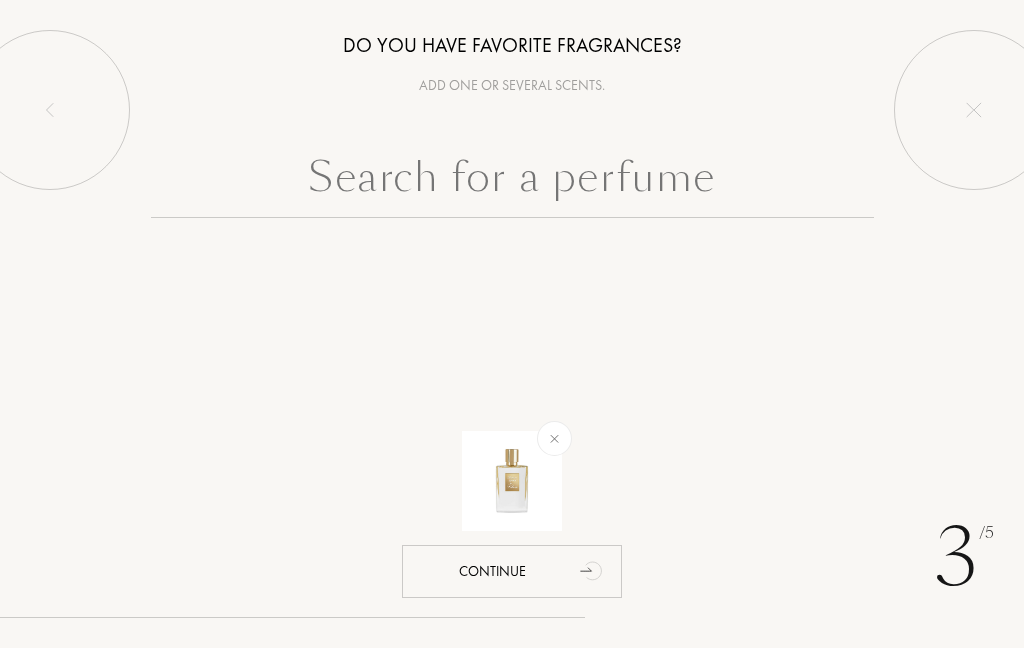 scroll, scrollTop: 0, scrollLeft: 0, axis: both 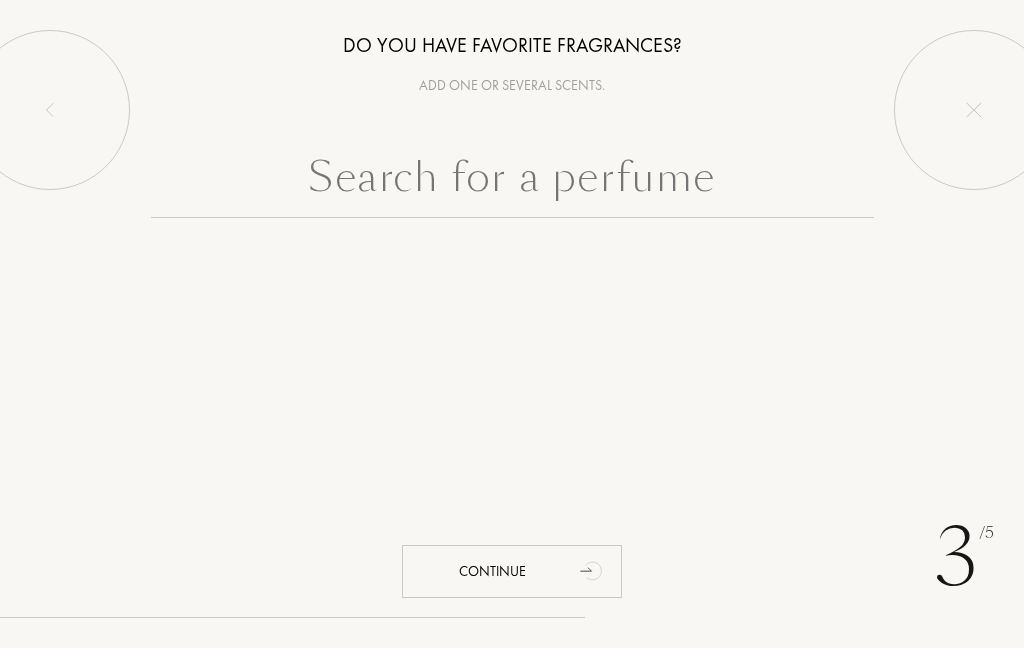 click at bounding box center (512, 182) 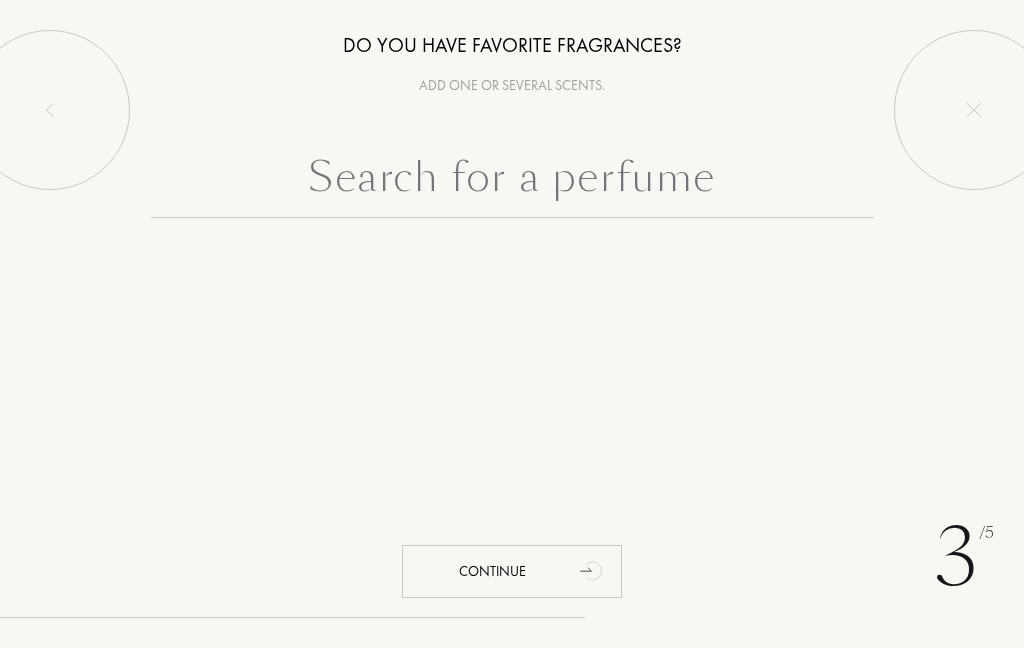 click at bounding box center [512, 182] 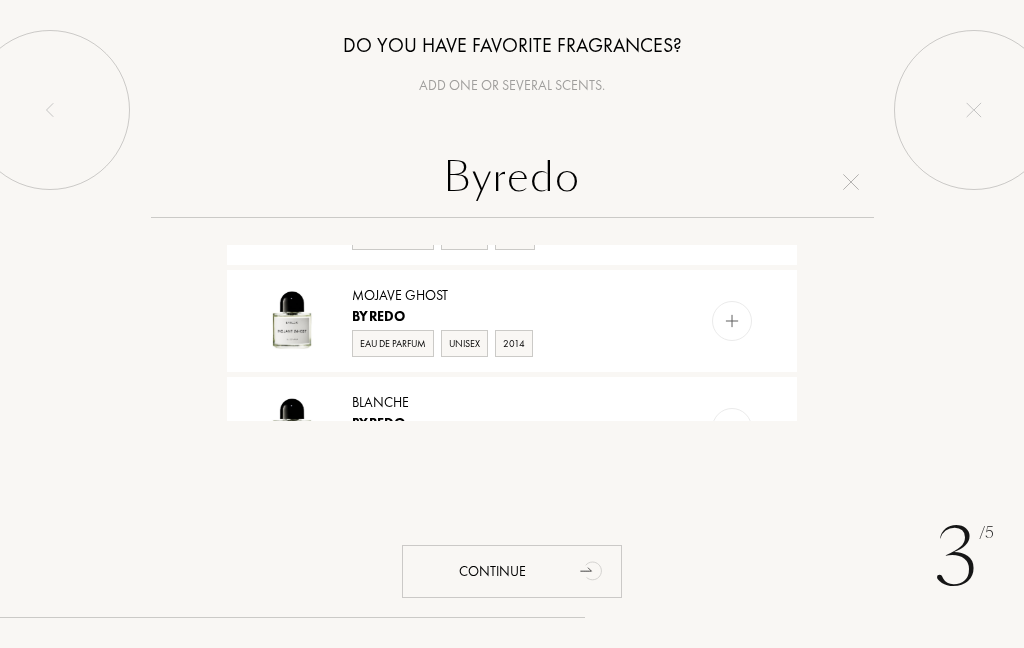 scroll, scrollTop: 331, scrollLeft: 0, axis: vertical 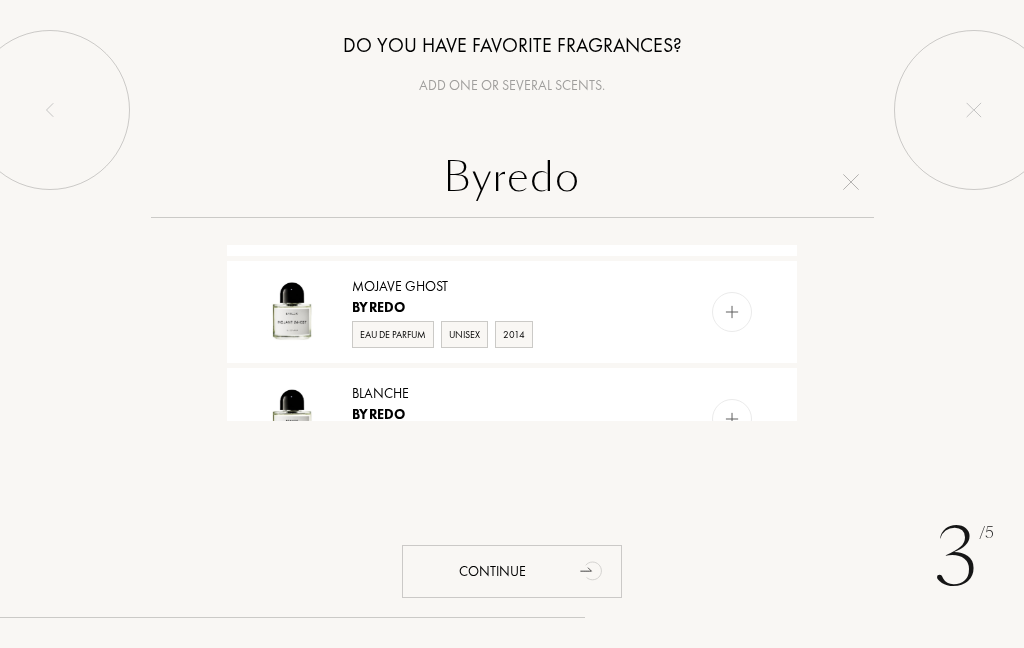 type on "Byredo" 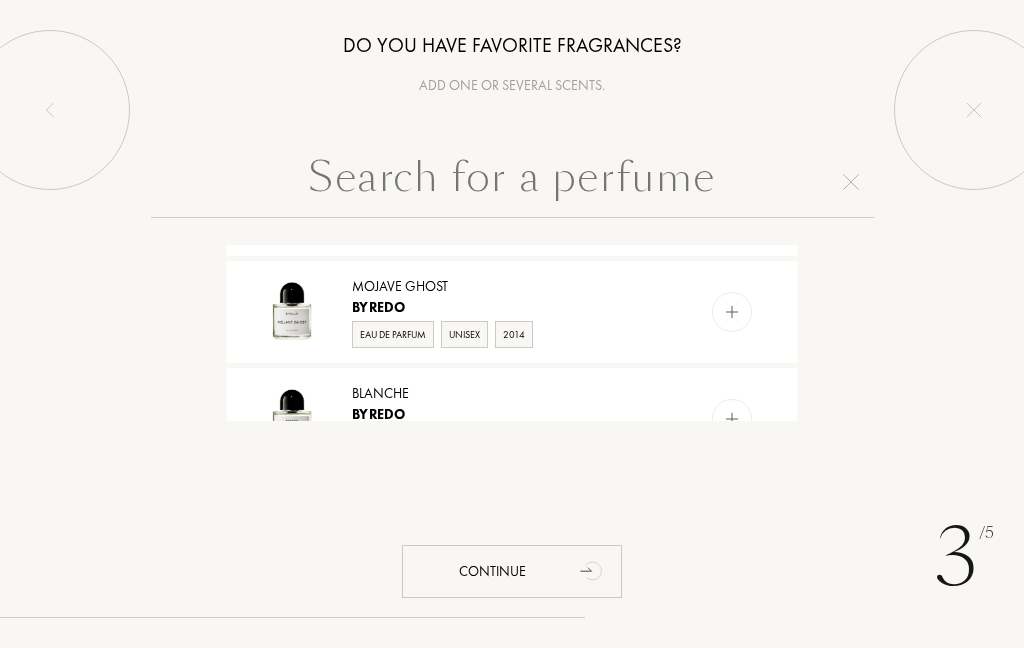scroll, scrollTop: 0, scrollLeft: 0, axis: both 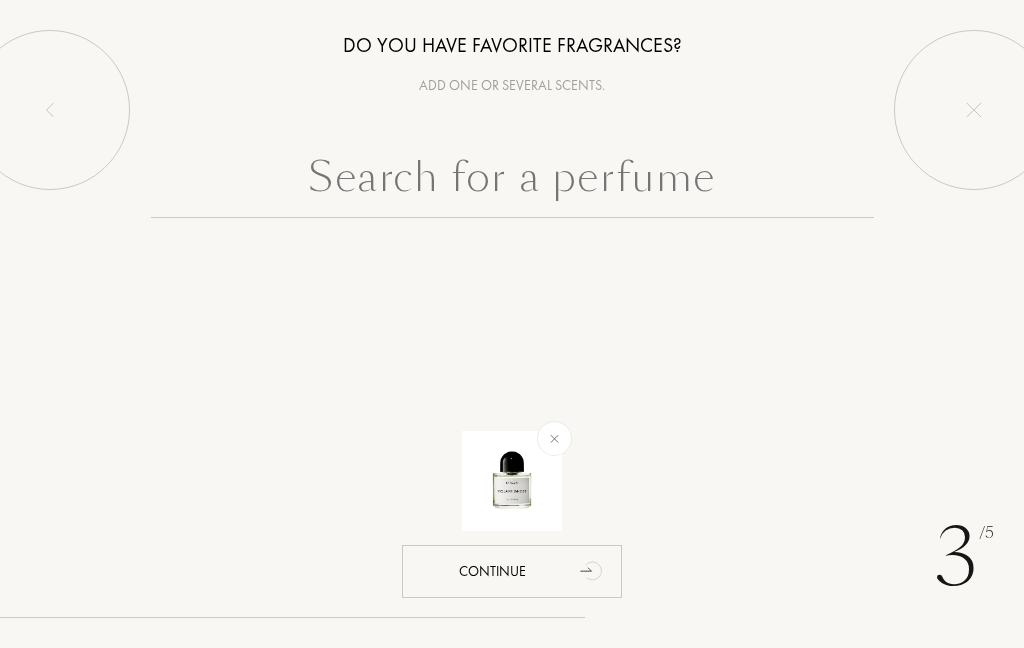 click at bounding box center [554, 438] 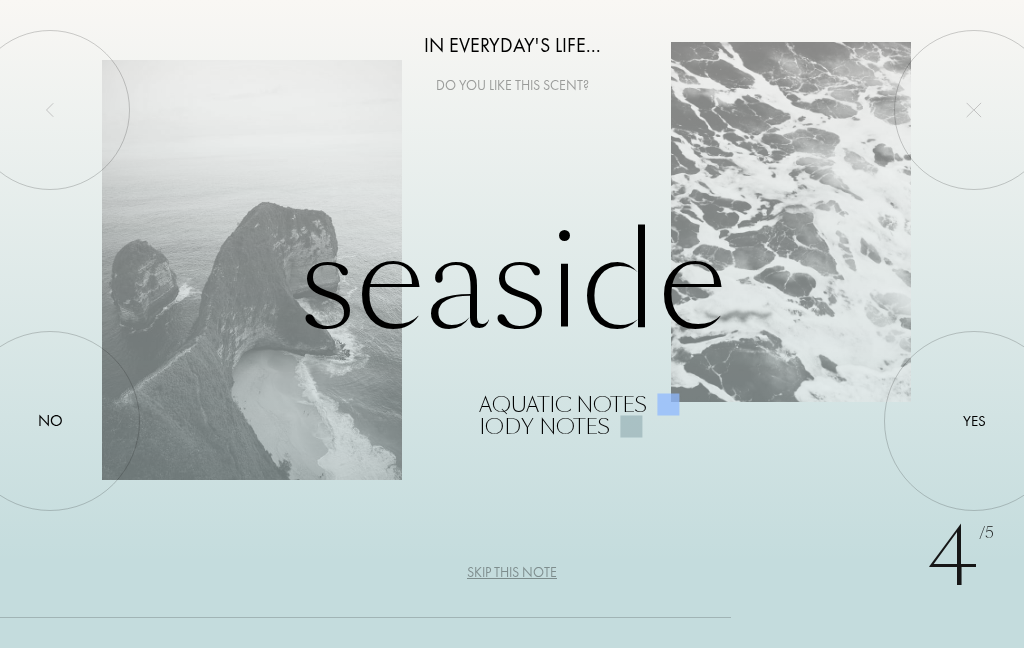 click at bounding box center (50, 421) 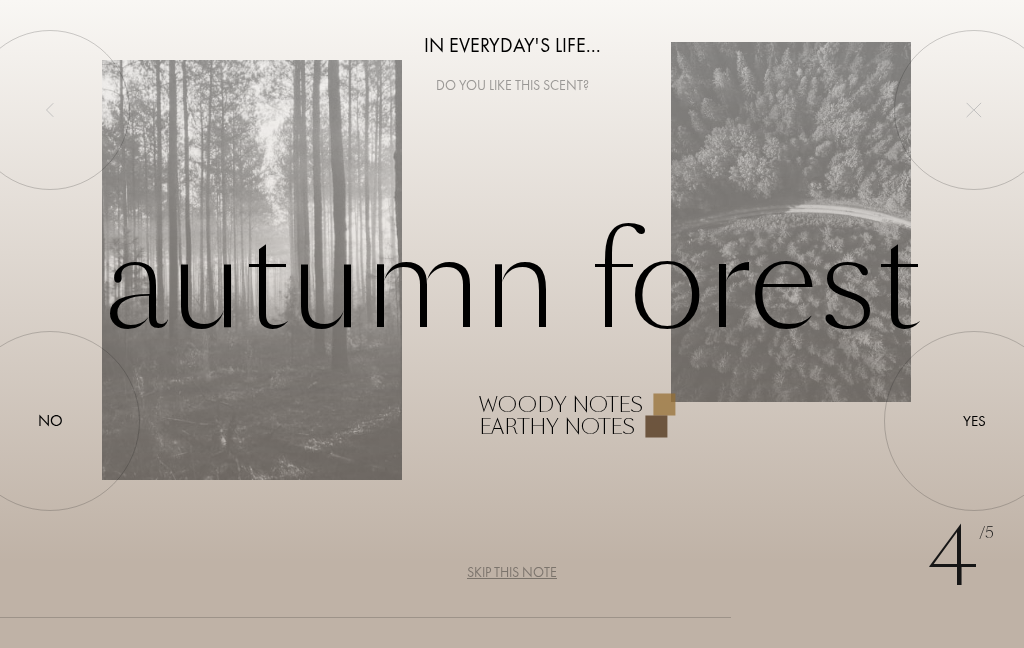 click at bounding box center [974, 421] 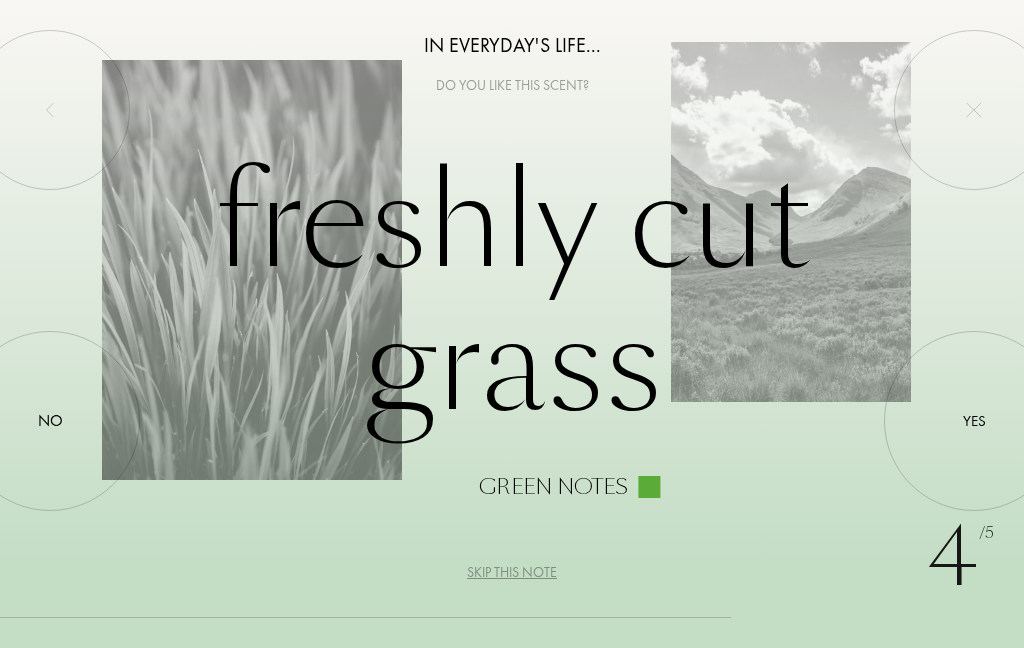 click on "No" at bounding box center [50, 421] 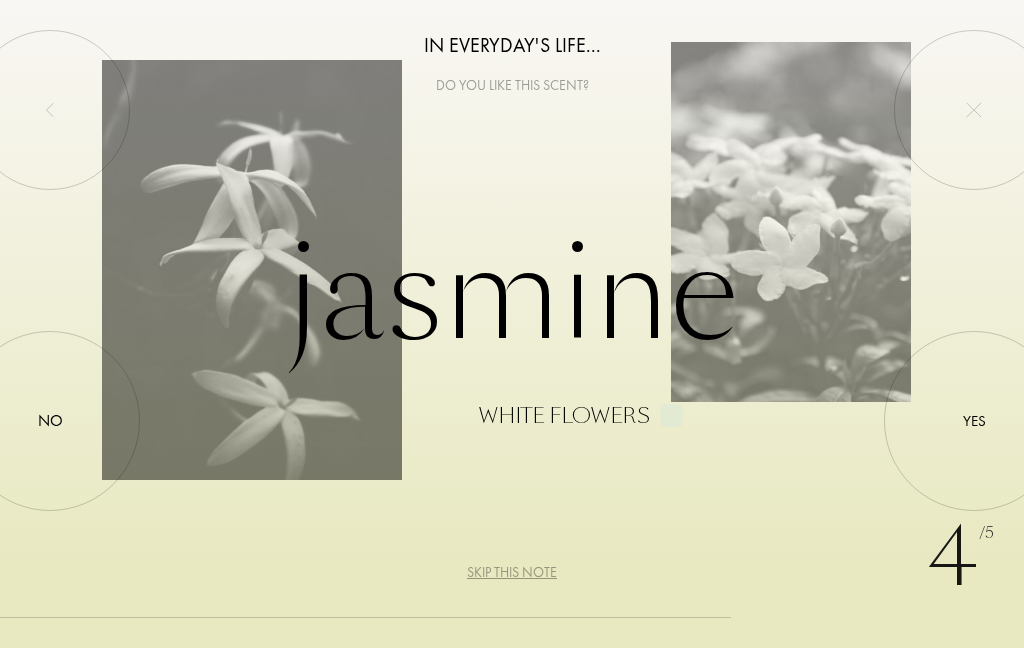 click at bounding box center (974, 421) 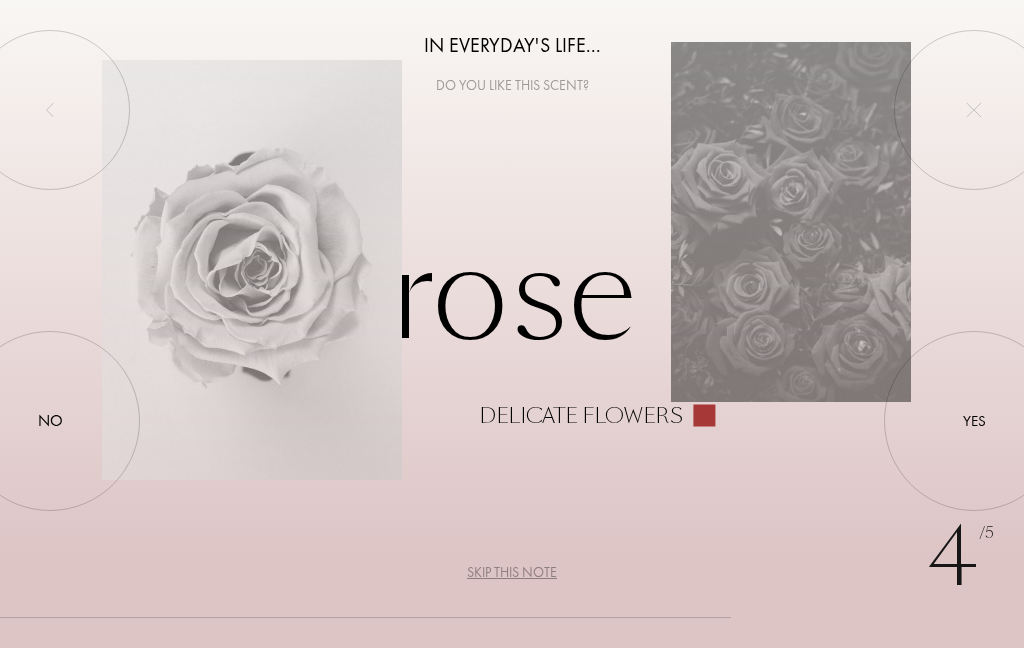 click at bounding box center [50, 421] 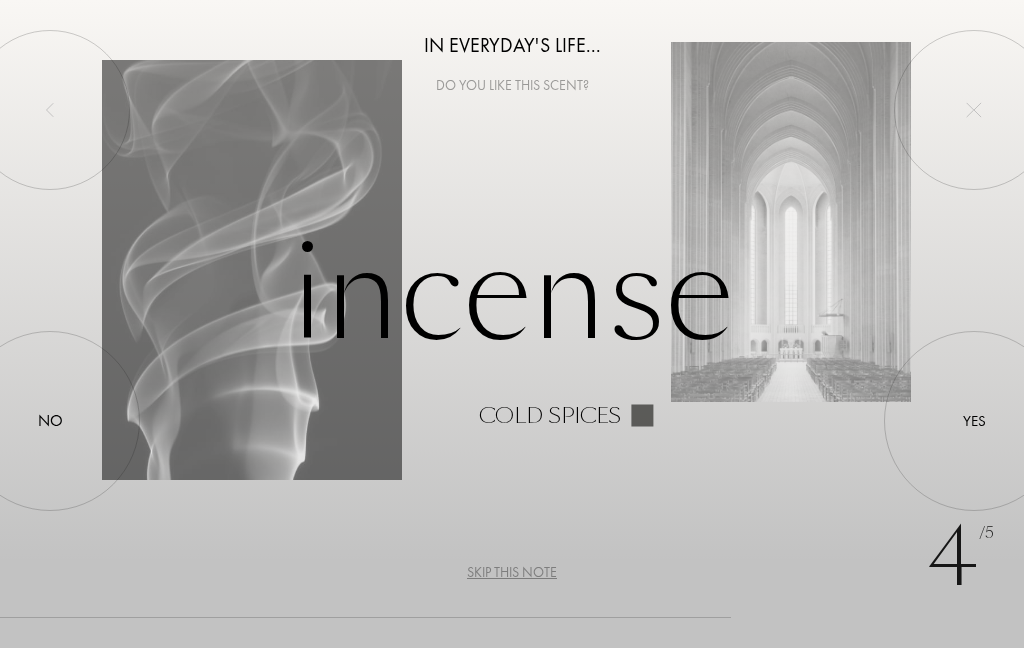 click at bounding box center (974, 421) 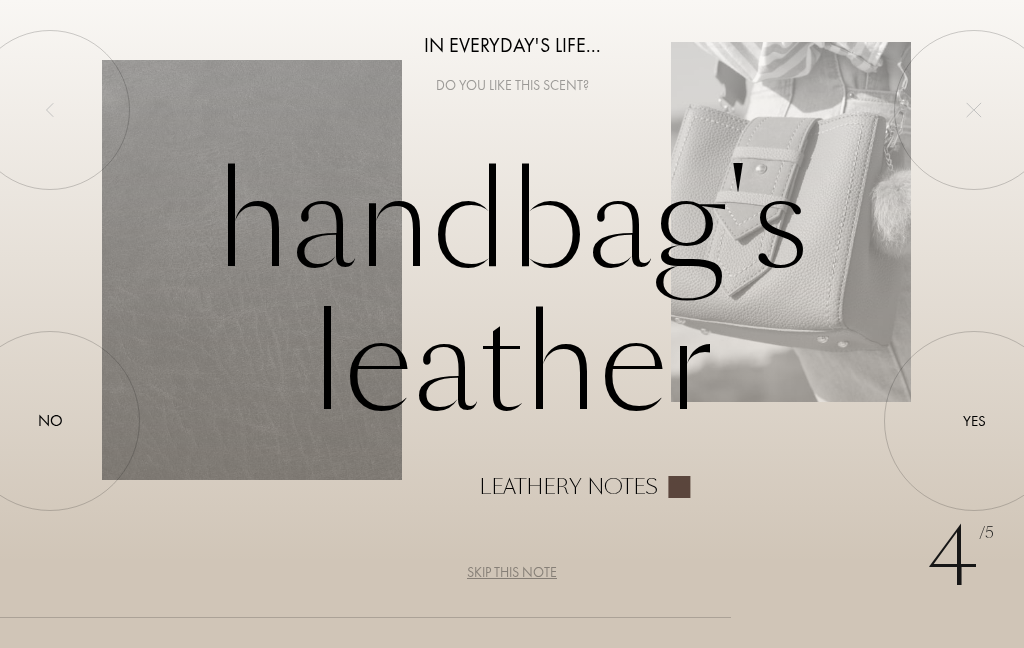 click on "No" at bounding box center [50, 421] 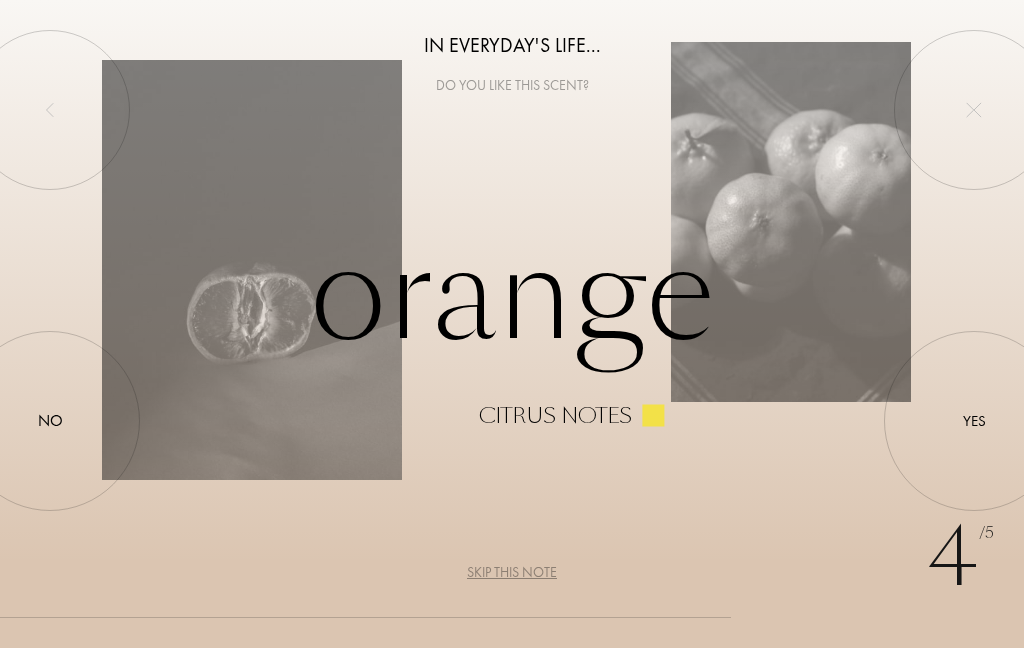 click at bounding box center (50, 421) 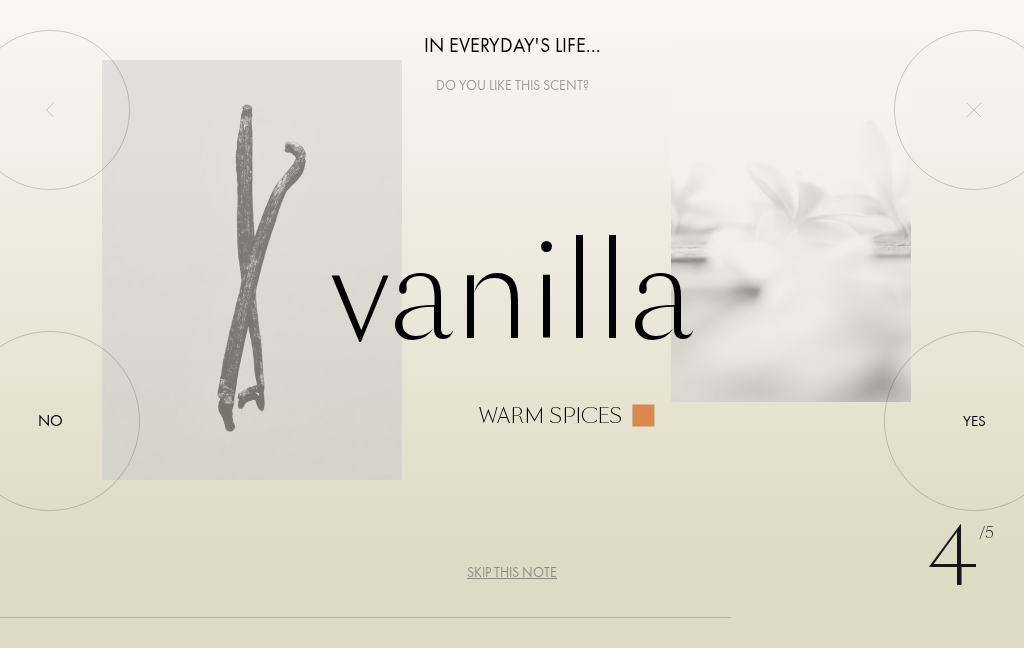 click at bounding box center [974, 421] 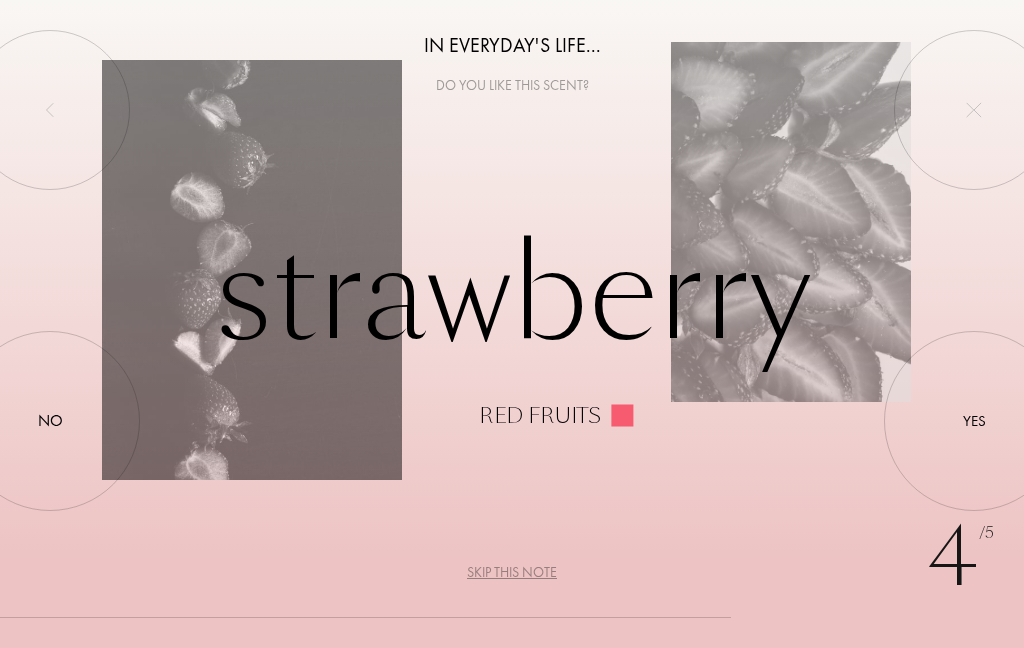 click at bounding box center (974, 421) 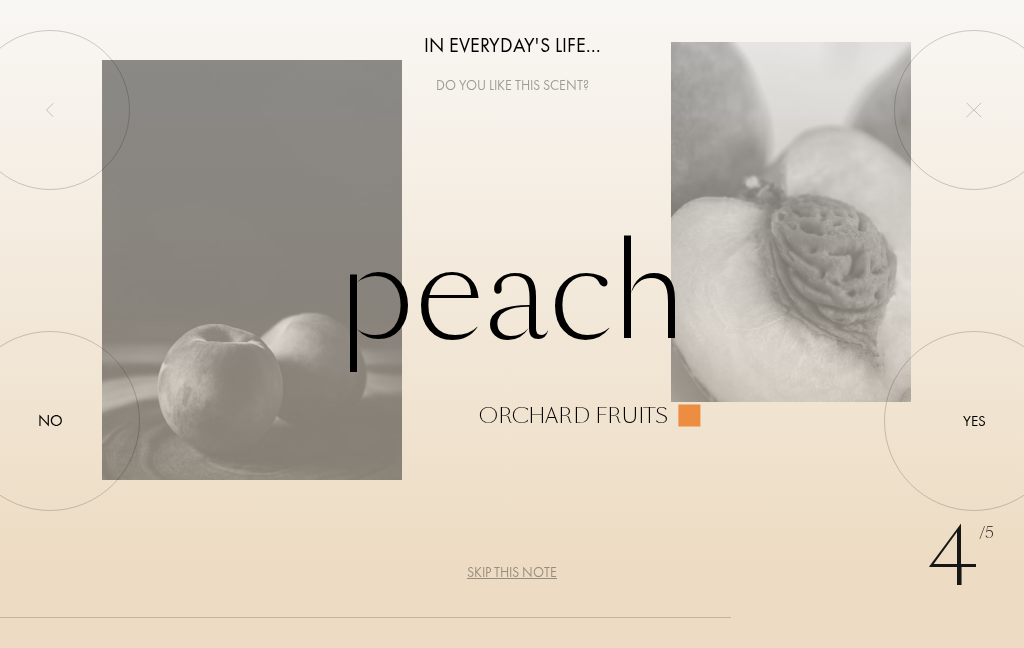 click at bounding box center (50, 421) 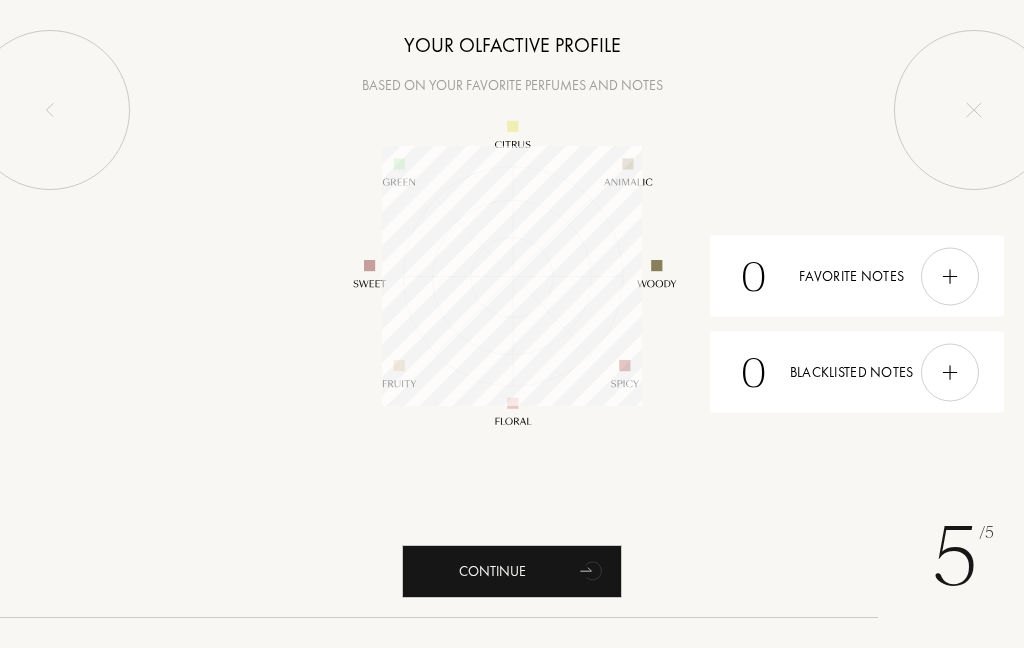 scroll, scrollTop: 999740, scrollLeft: 999740, axis: both 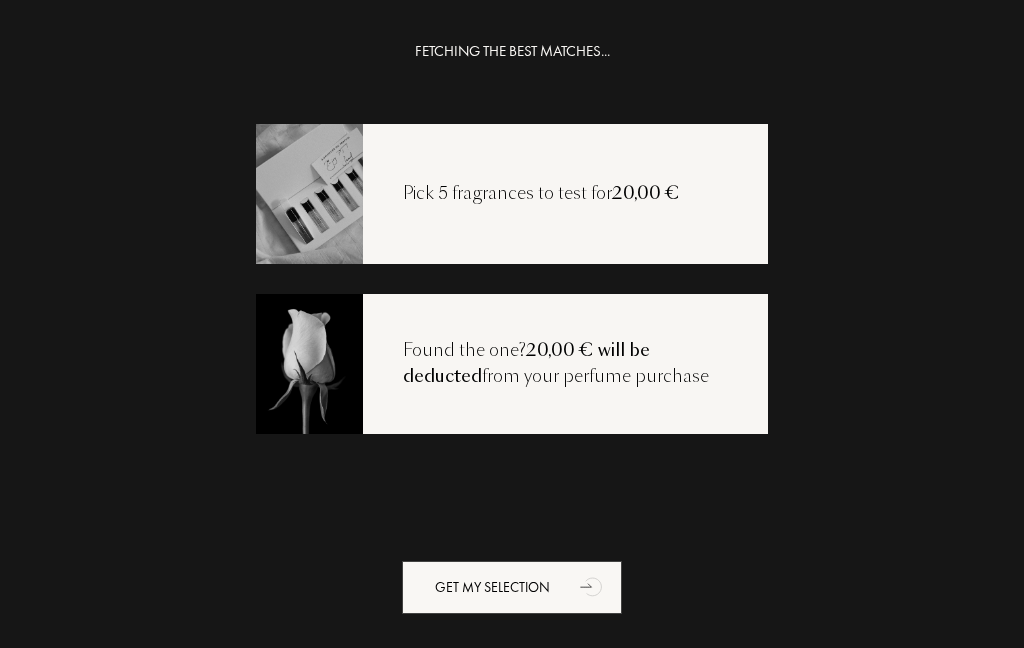 click on "Found the one?  20,00 € will be deducted  from your perfume purchase" at bounding box center (565, 363) 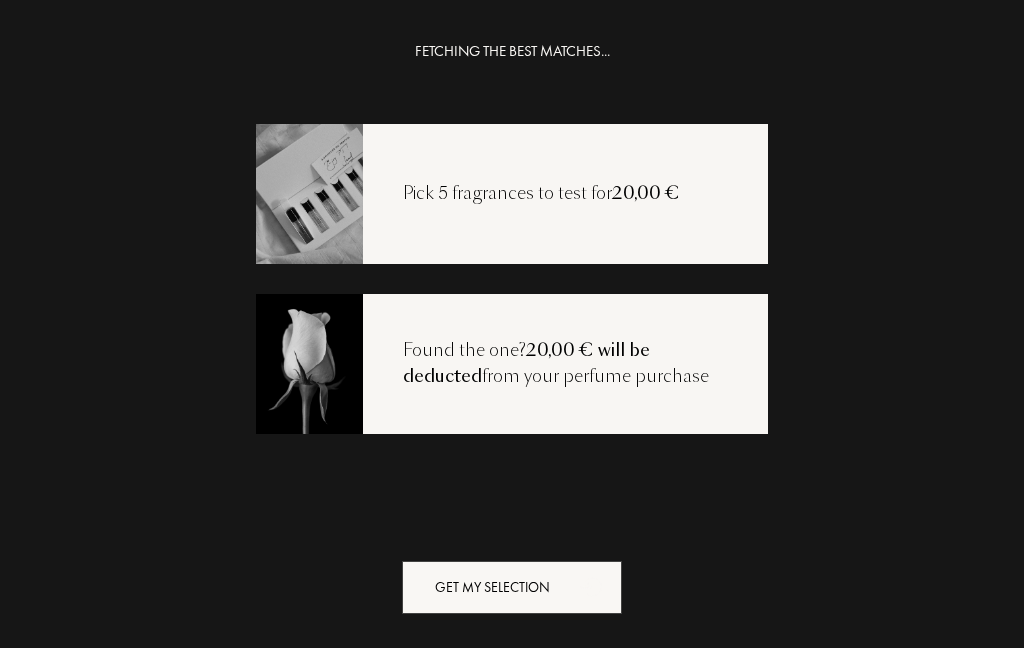 click on "Get my selection" at bounding box center [512, 587] 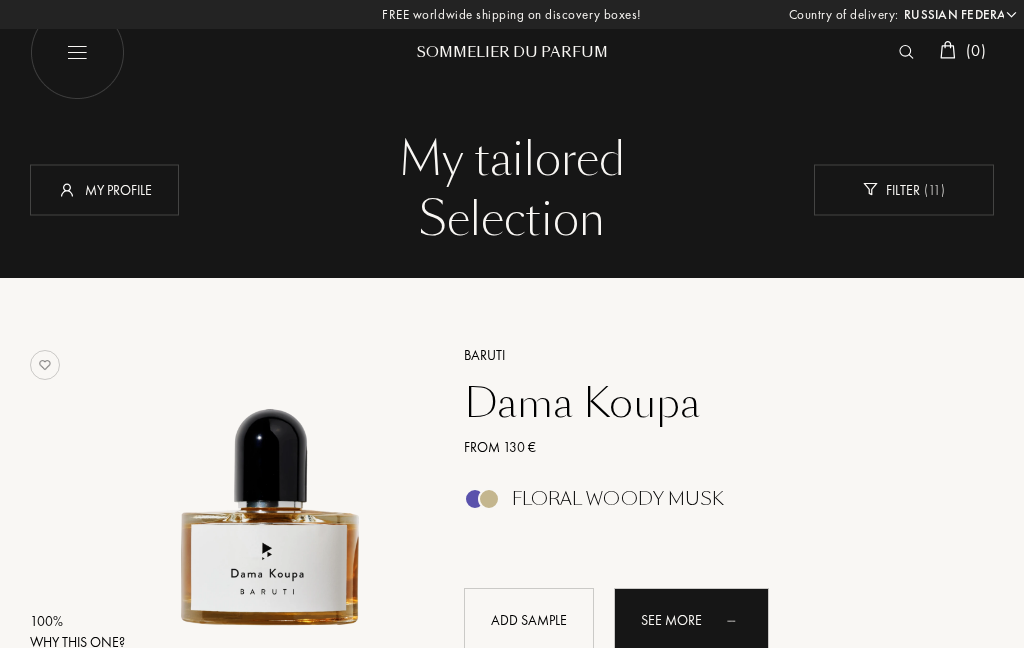 select on "RU" 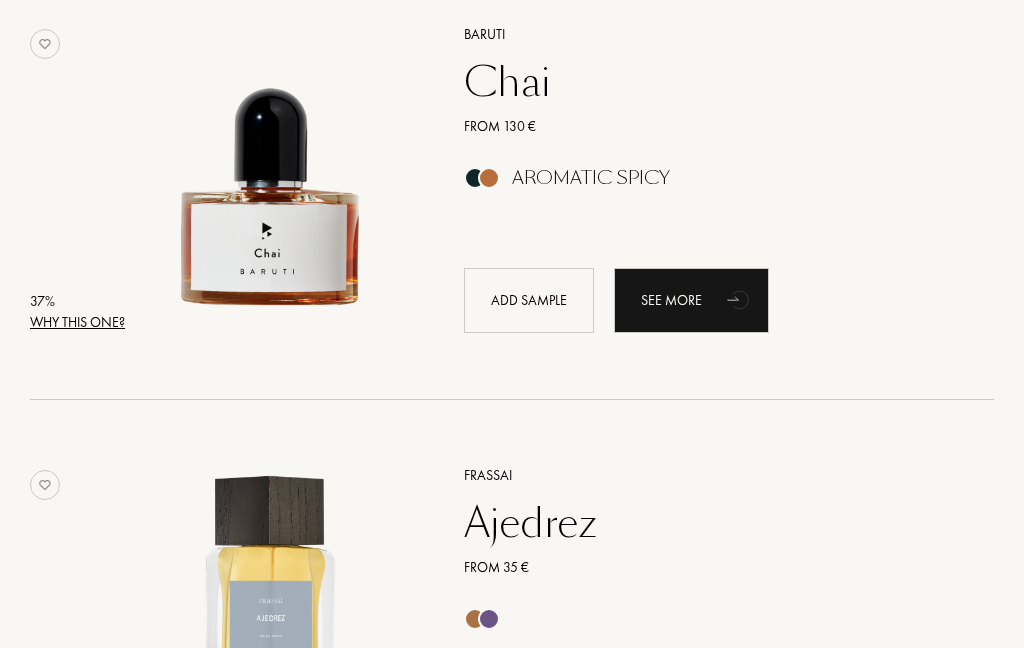 scroll, scrollTop: 3308, scrollLeft: 0, axis: vertical 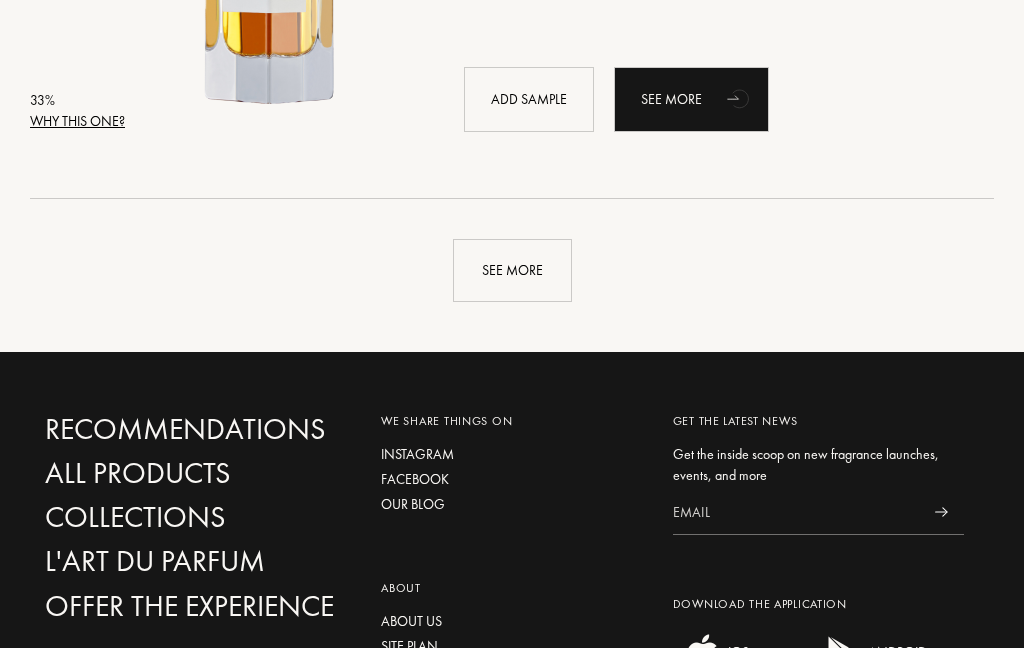 click on "See more" at bounding box center (512, 271) 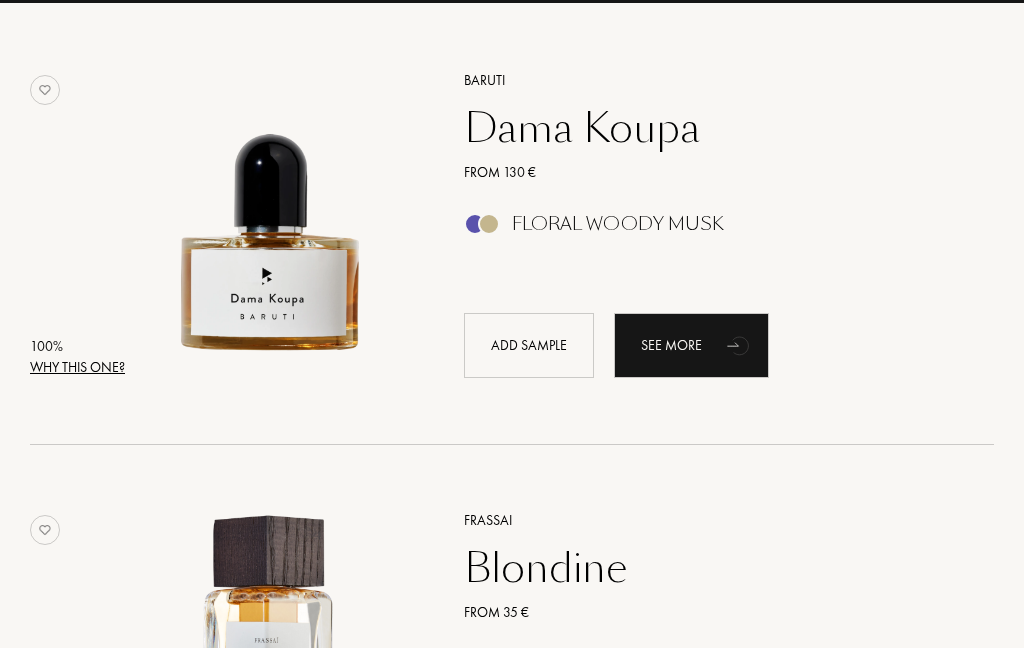scroll, scrollTop: 274, scrollLeft: 0, axis: vertical 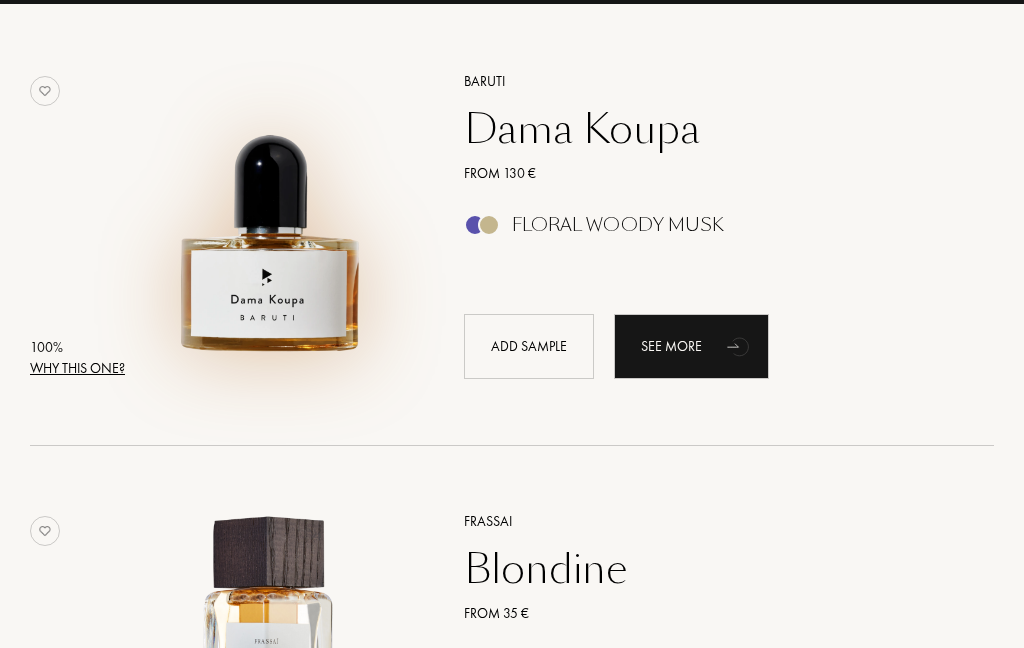 click at bounding box center [271, 216] 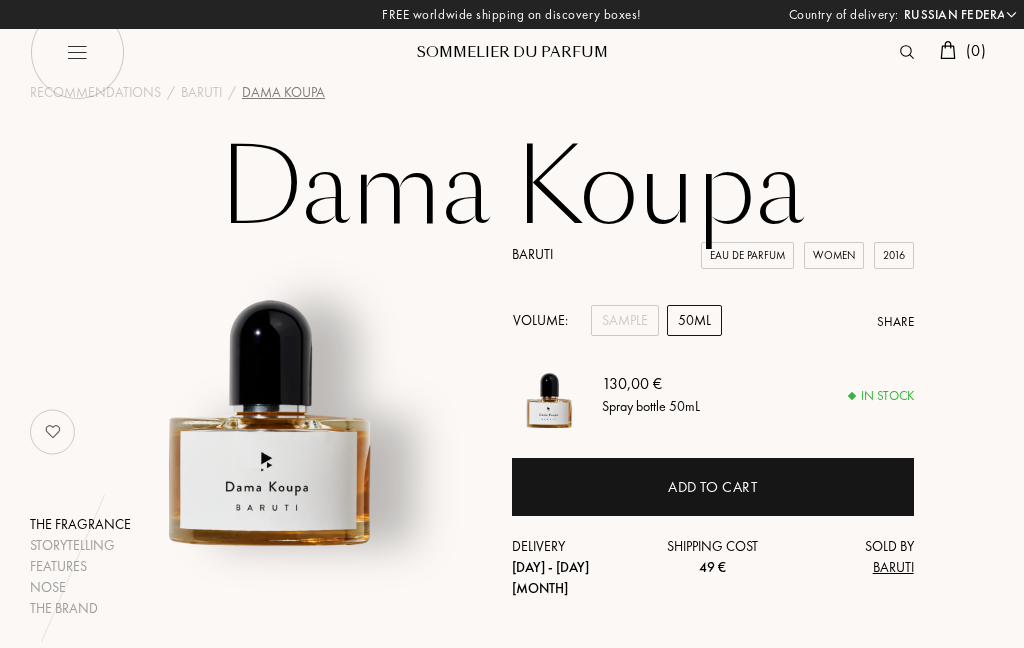 select on "RU" 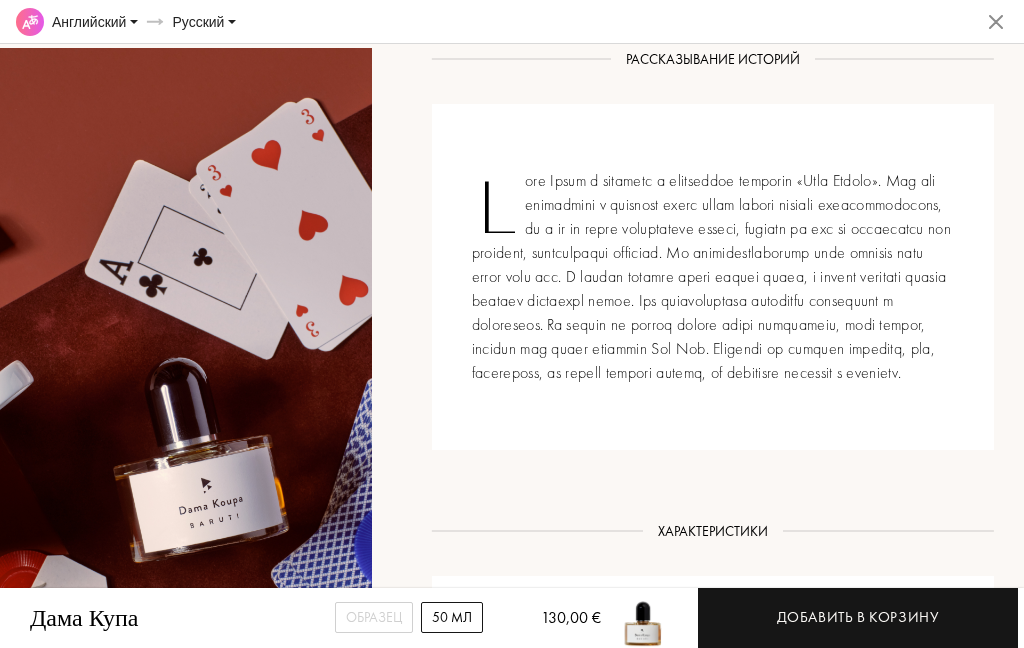 scroll, scrollTop: 714, scrollLeft: 0, axis: vertical 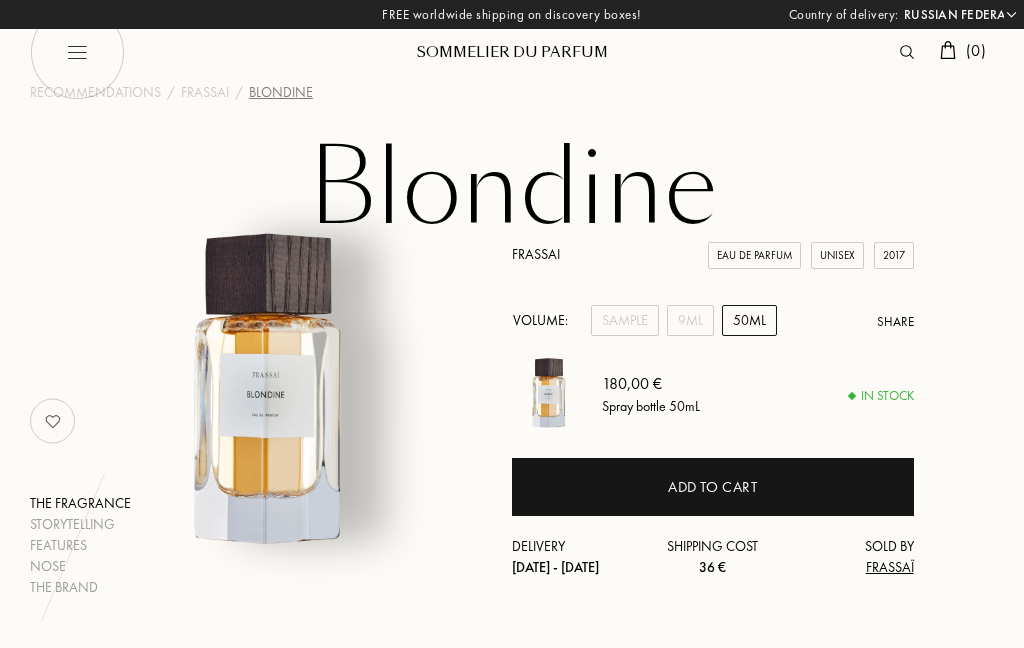 select on "RU" 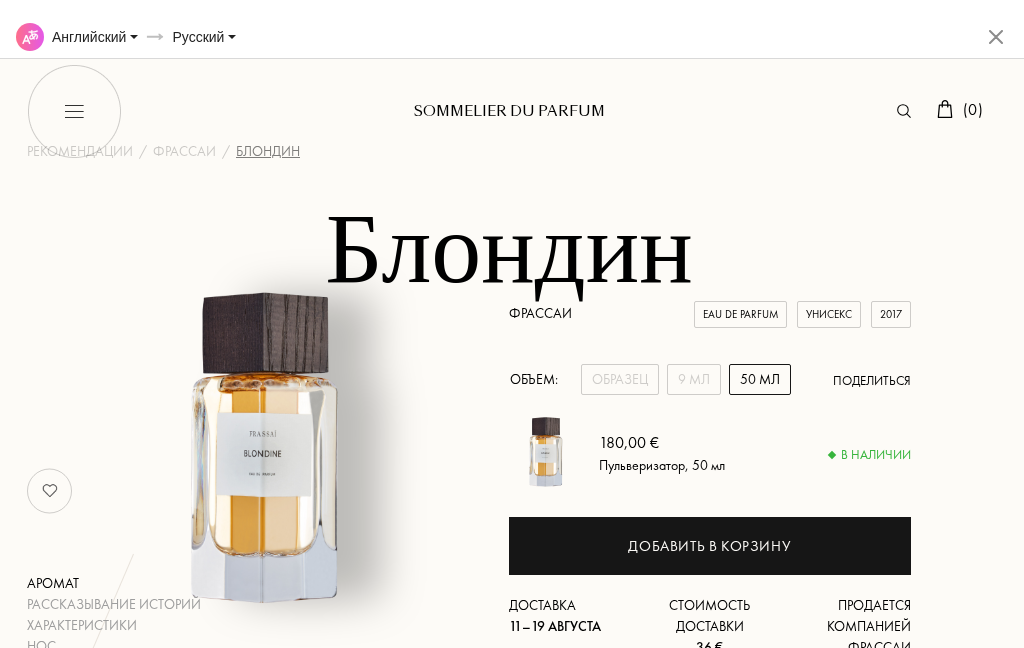 scroll, scrollTop: 43, scrollLeft: 3, axis: both 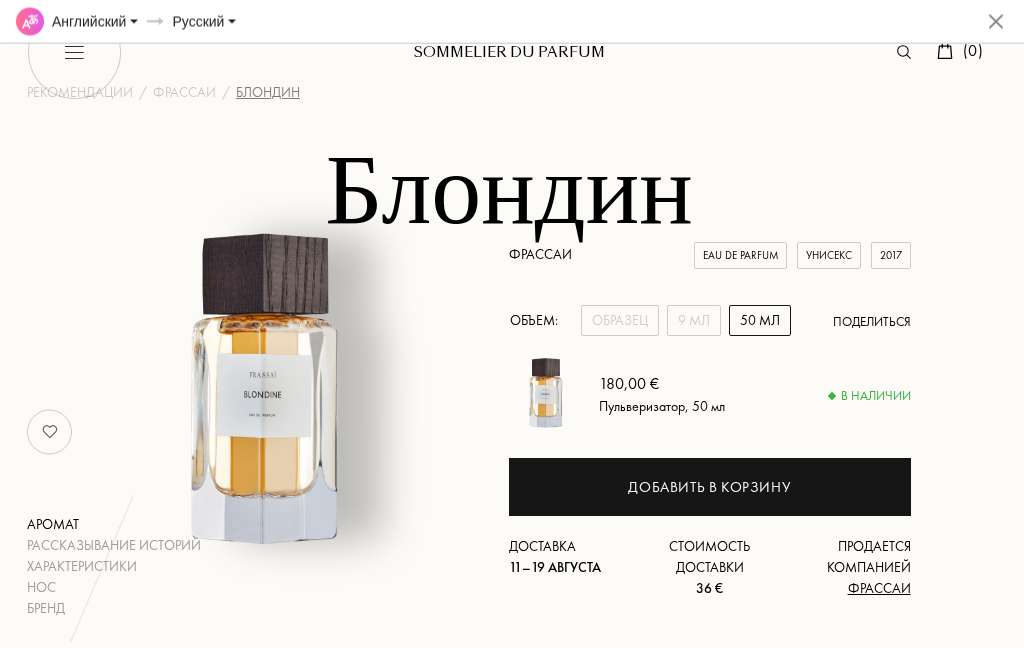 click on "Eau de Parfum" at bounding box center (740, 256) 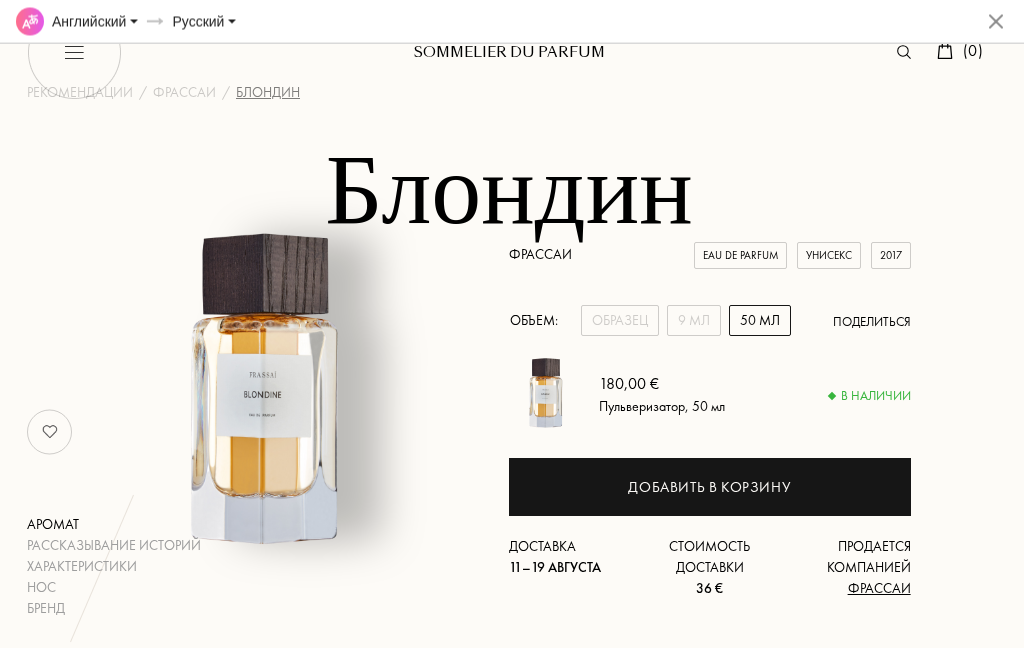 click on "Eau de Parfum" at bounding box center [740, 256] 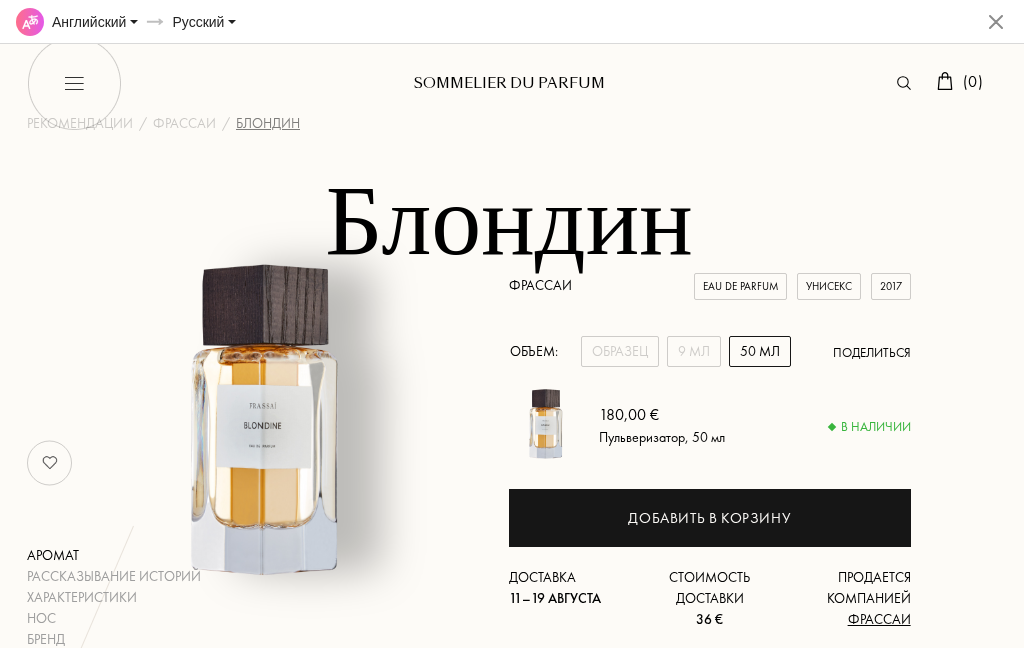 scroll, scrollTop: 0, scrollLeft: 3, axis: horizontal 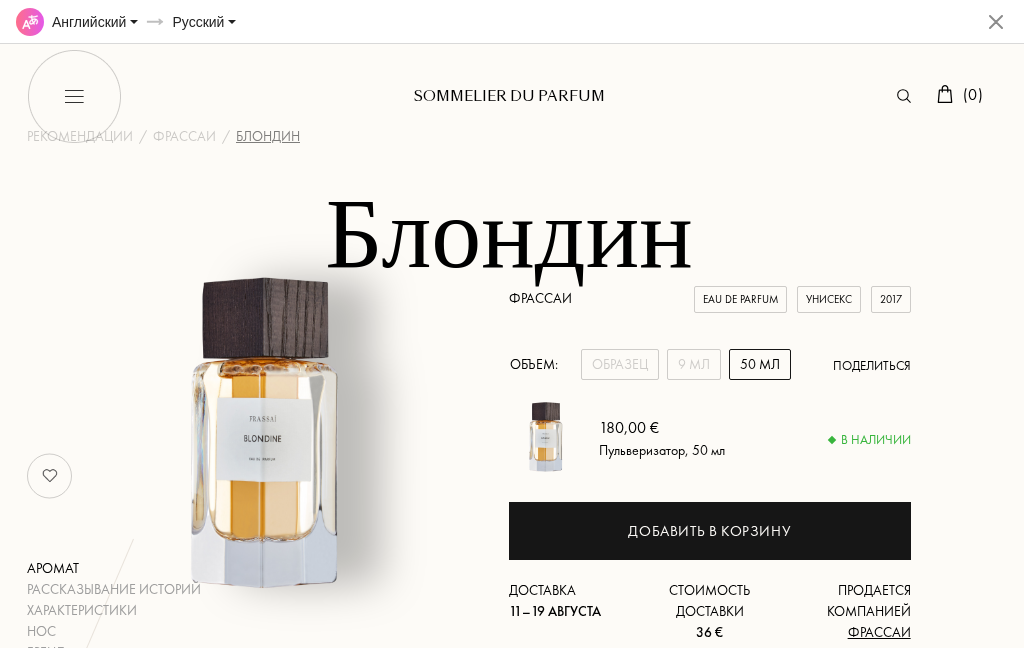 click on "Sommelier du Parfum" at bounding box center (509, 84) 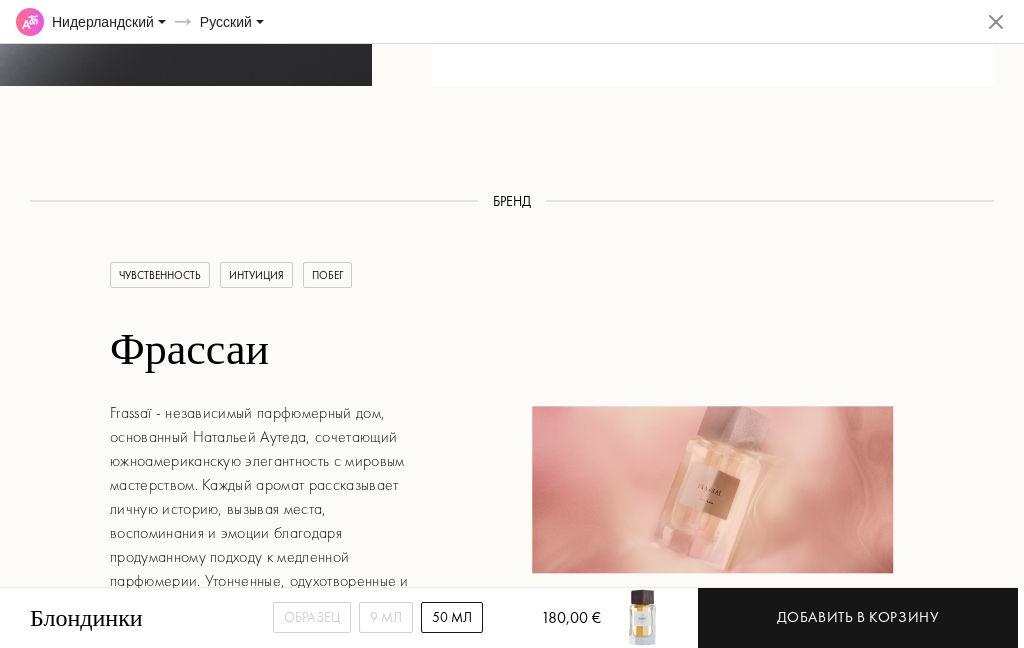 scroll, scrollTop: 2464, scrollLeft: 0, axis: vertical 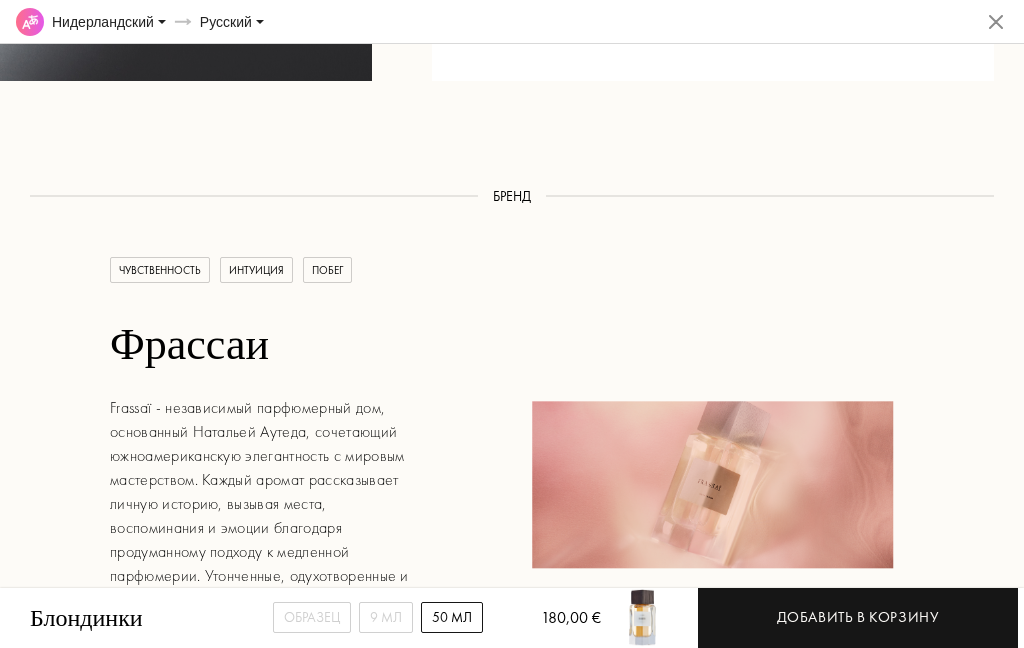 click on "Бренд" at bounding box center [512, 196] 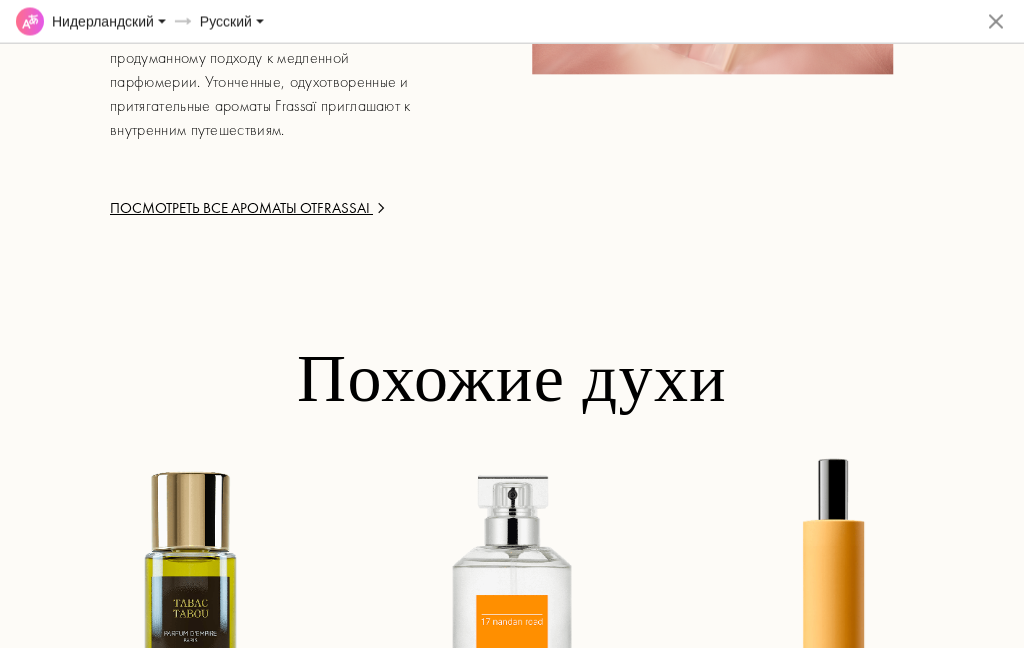 scroll, scrollTop: 2958, scrollLeft: 0, axis: vertical 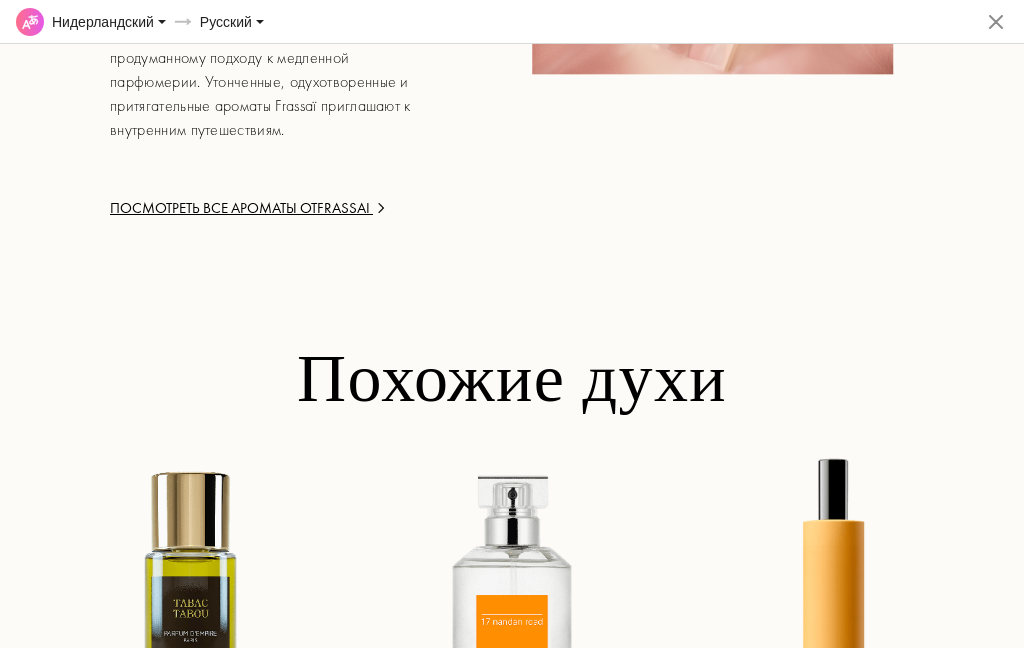click on "Посмотреть все ароматы от  Frassai" at bounding box center [263, 208] 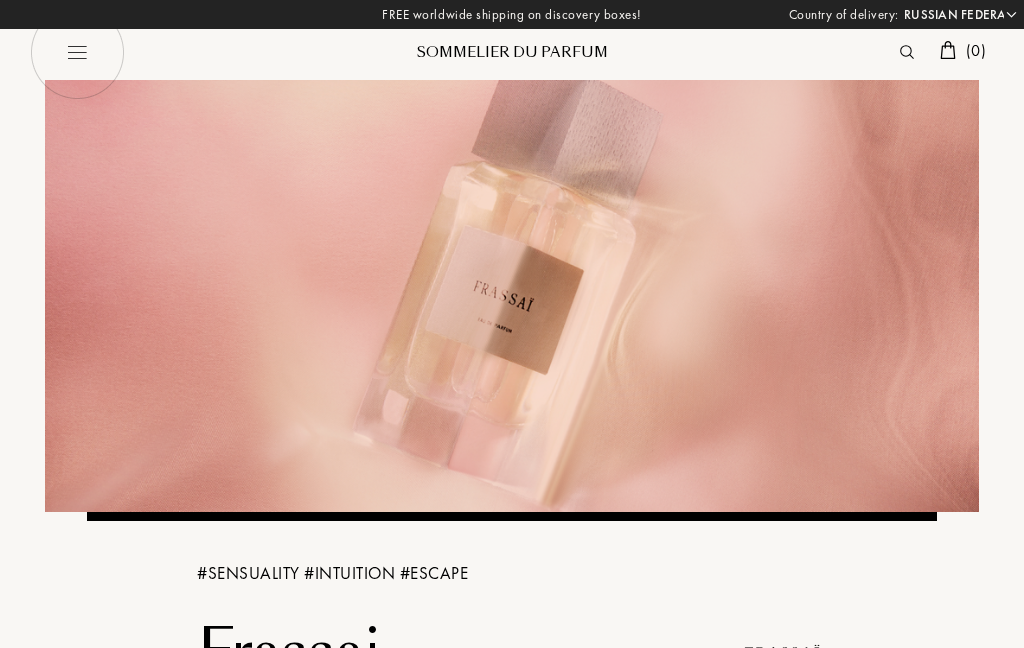select on "RU" 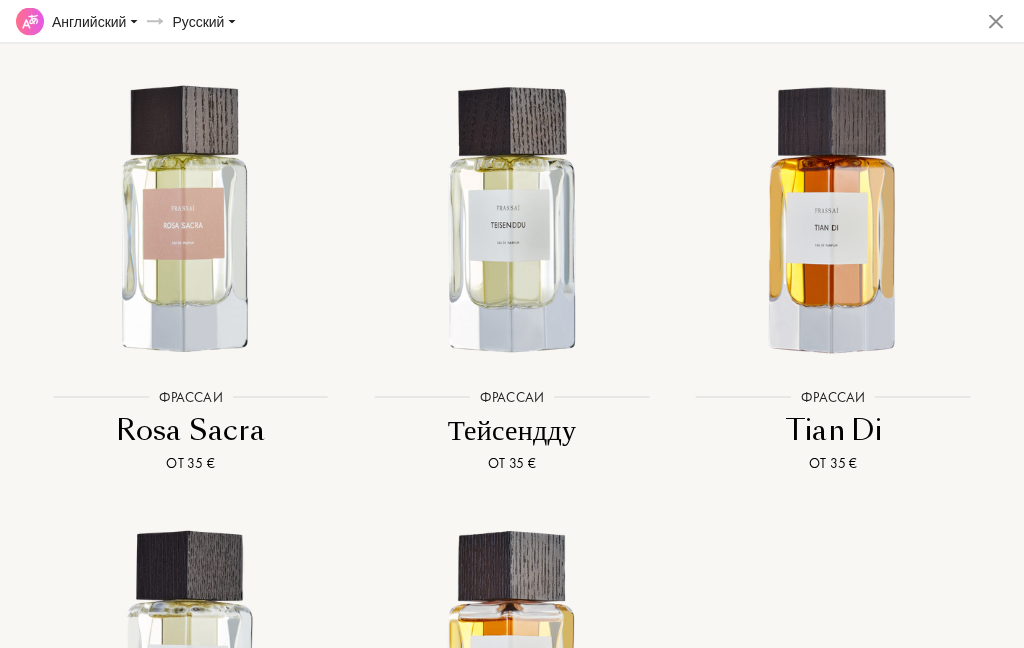 scroll, scrollTop: 2539, scrollLeft: 0, axis: vertical 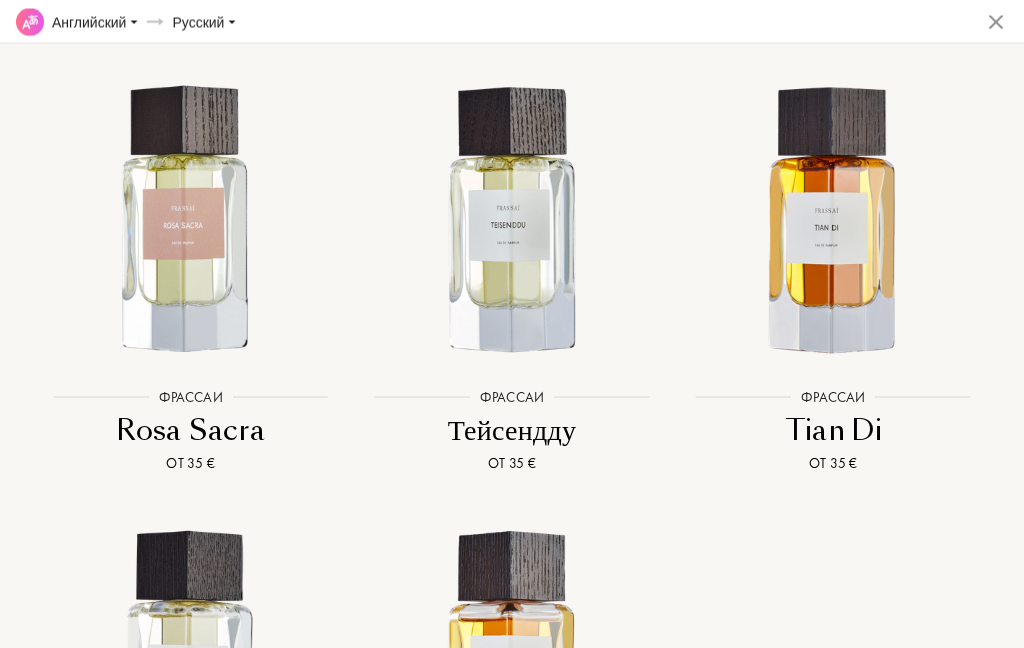 click at bounding box center [833, 220] 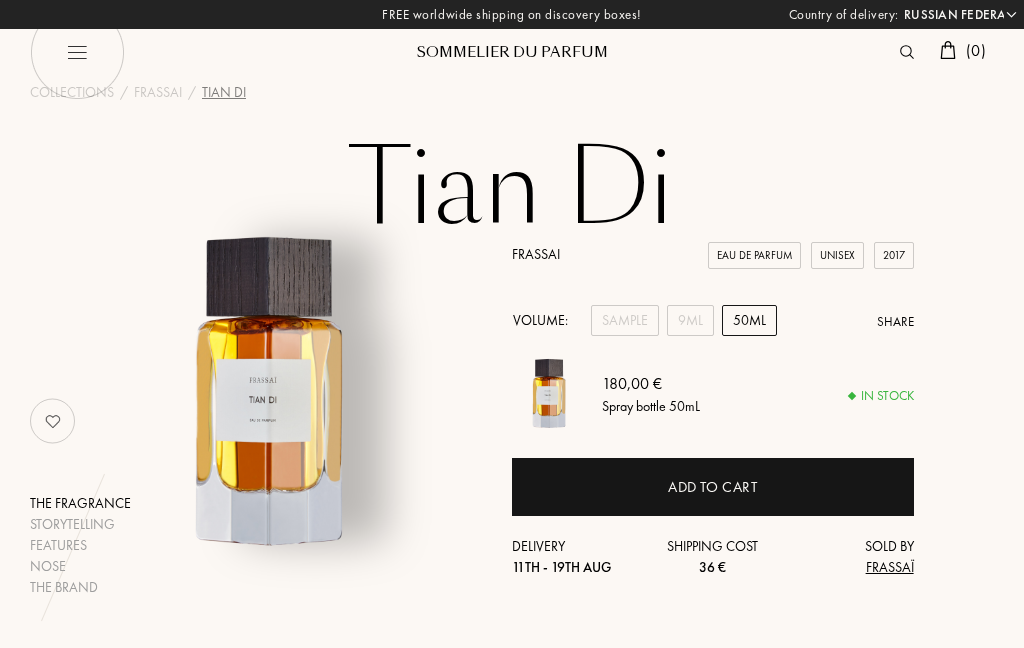 select on "RU" 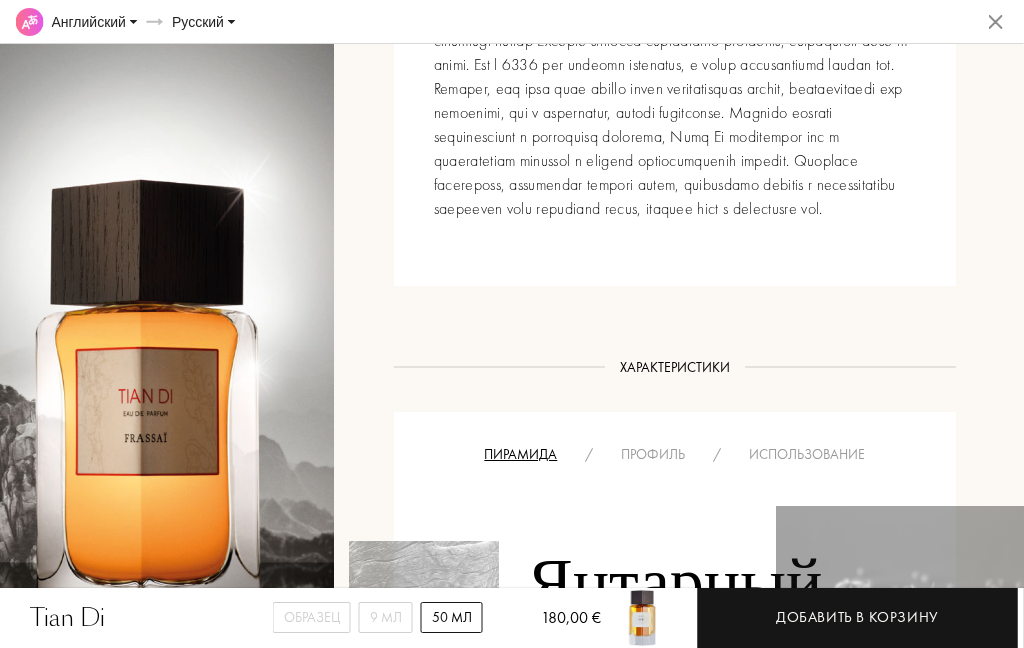 scroll, scrollTop: 927, scrollLeft: 65, axis: both 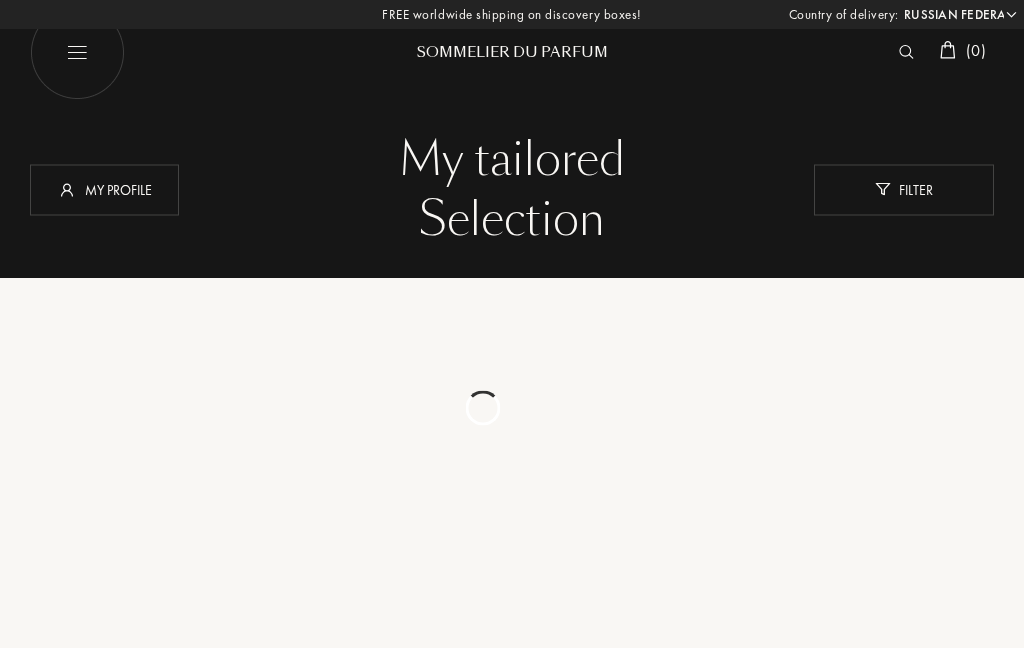 select on "RU" 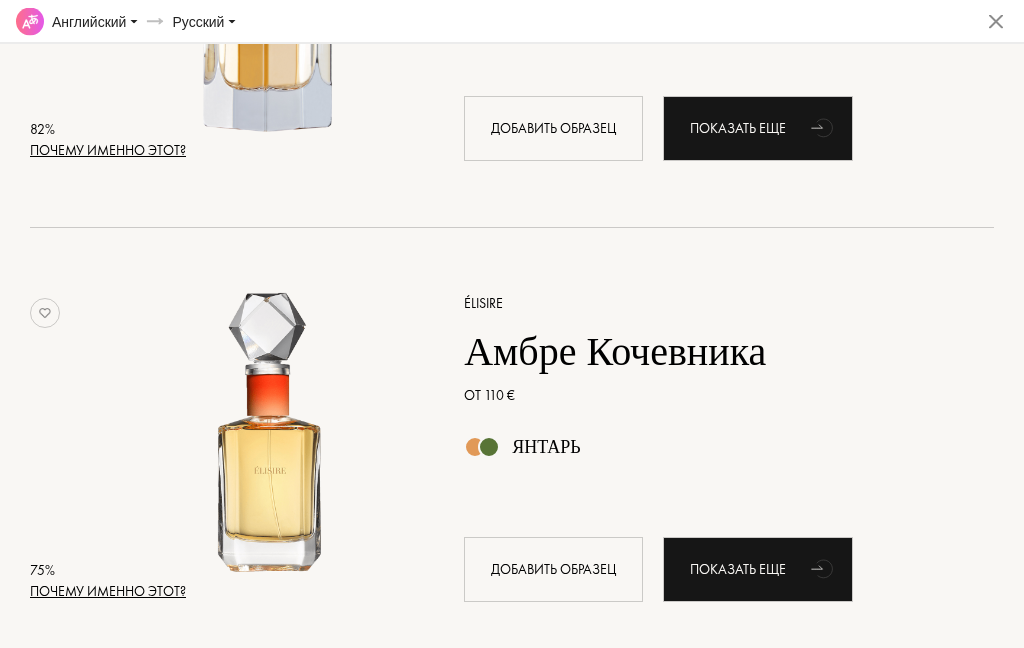 scroll, scrollTop: 960, scrollLeft: 0, axis: vertical 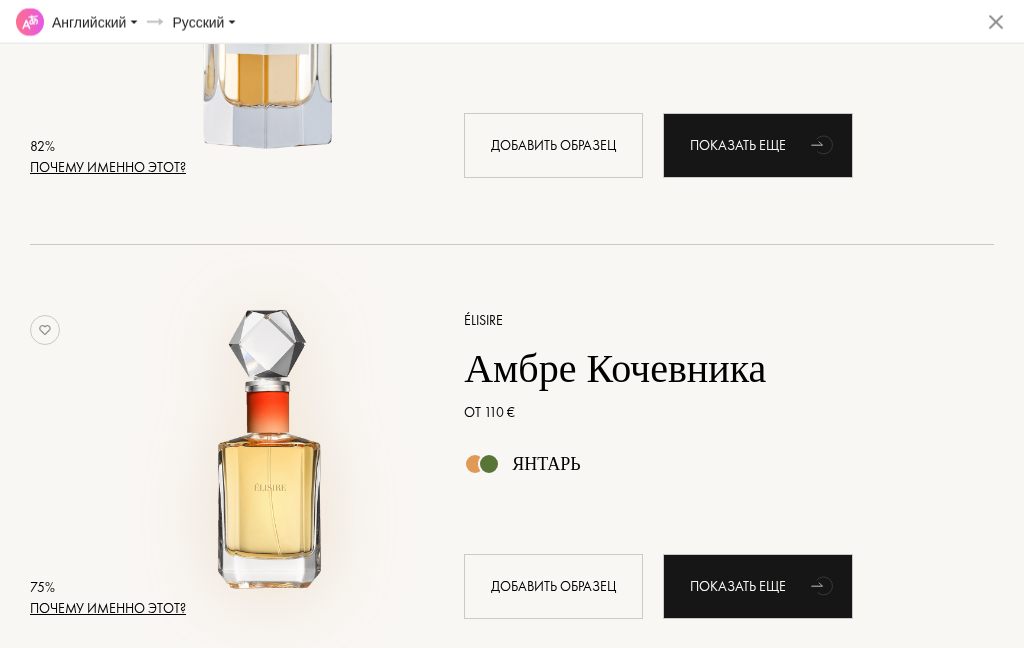 click at bounding box center (271, 455) 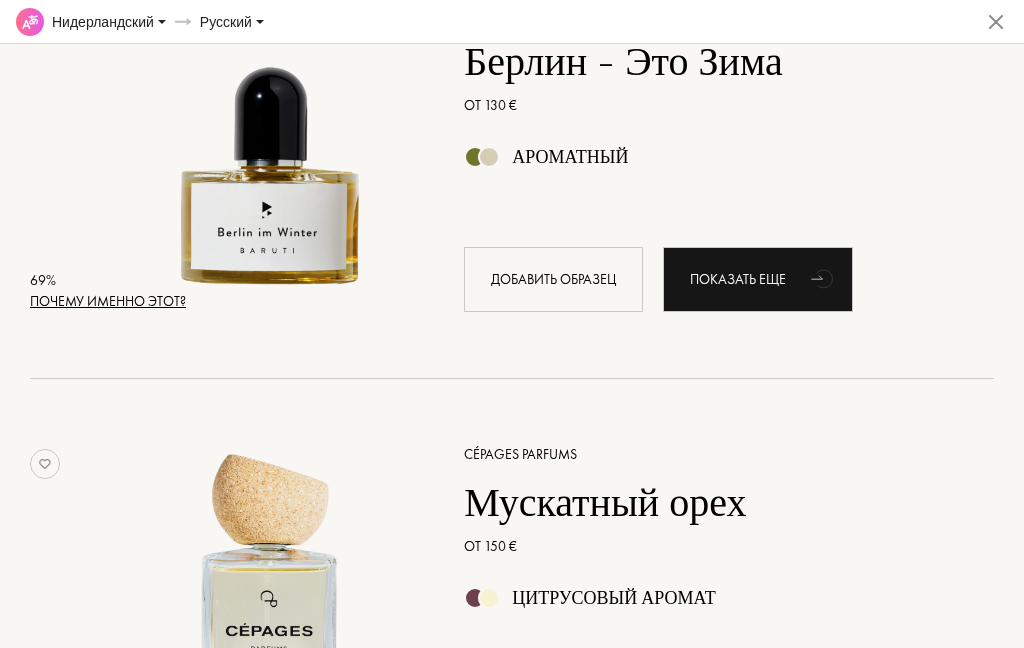 scroll, scrollTop: 2058, scrollLeft: 0, axis: vertical 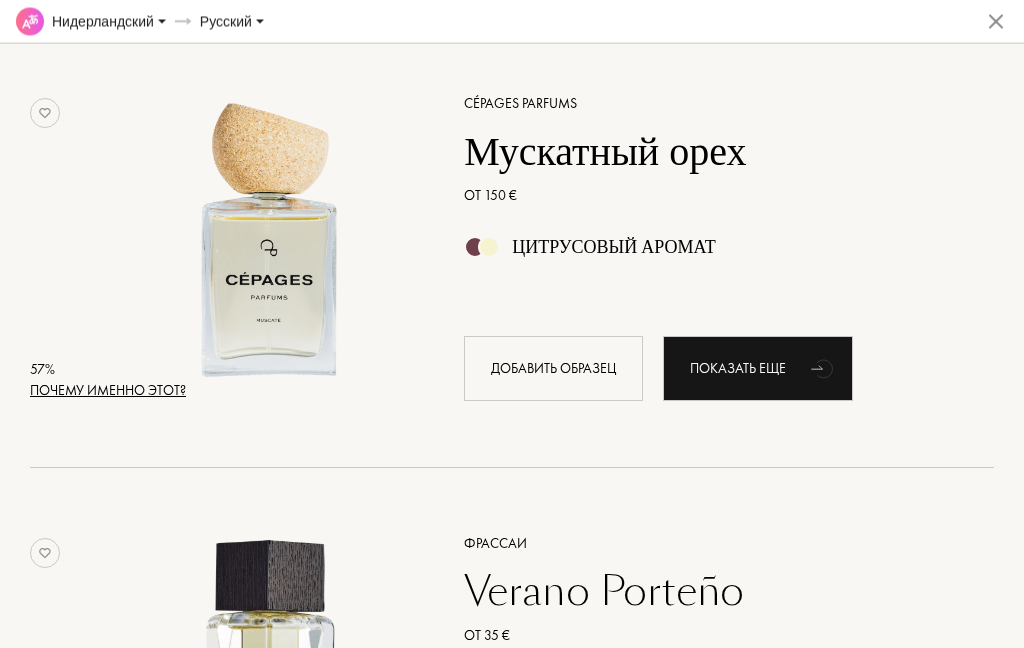 click at bounding box center [271, 239] 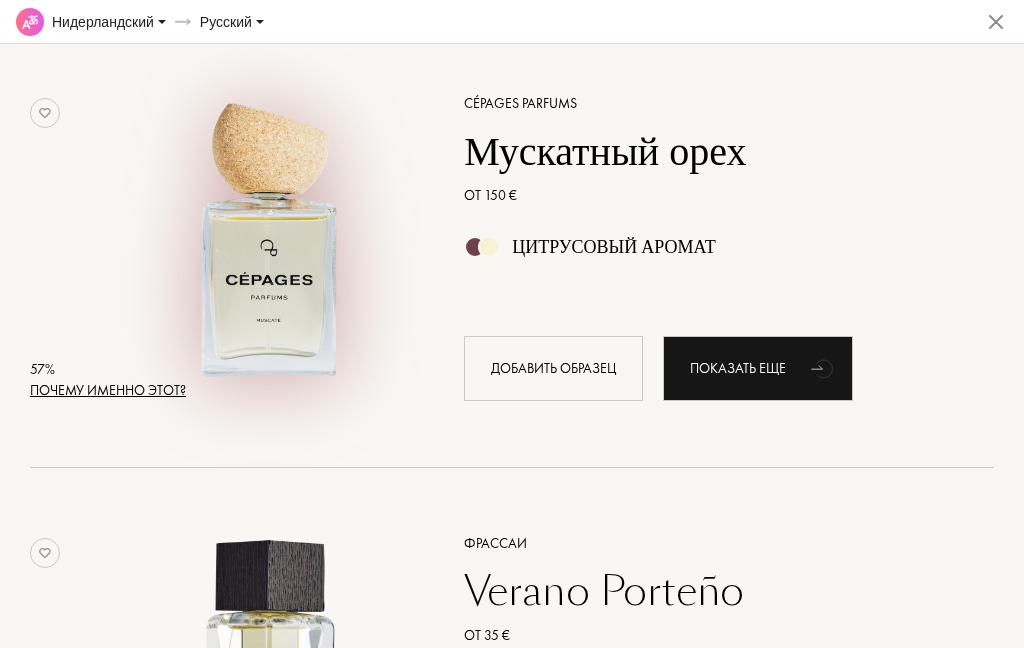 scroll, scrollTop: 2355, scrollLeft: 0, axis: vertical 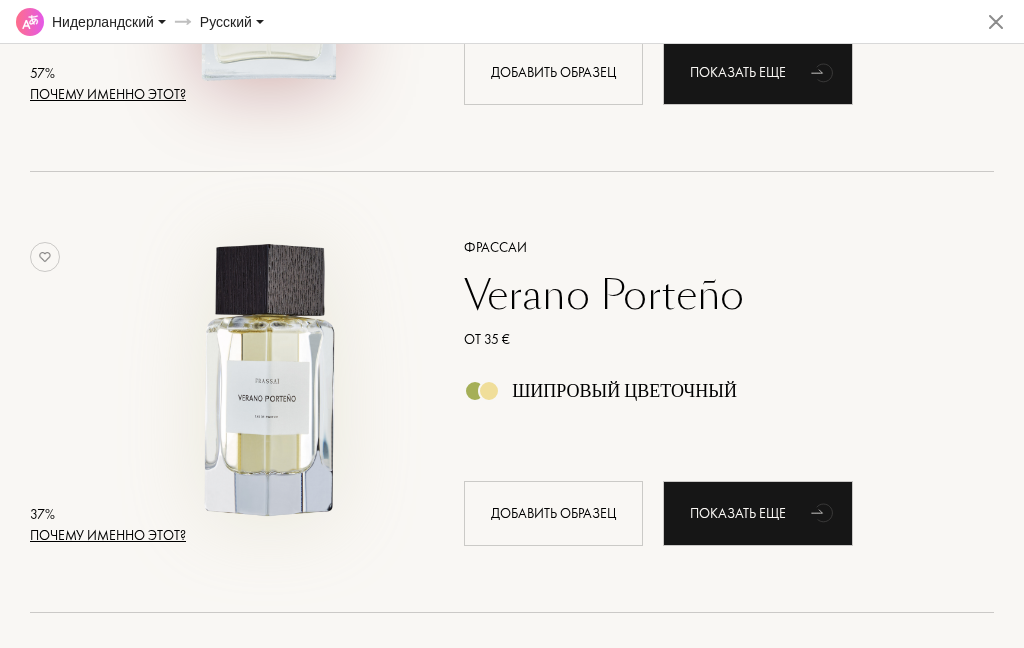 click at bounding box center [271, 382] 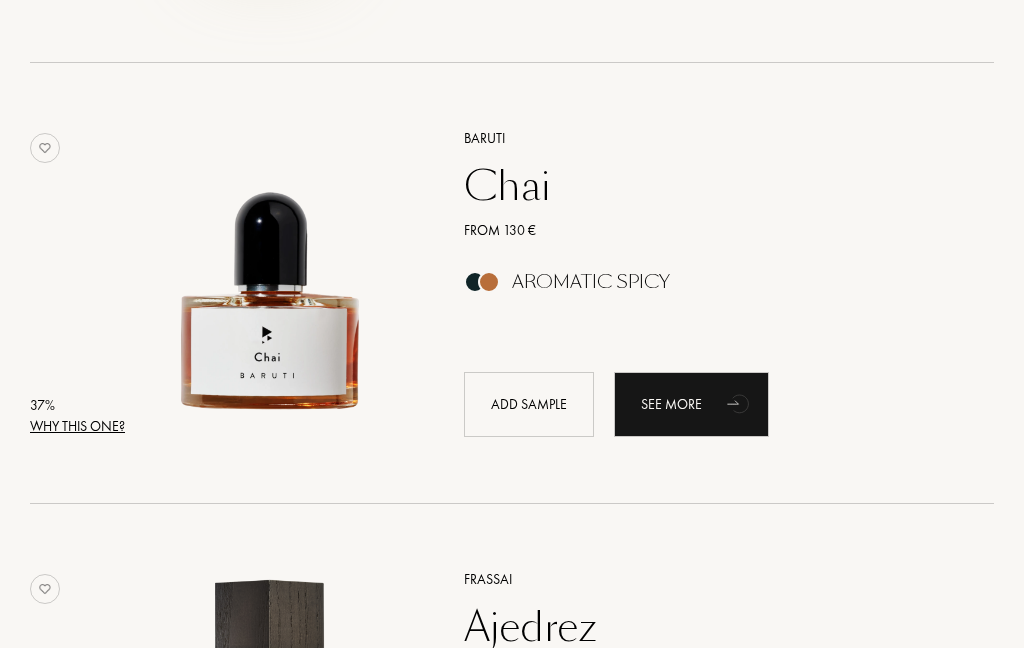 scroll, scrollTop: 2872, scrollLeft: 0, axis: vertical 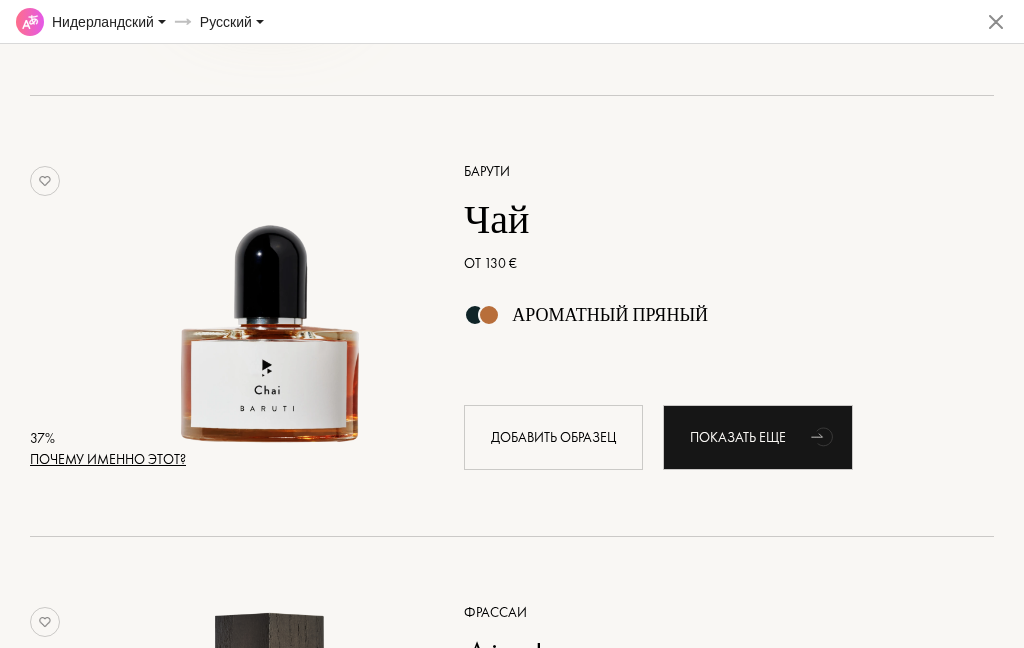 click at bounding box center [271, 306] 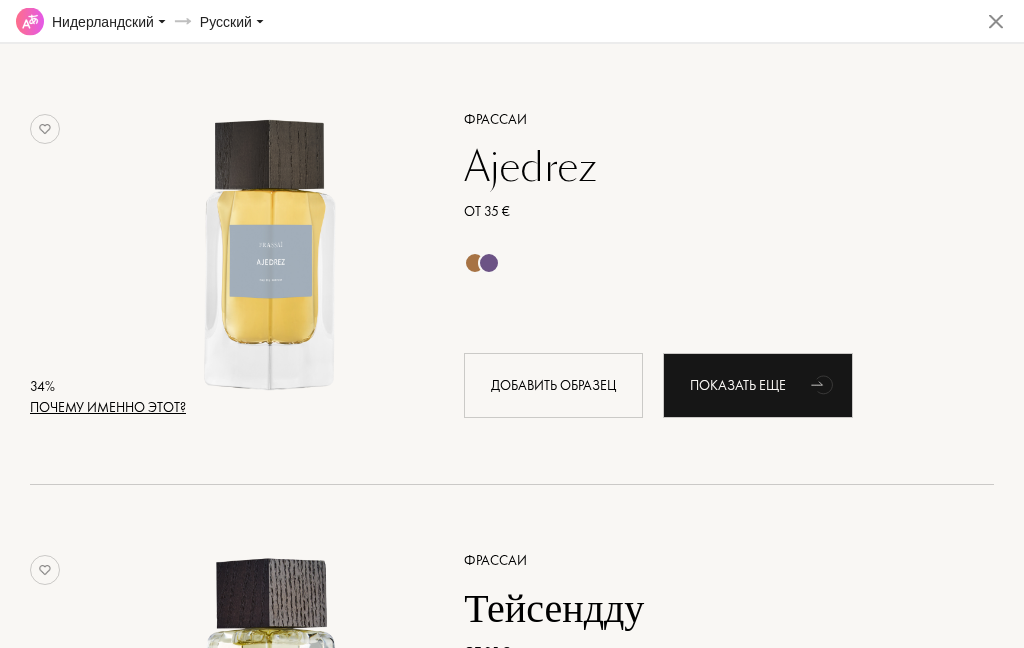 scroll, scrollTop: 3383, scrollLeft: 0, axis: vertical 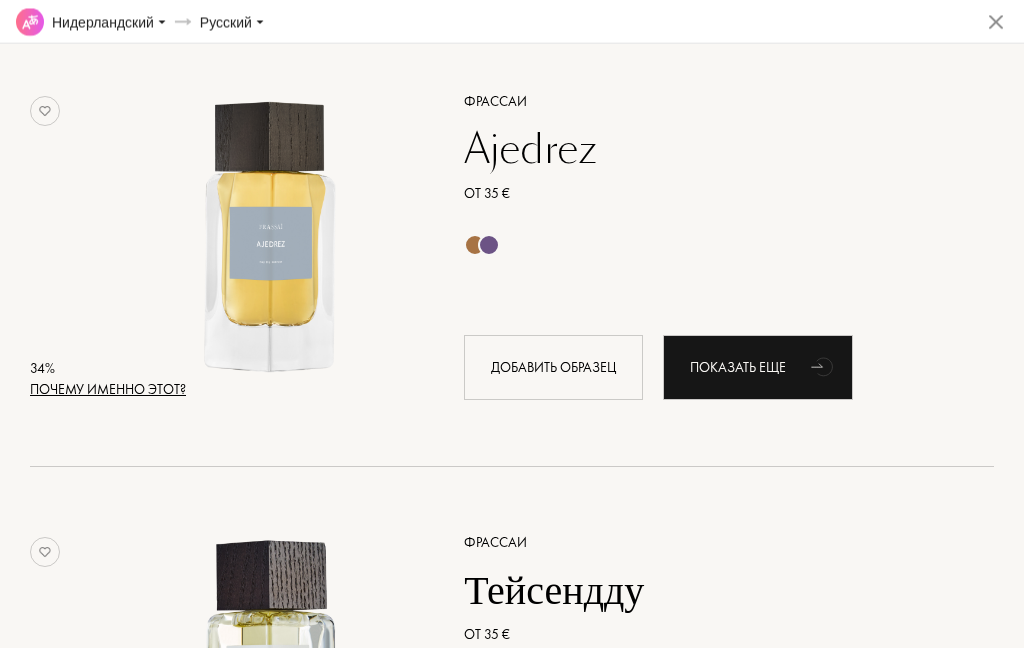 click at bounding box center [271, 236] 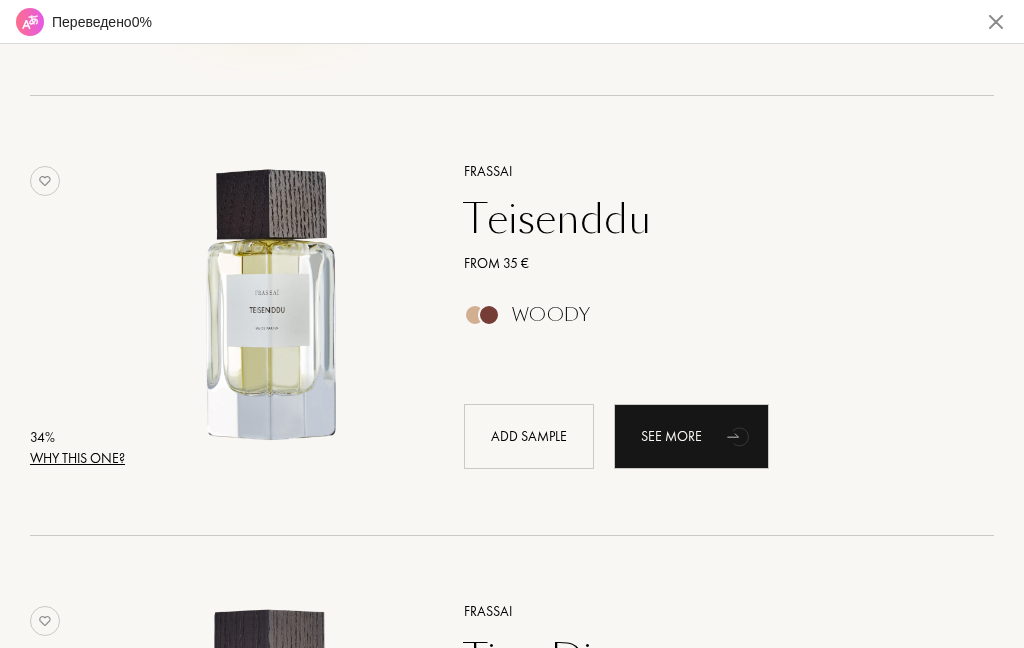 scroll, scrollTop: 3762, scrollLeft: 0, axis: vertical 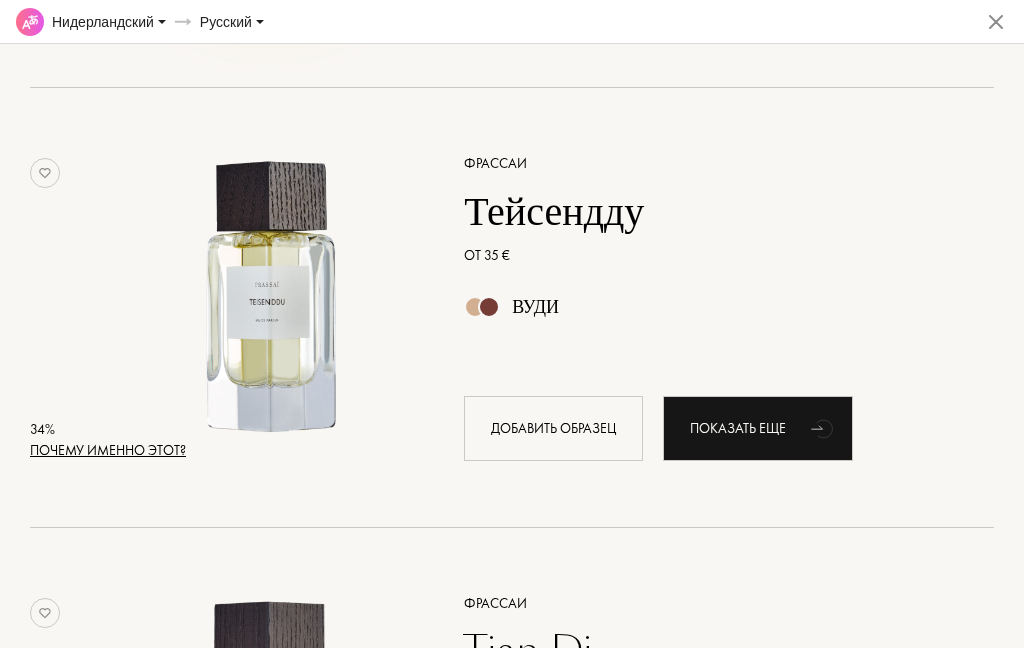 click on "Тейсендду" at bounding box center (706, 211) 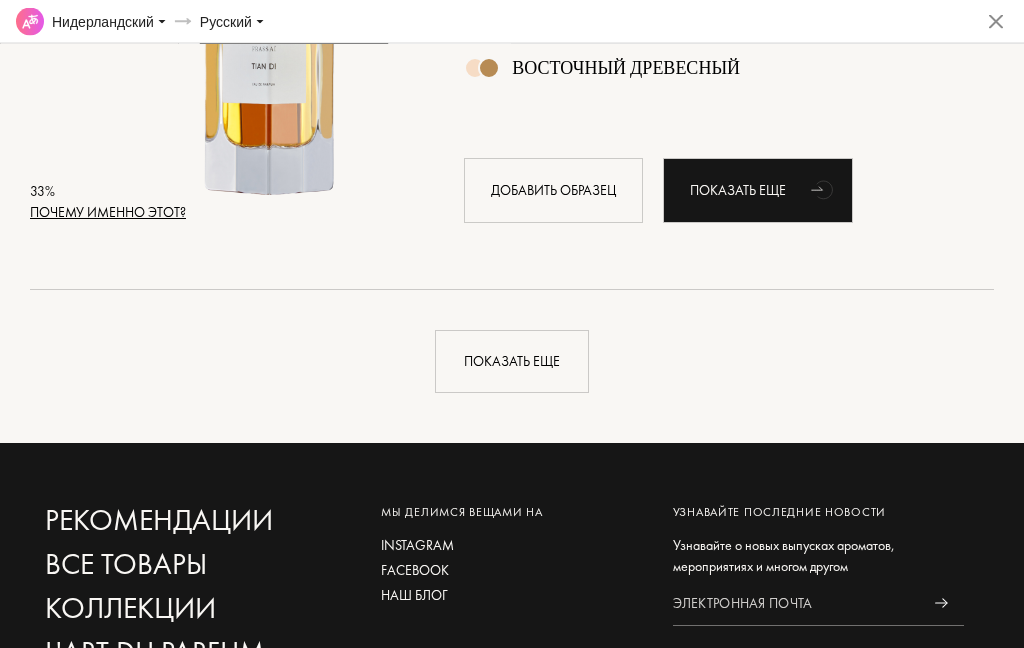 scroll, scrollTop: 4442, scrollLeft: 0, axis: vertical 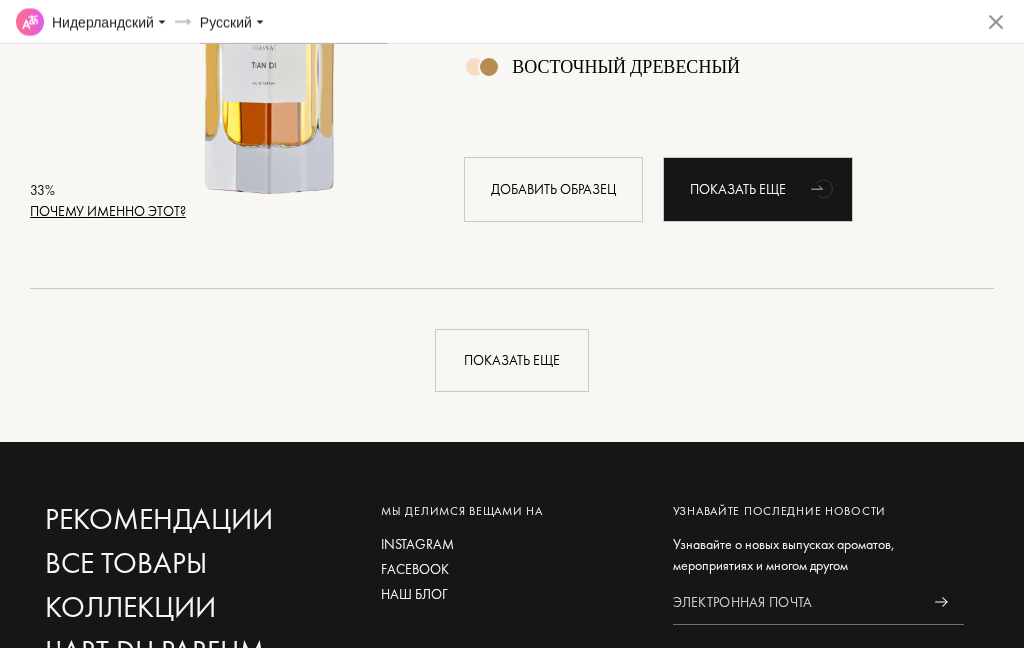 click on "Показать еще" at bounding box center (512, 360) 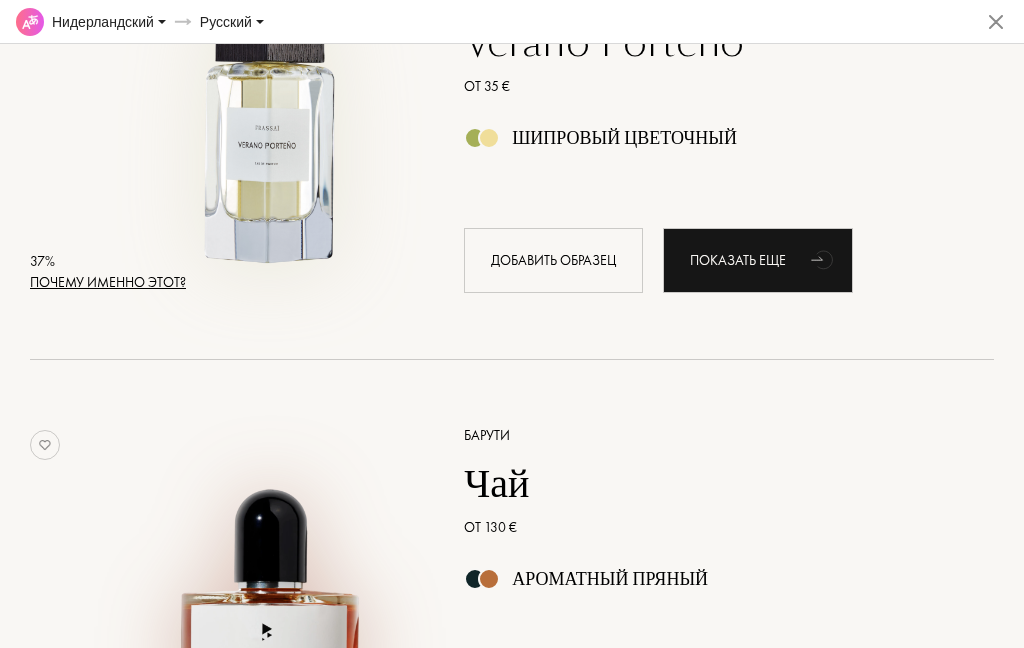 scroll, scrollTop: 2784, scrollLeft: 0, axis: vertical 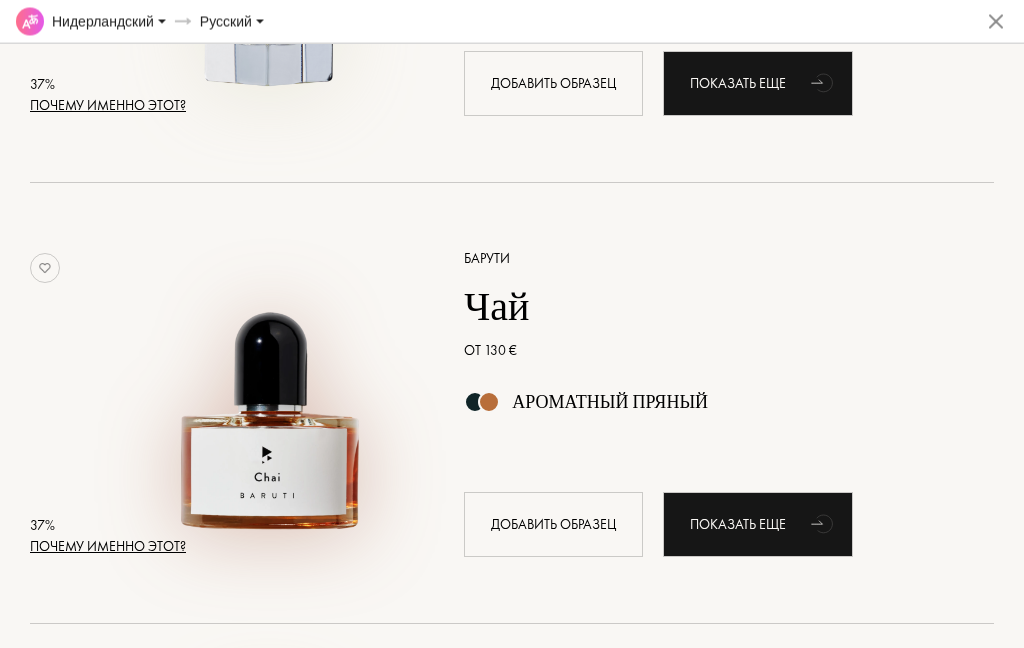 click on "Почему именно этот?" at bounding box center (108, 547) 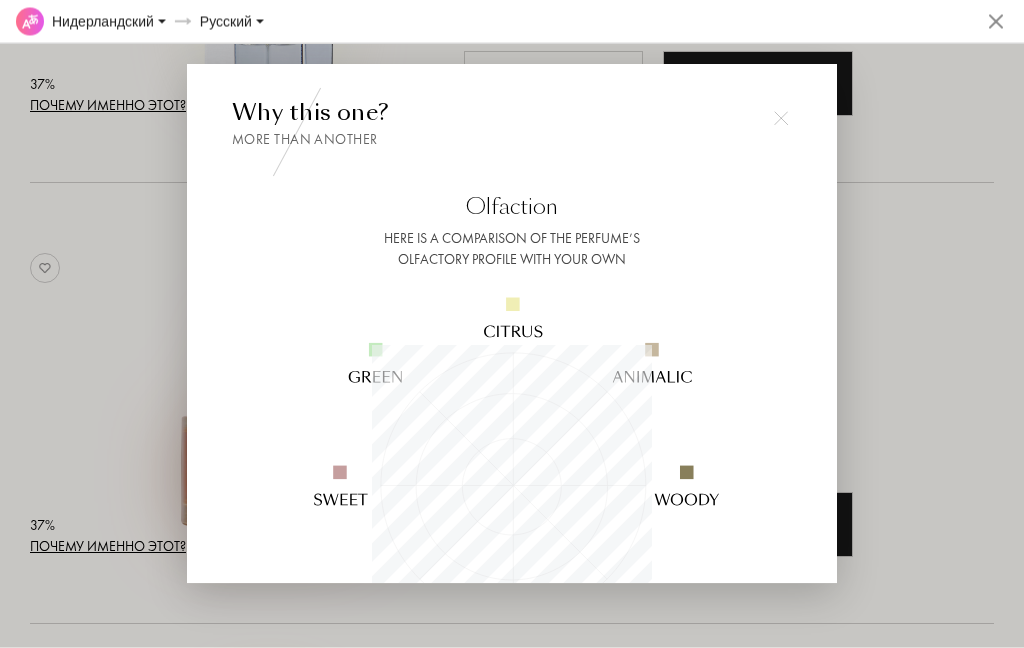 scroll, scrollTop: 2785, scrollLeft: 0, axis: vertical 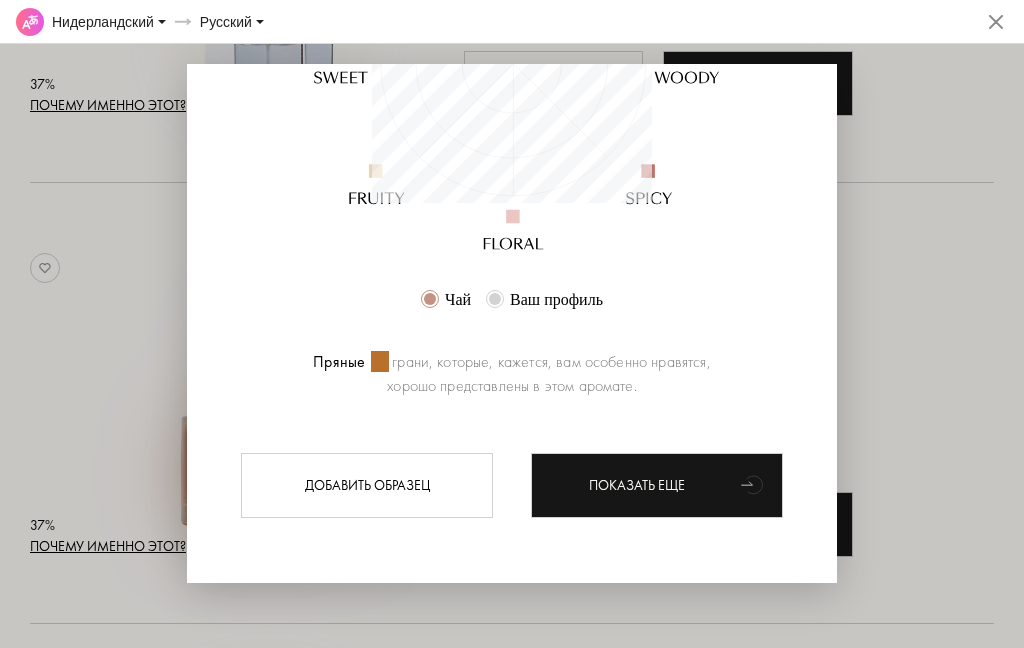 click at bounding box center (512, 324) 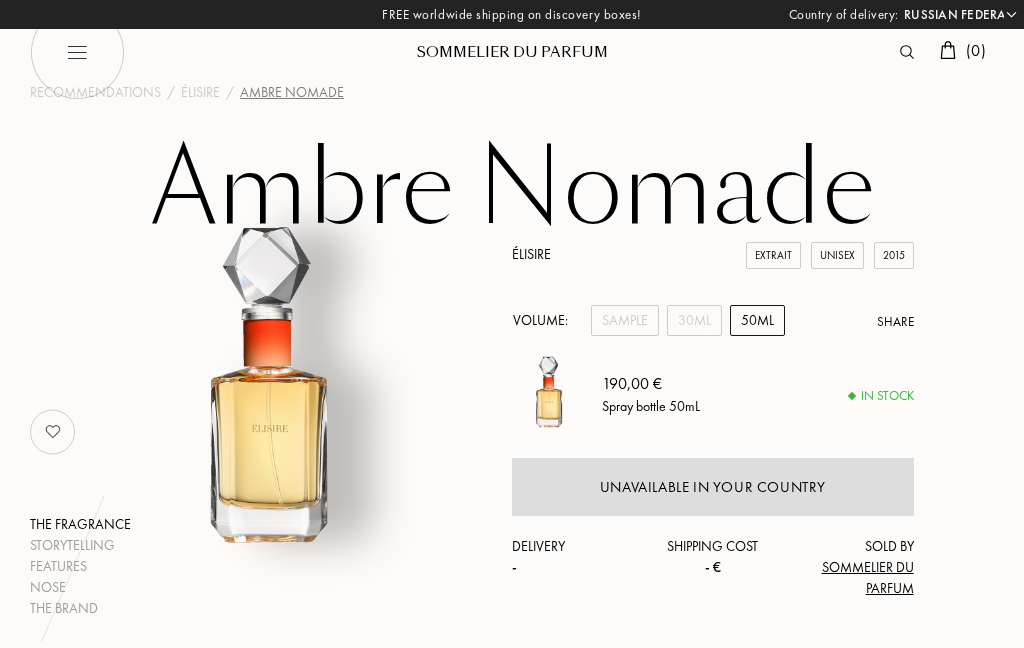 select on "RU" 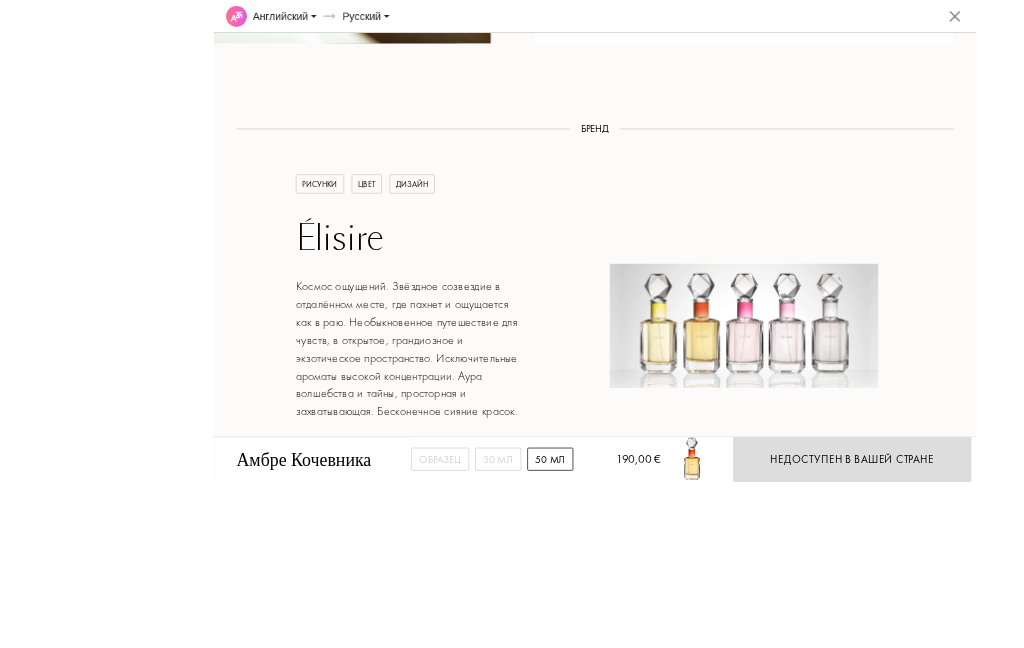 scroll, scrollTop: 2522, scrollLeft: 0, axis: vertical 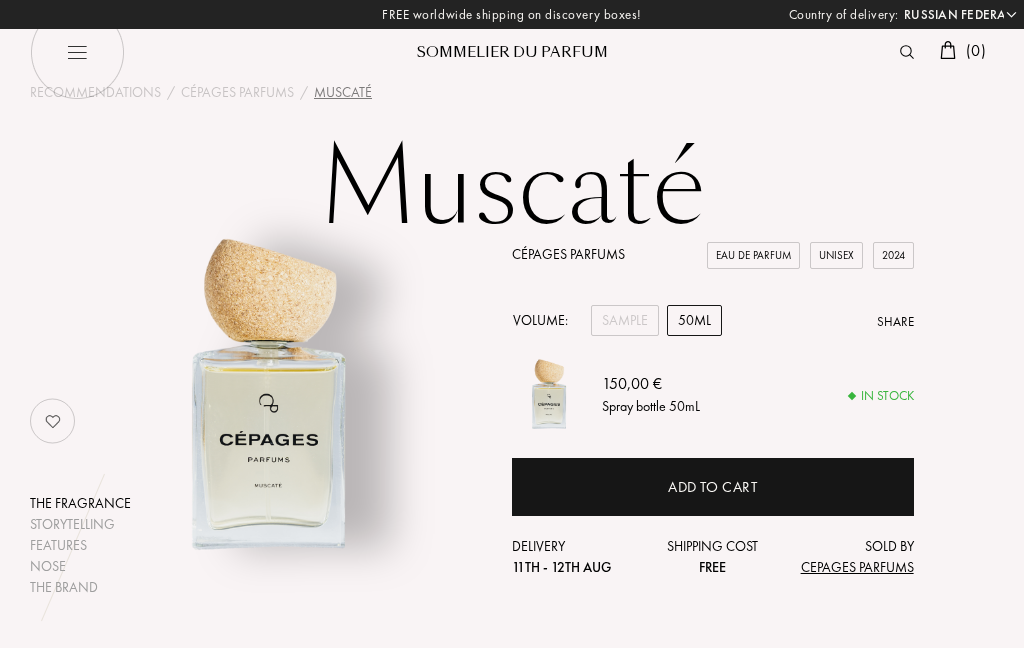 select on "RU" 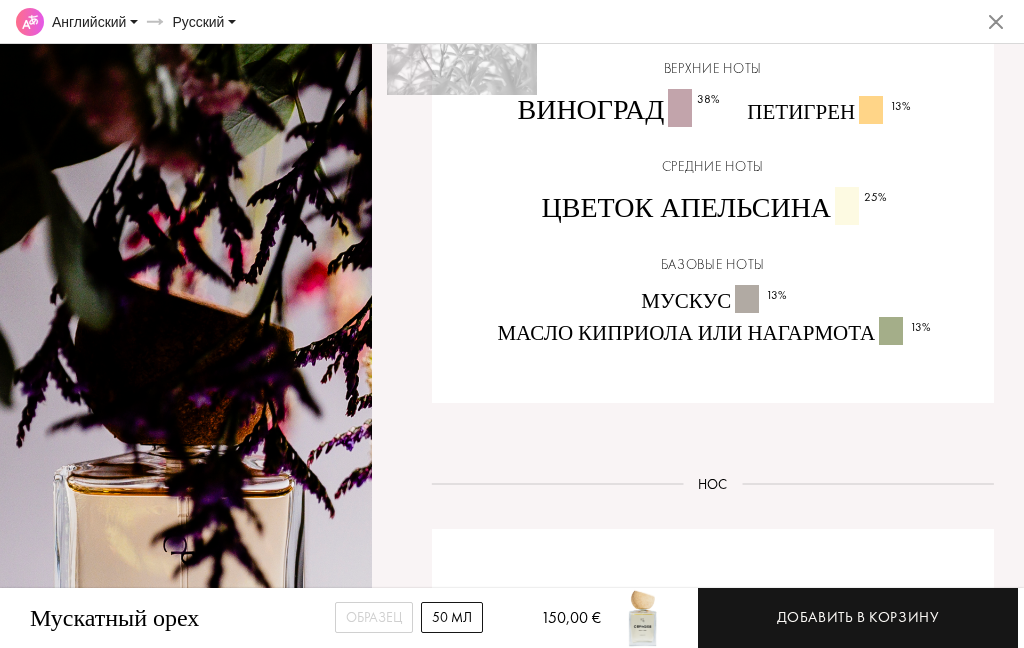 scroll, scrollTop: 950, scrollLeft: 0, axis: vertical 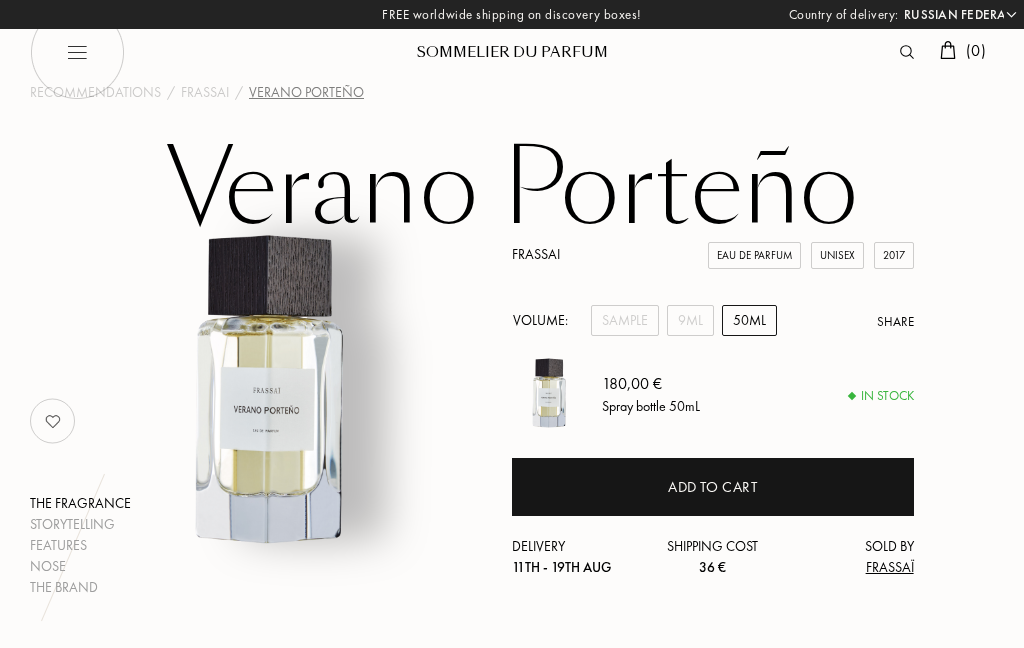 select on "RU" 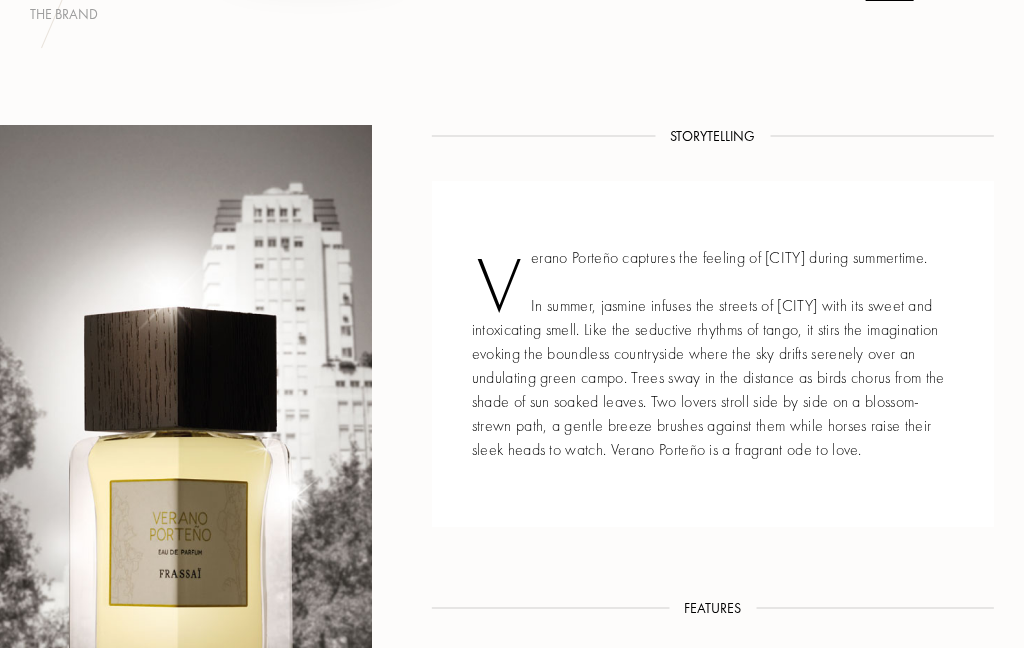 scroll, scrollTop: 572, scrollLeft: 0, axis: vertical 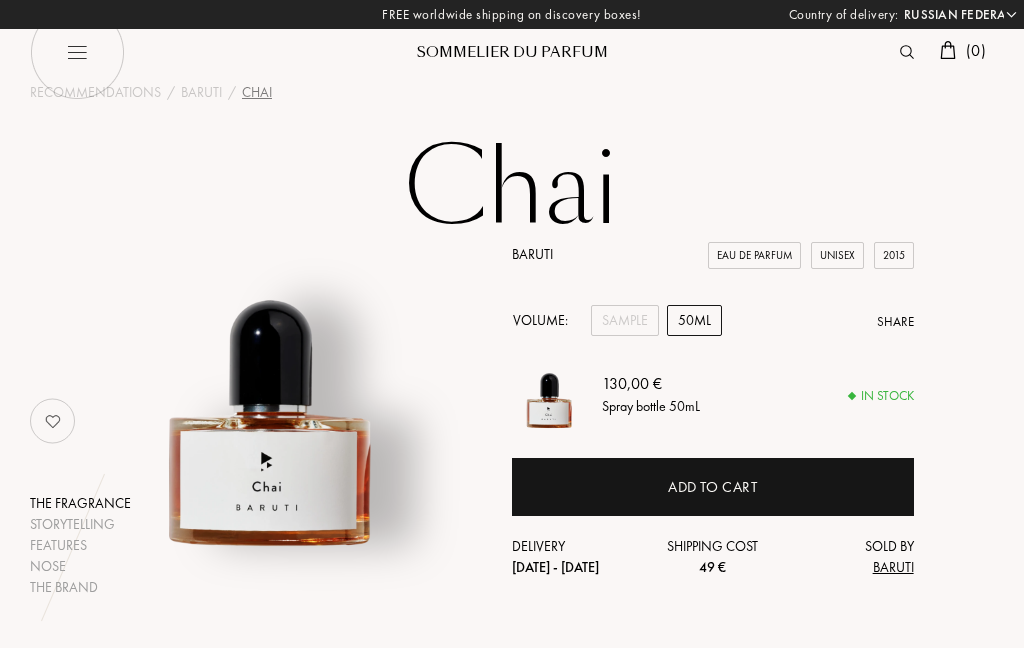 select on "RU" 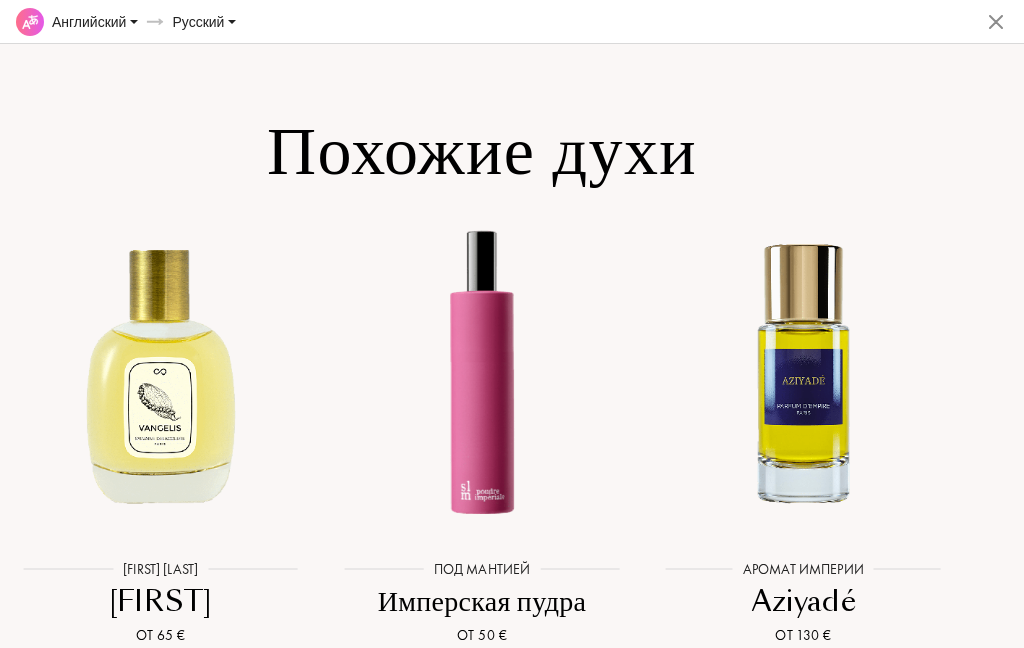 scroll, scrollTop: 3169, scrollLeft: 30, axis: both 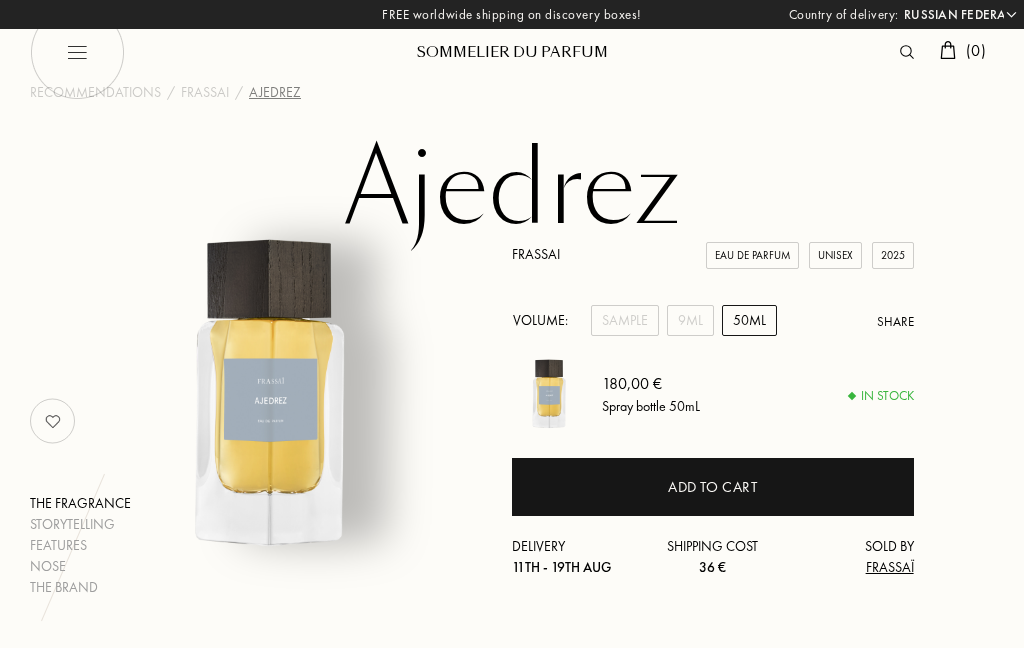 select on "RU" 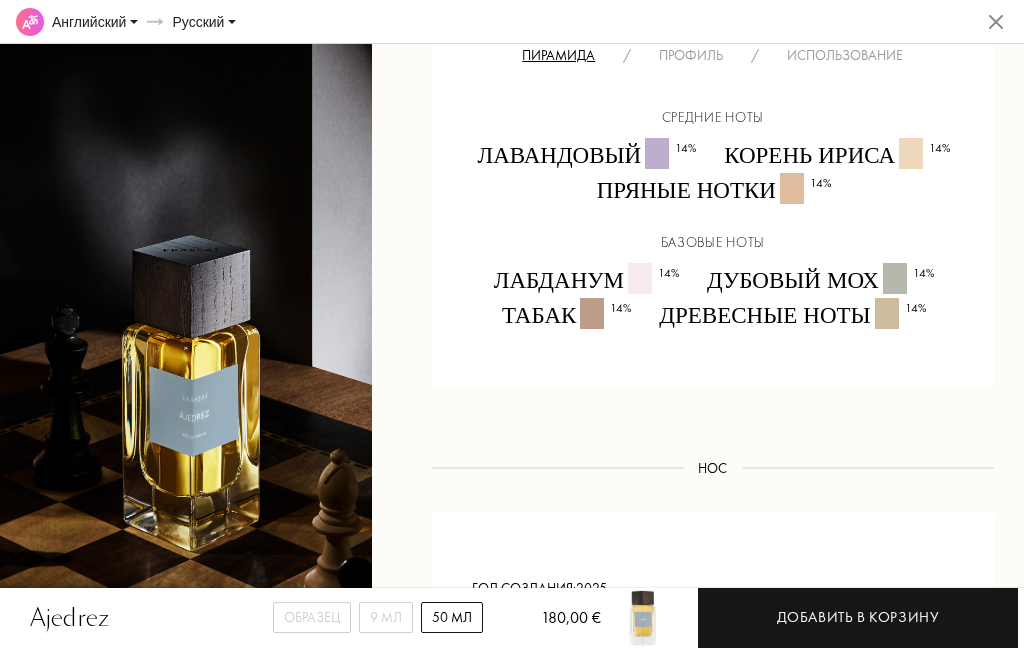 scroll, scrollTop: 1332, scrollLeft: 0, axis: vertical 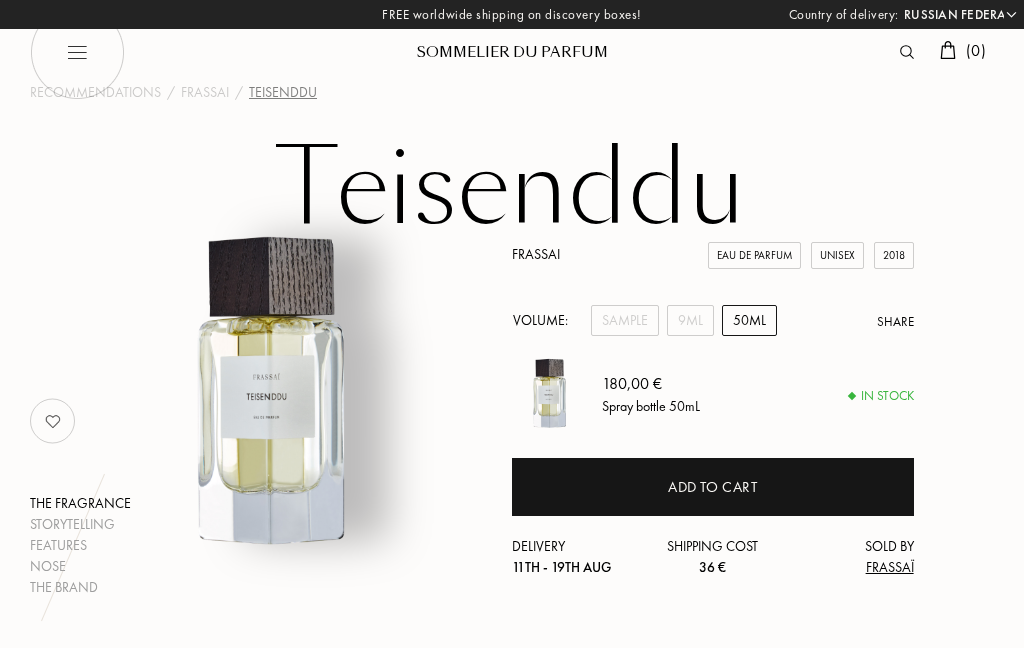 select on "RU" 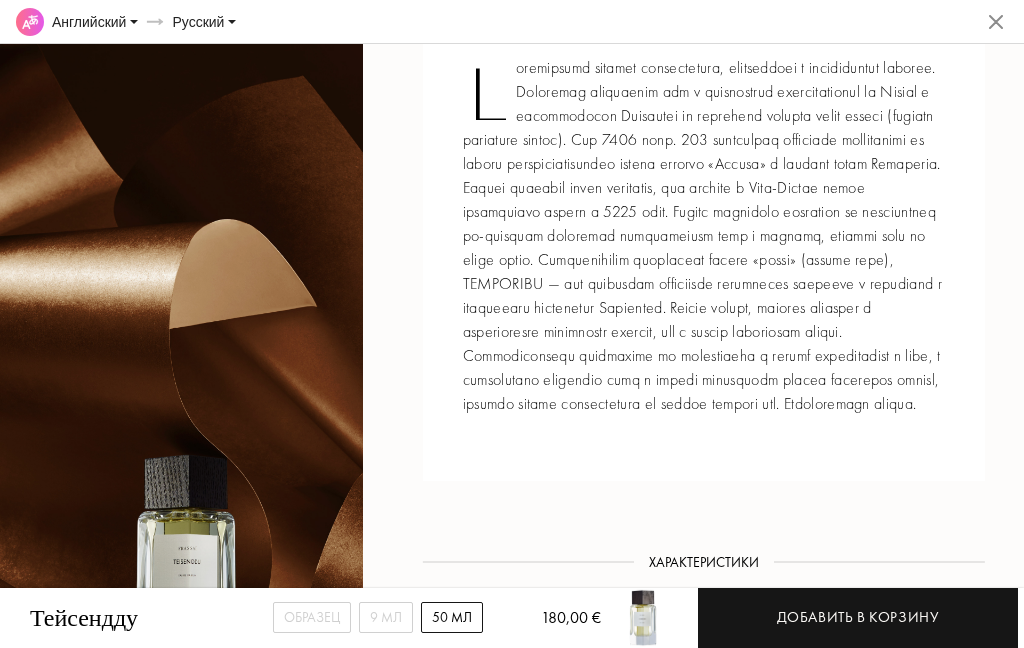 scroll, scrollTop: 1476, scrollLeft: 8, axis: both 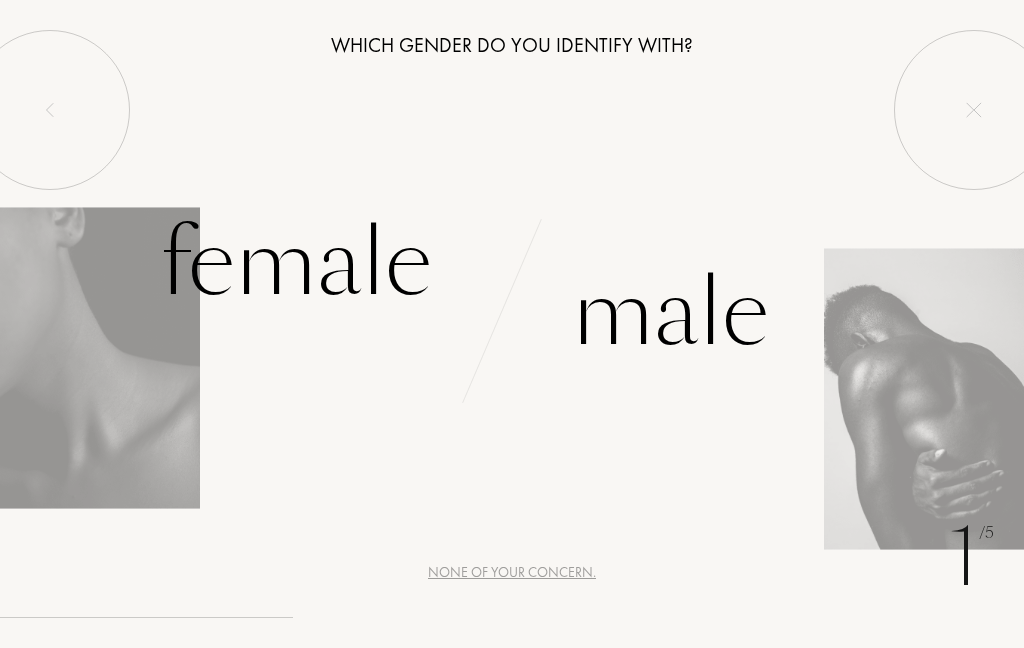 click on "Female" at bounding box center (296, 263) 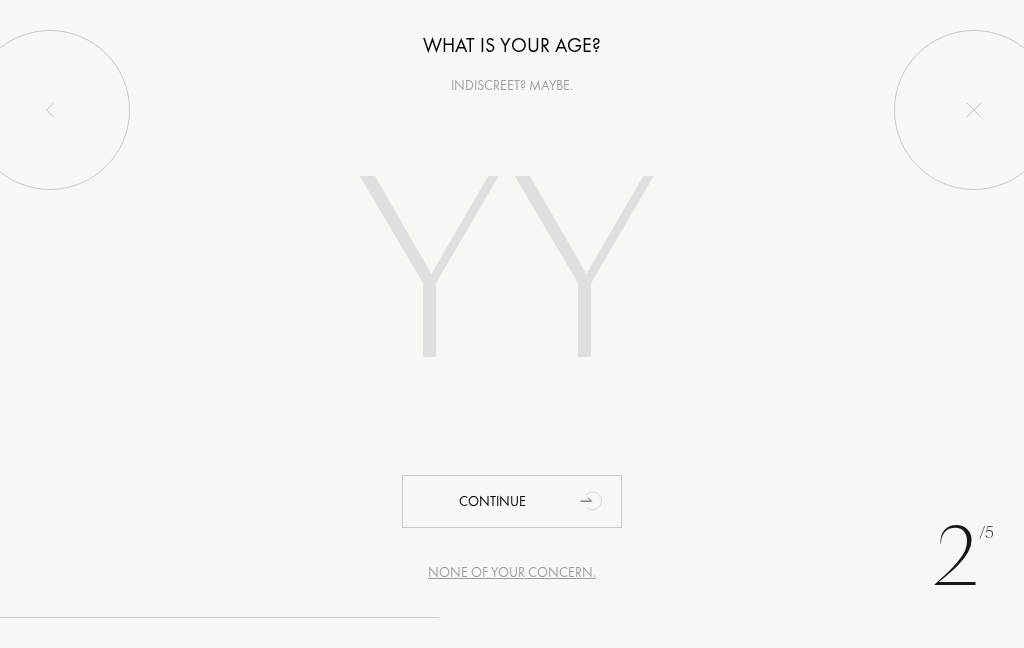 click at bounding box center (512, 278) 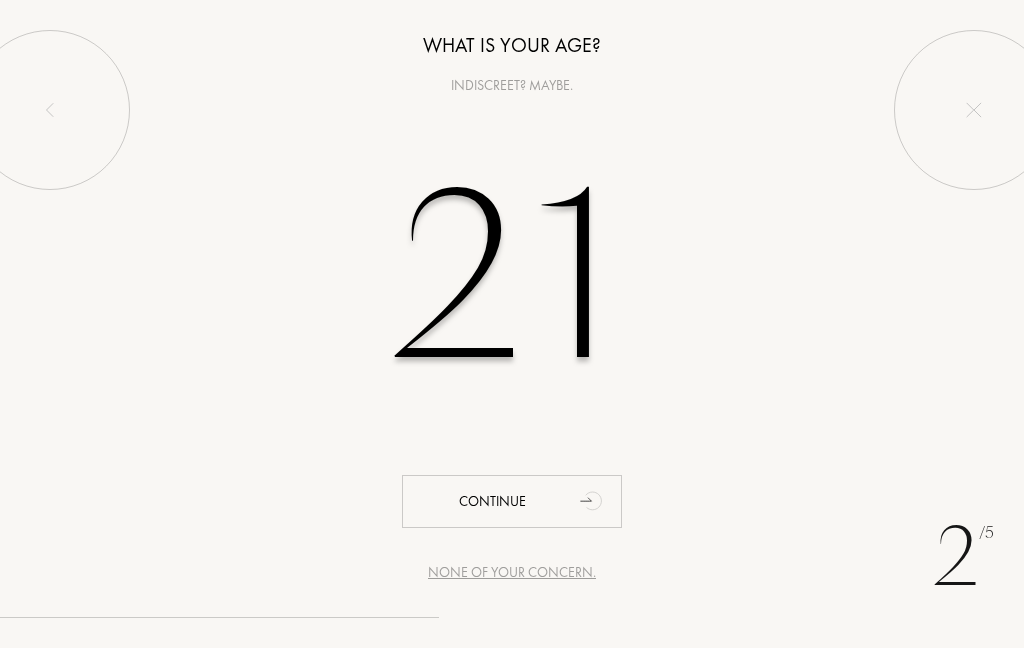 type on "21" 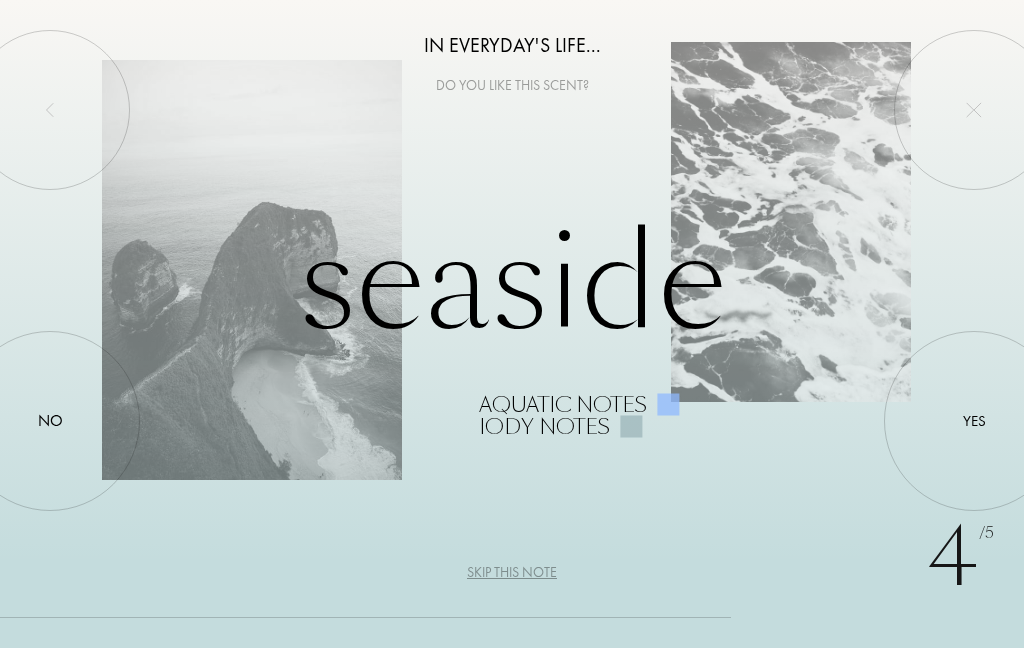 click at bounding box center [50, 421] 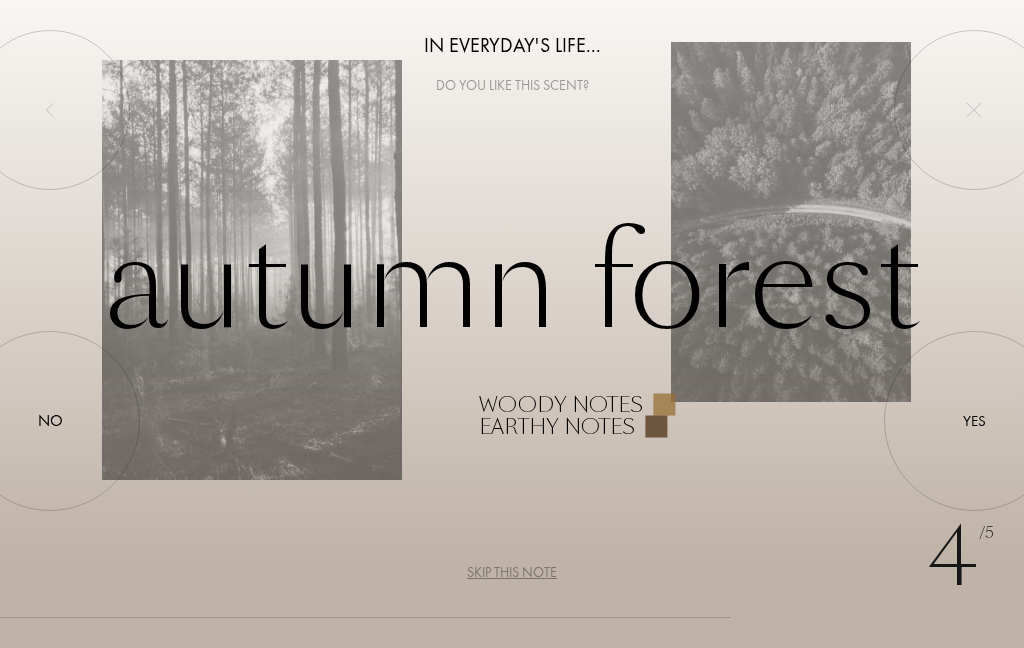 click at bounding box center (974, 421) 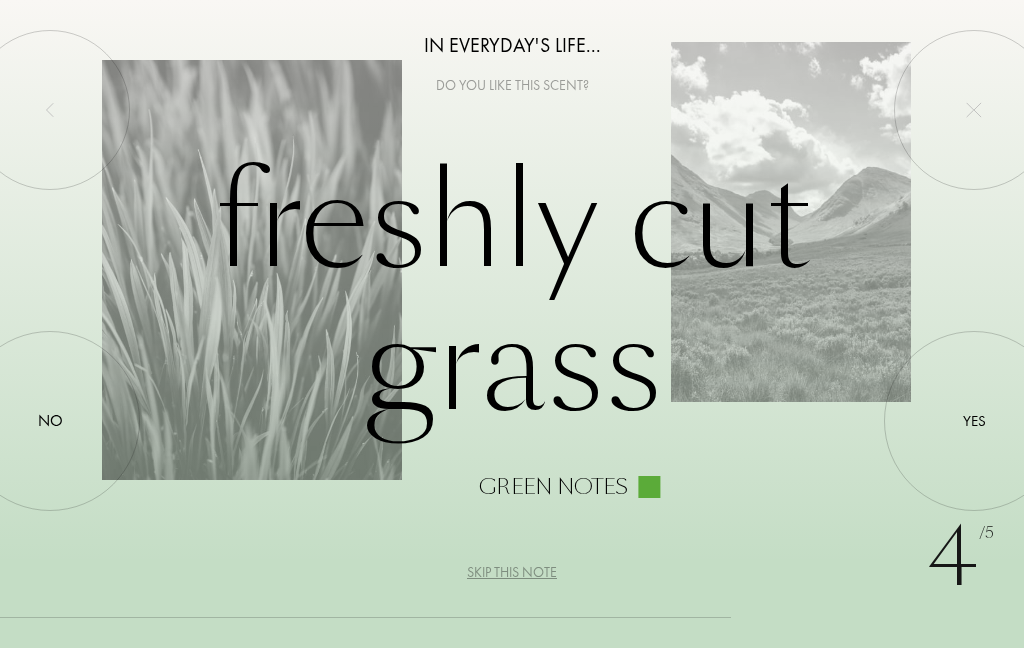 click at bounding box center [50, 421] 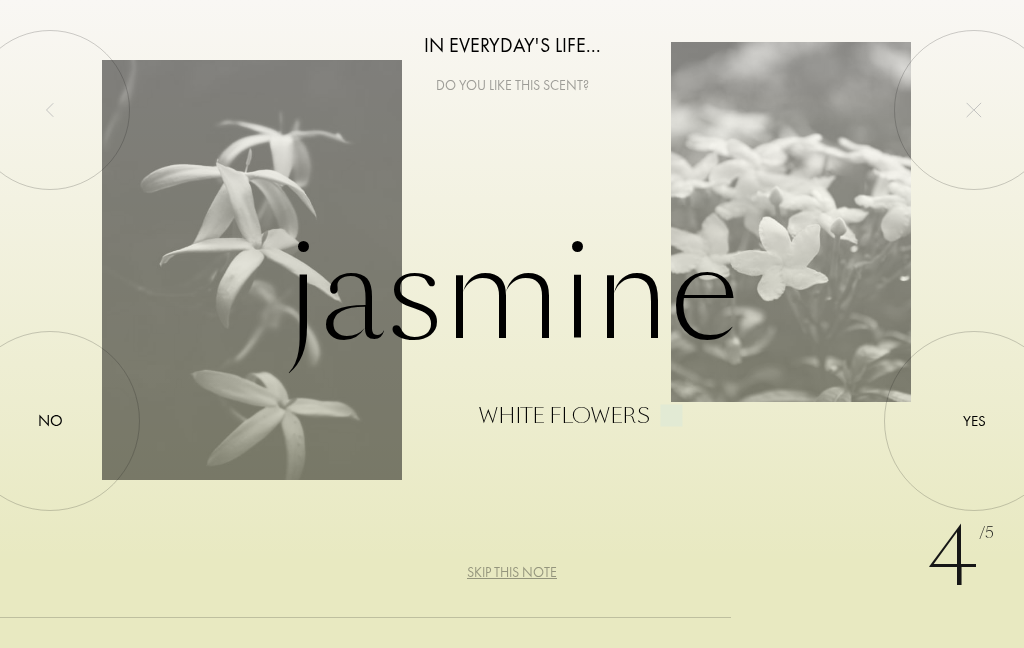 click at bounding box center [974, 421] 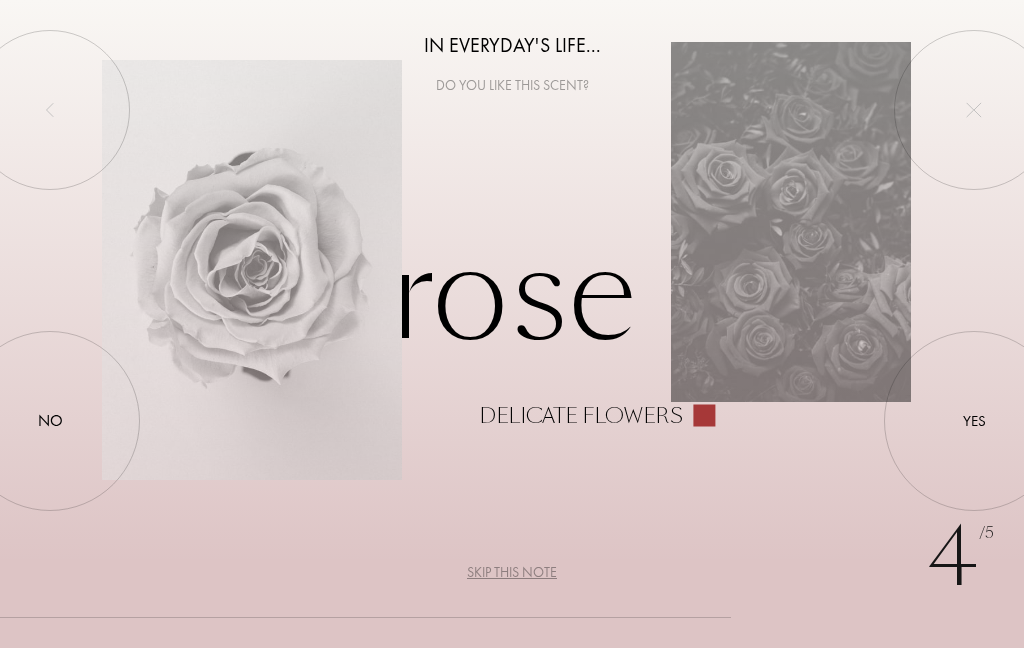 click at bounding box center [974, 421] 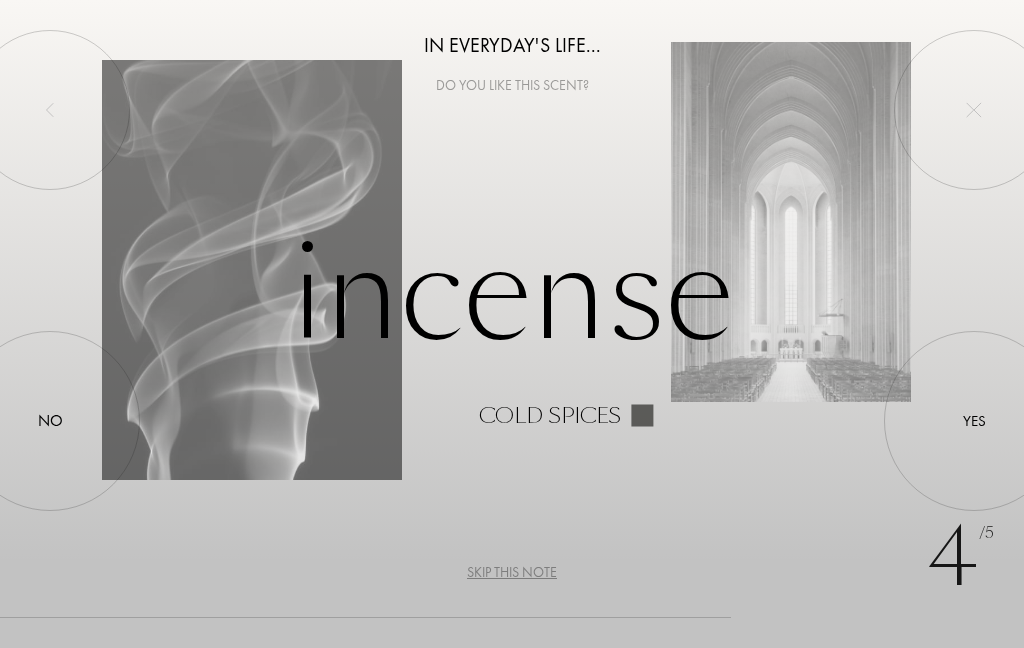 click on "Yes" at bounding box center (974, 421) 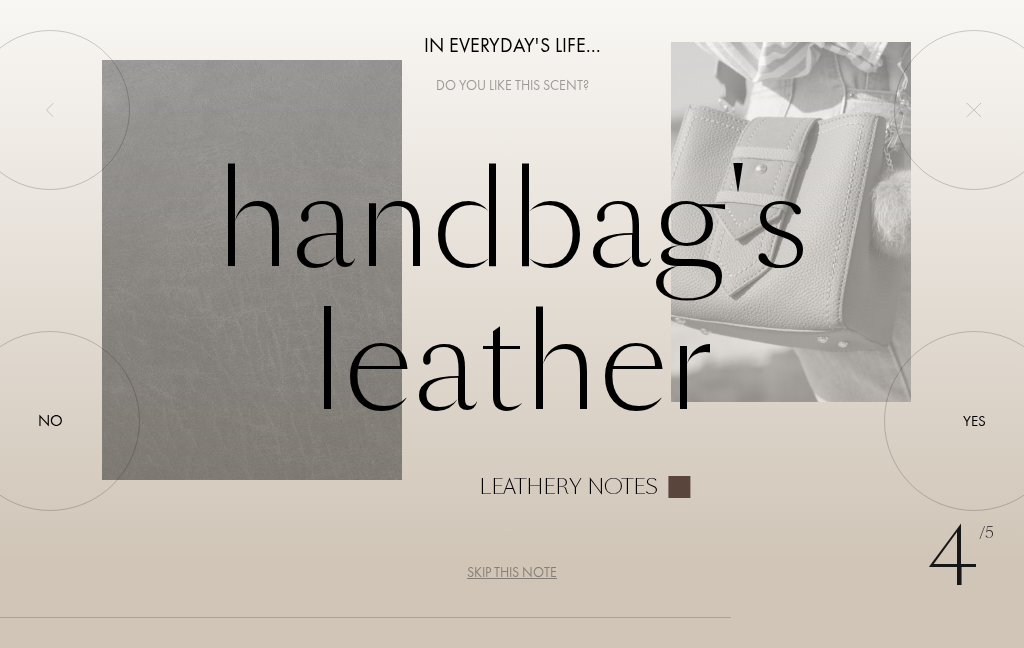 click at bounding box center [50, 421] 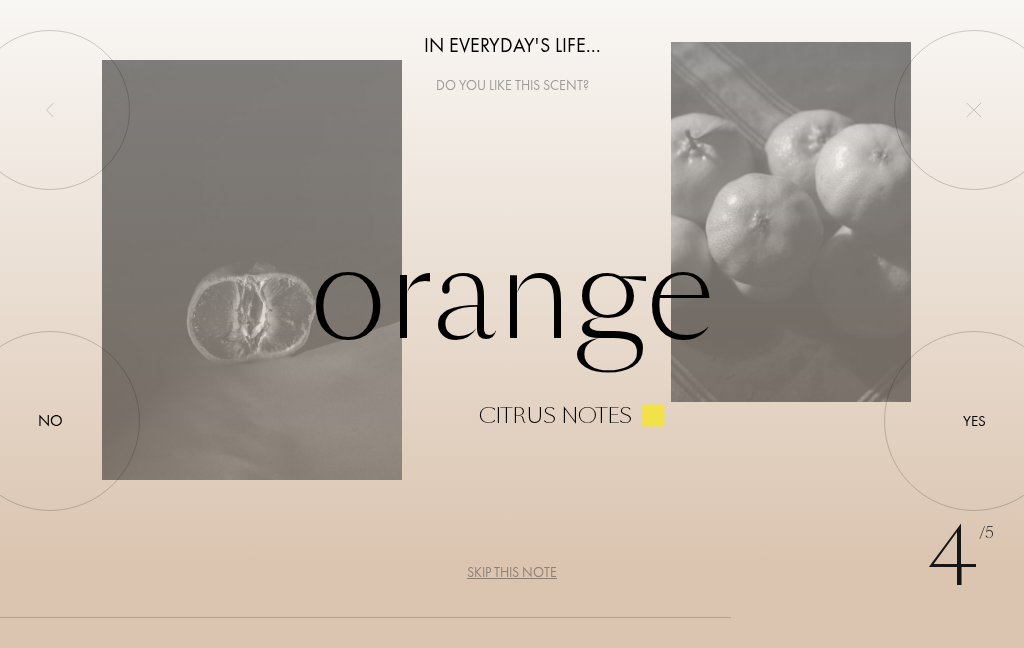 click at bounding box center [50, 421] 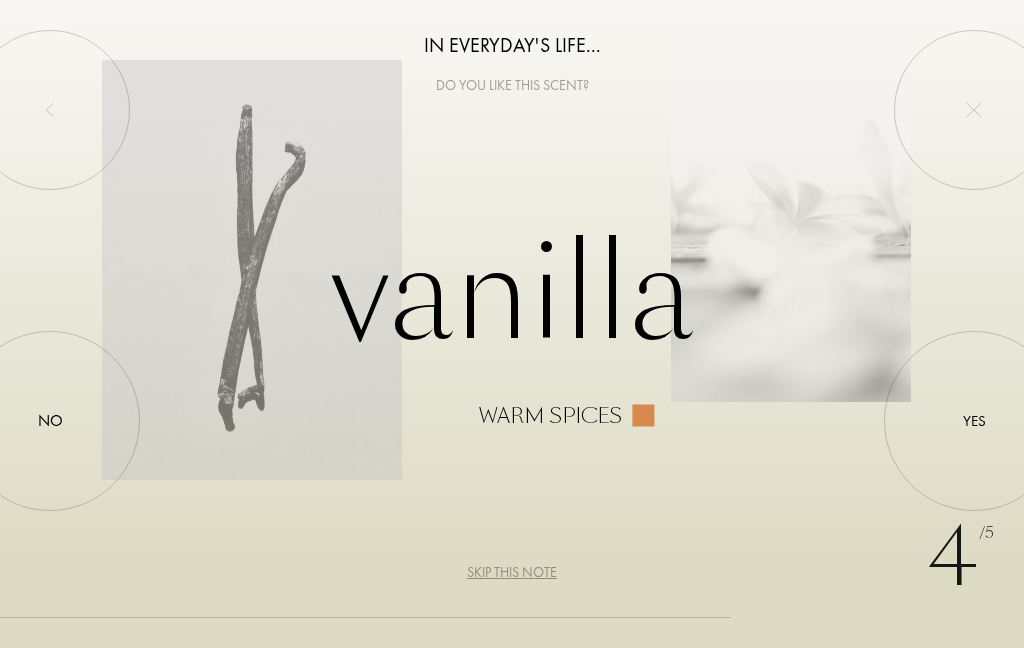 click at bounding box center (974, 421) 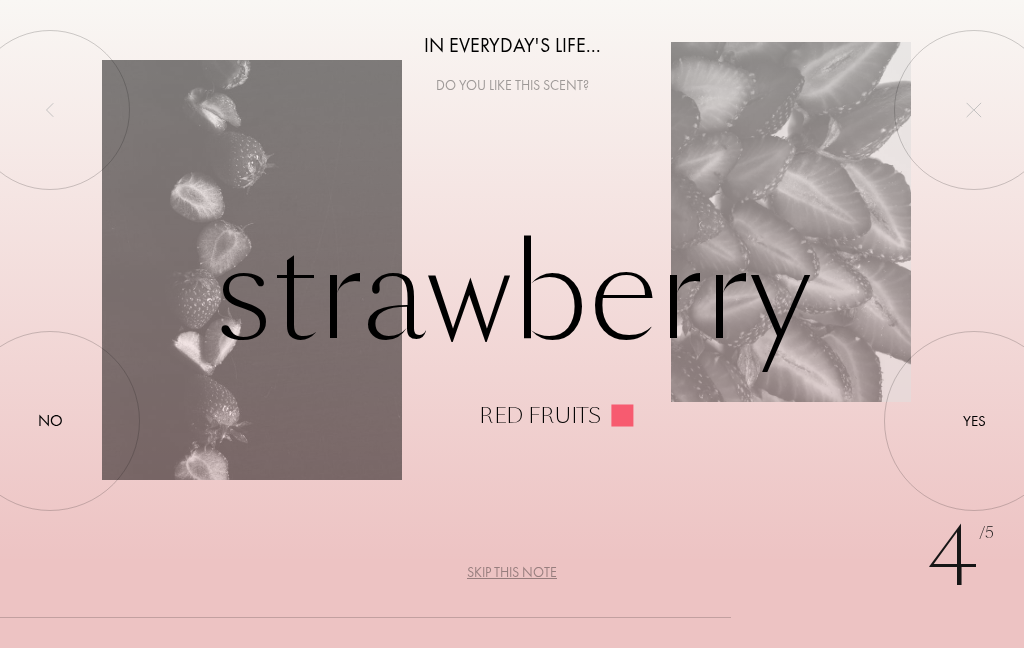 click at bounding box center [974, 421] 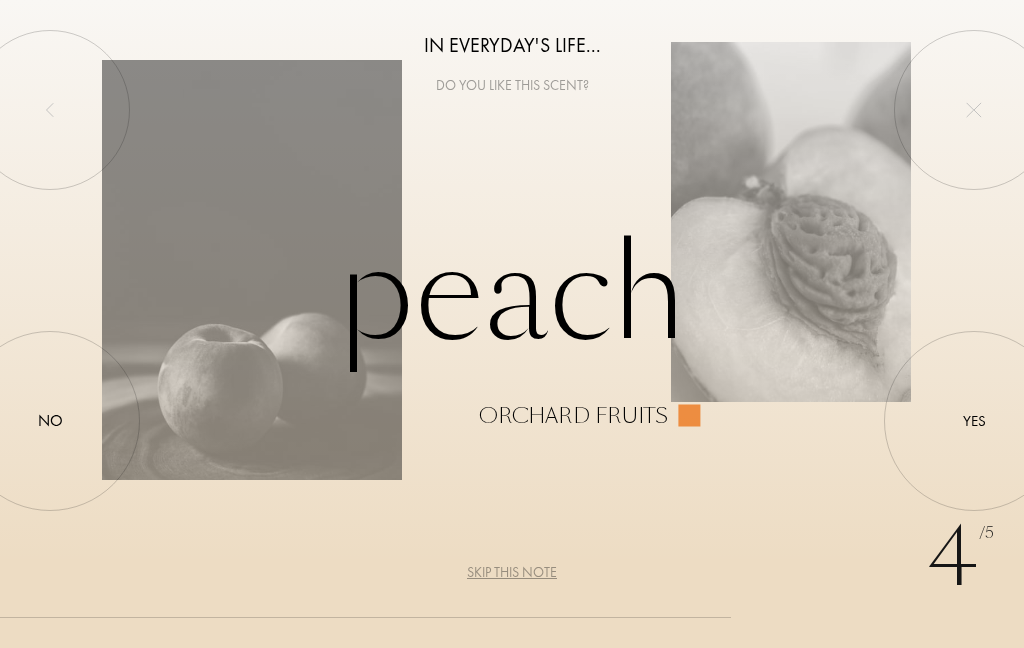 click at bounding box center (974, 421) 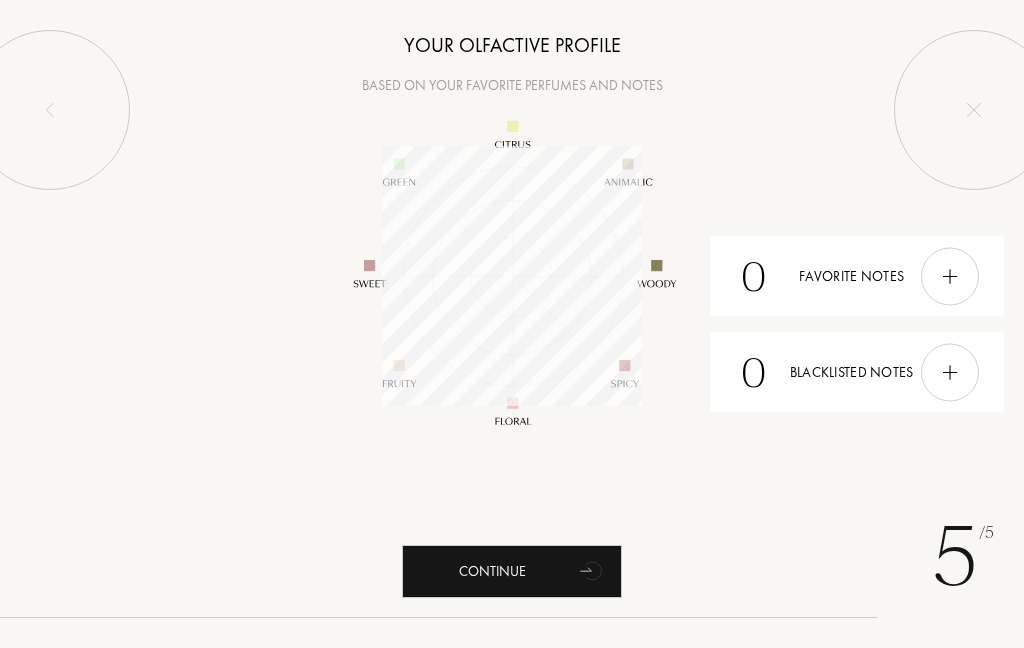 scroll, scrollTop: 999740, scrollLeft: 999740, axis: both 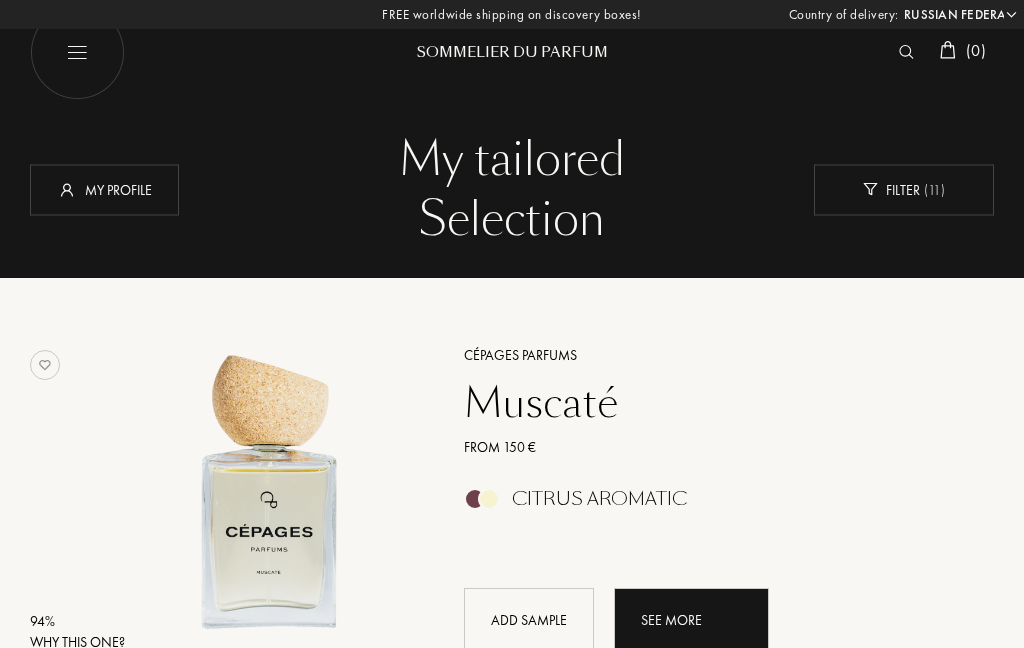 select on "RU" 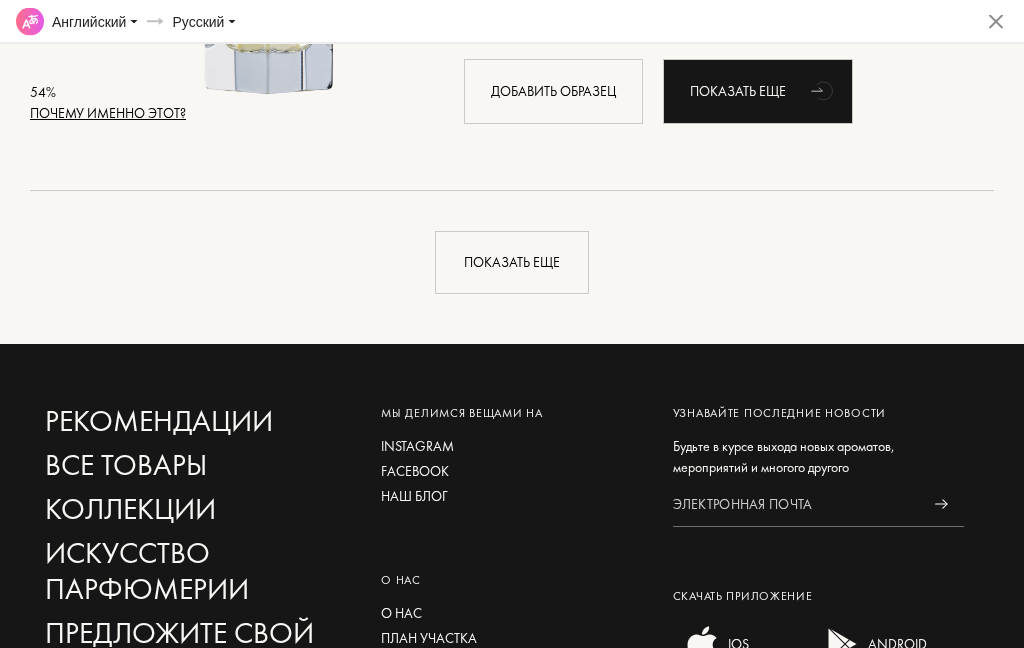 scroll, scrollTop: 4588, scrollLeft: 0, axis: vertical 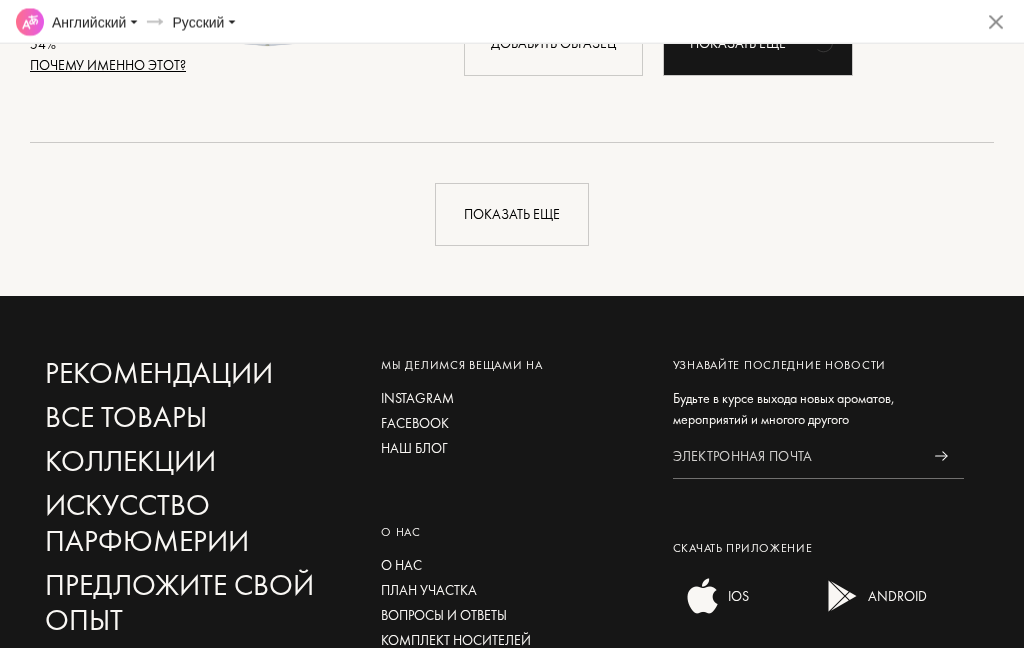 click on "Показать еще" at bounding box center (512, 214) 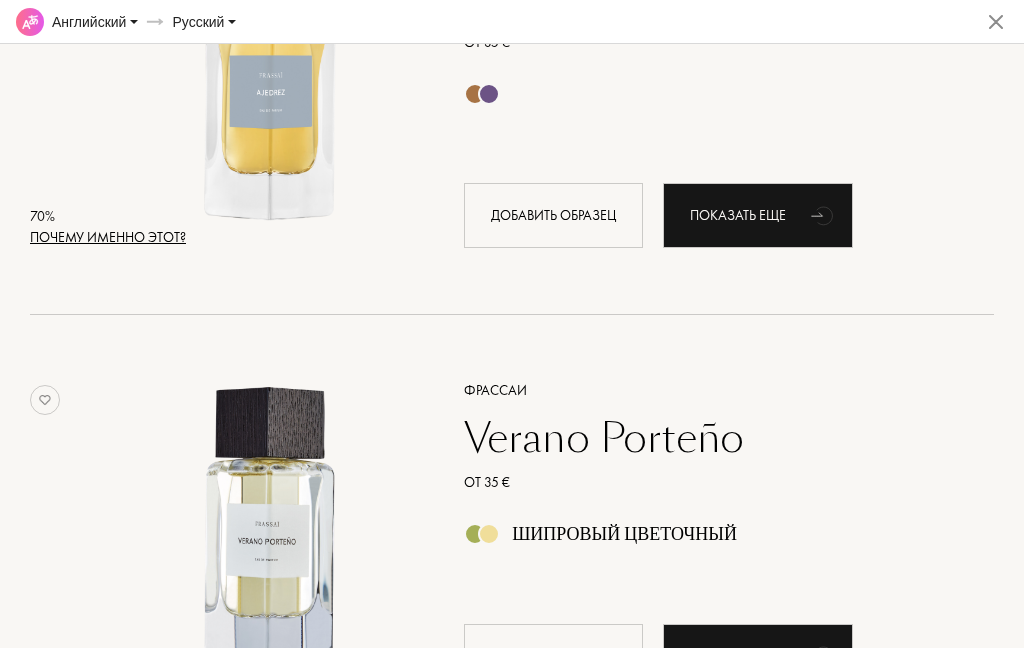 scroll, scrollTop: 3390, scrollLeft: 0, axis: vertical 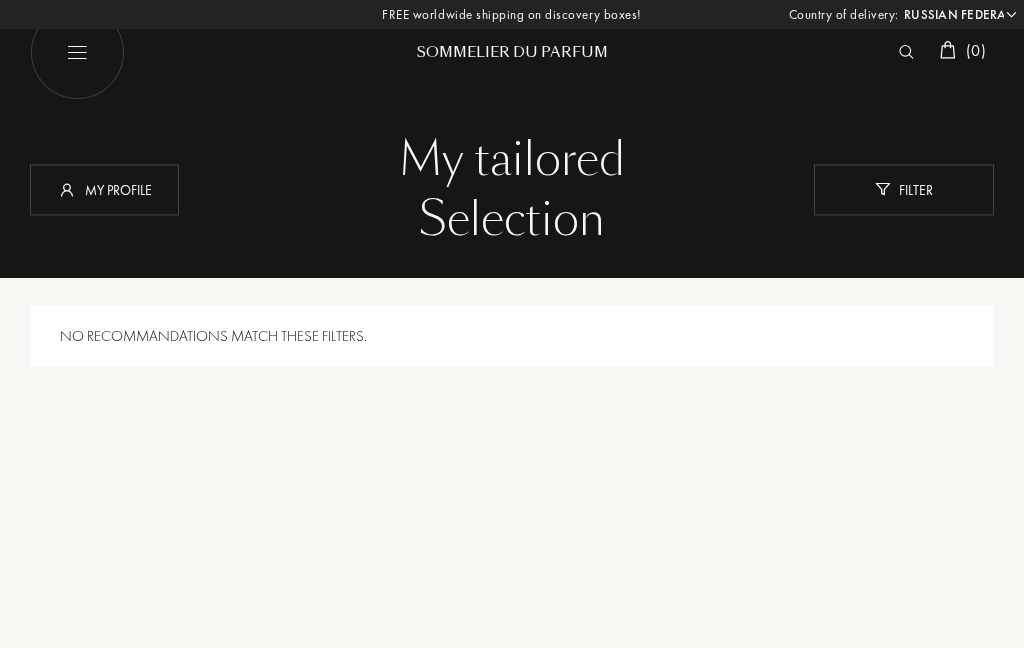 select on "RU" 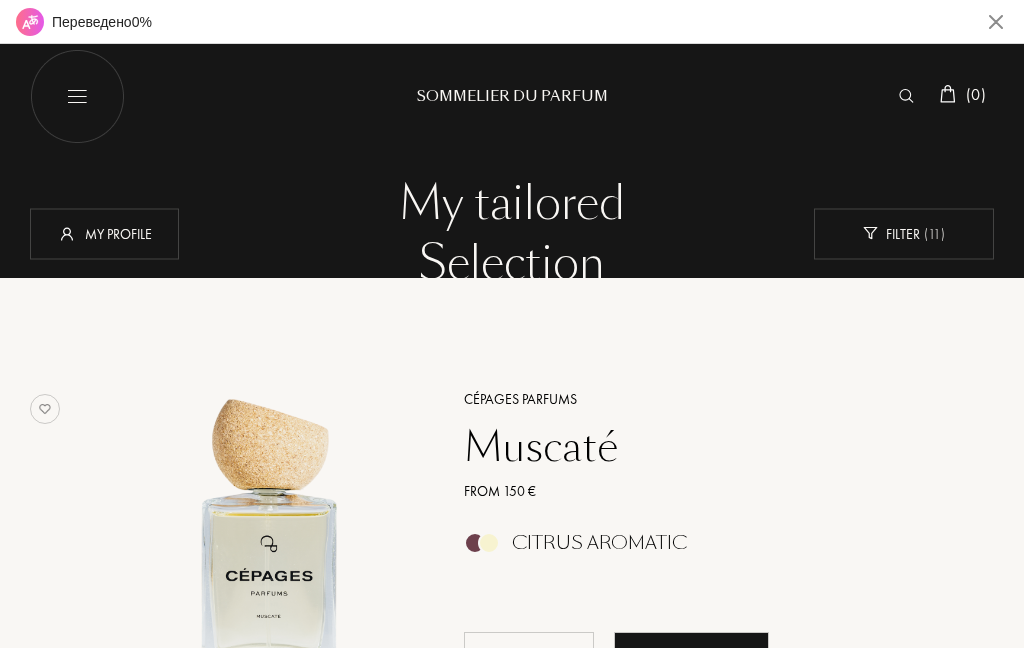 scroll, scrollTop: 0, scrollLeft: 0, axis: both 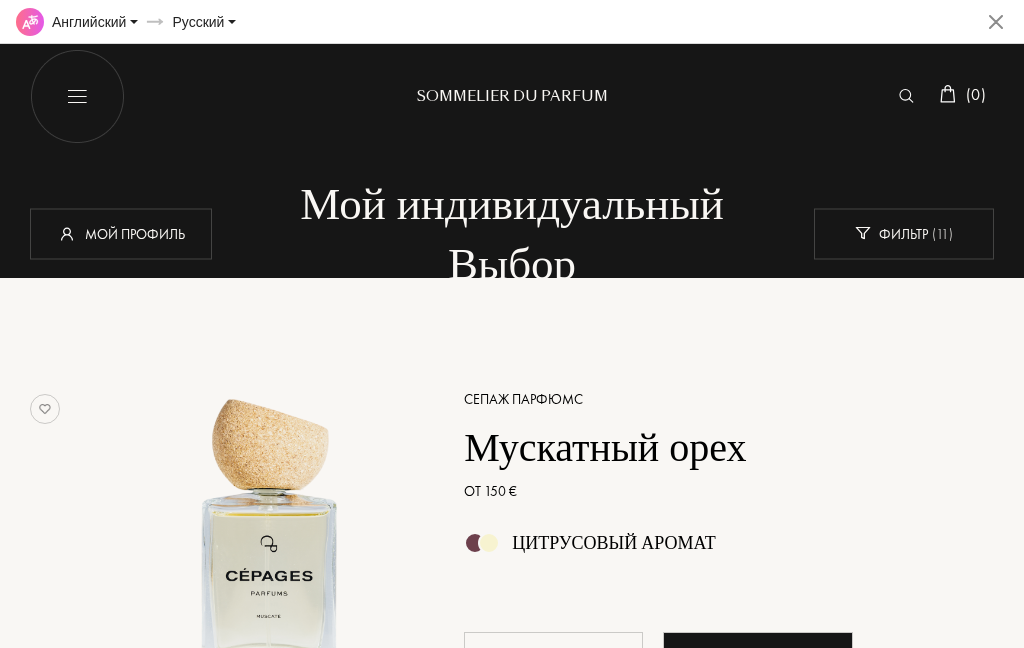 click at bounding box center [996, 22] 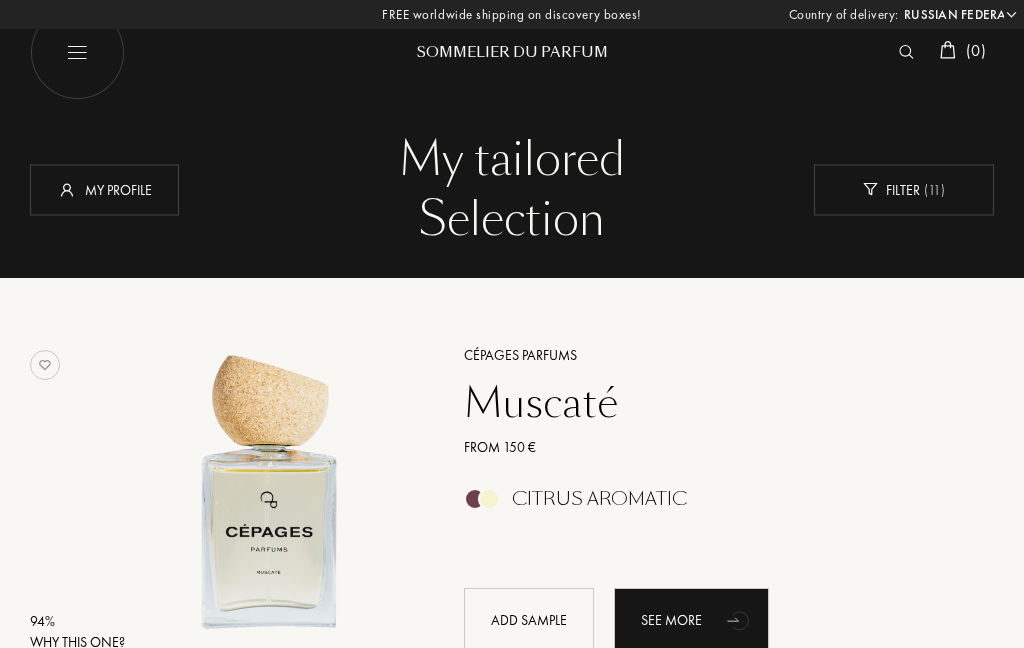 click at bounding box center (906, 52) 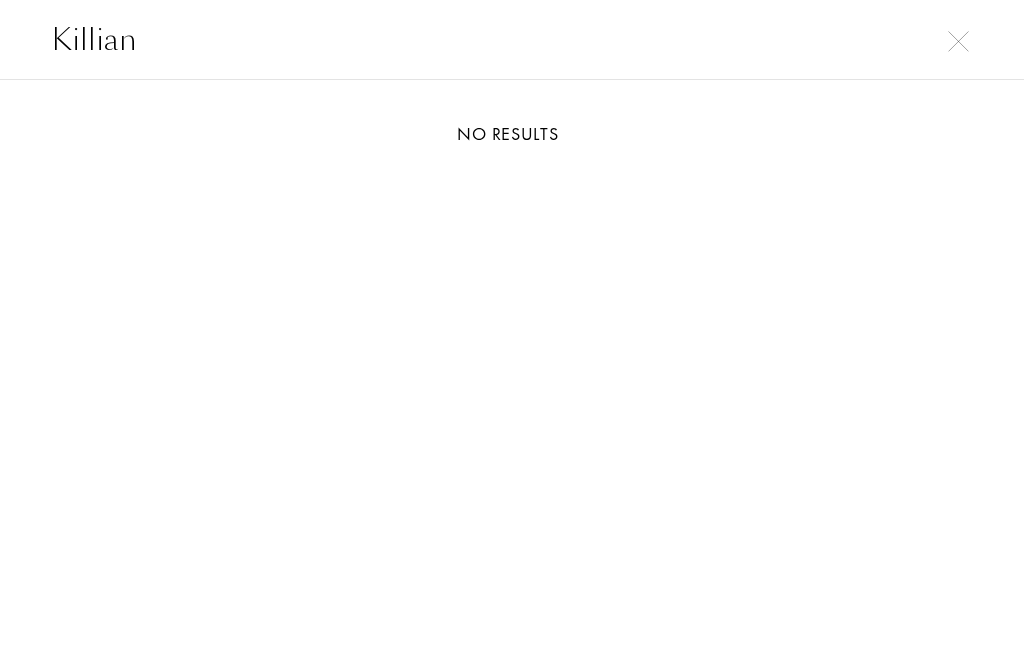 type on "Killian" 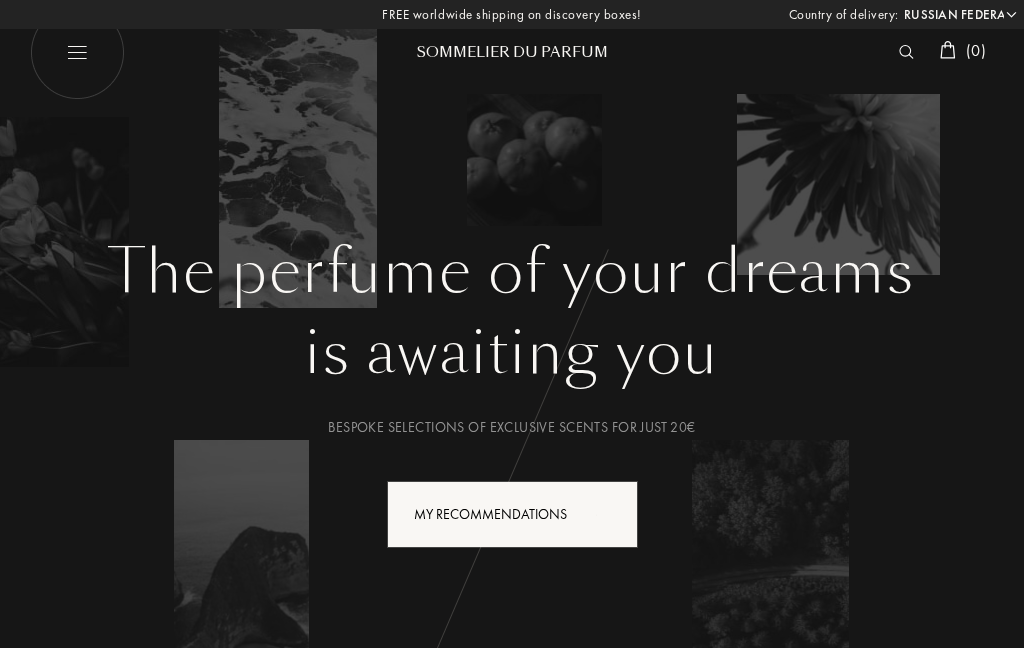 select on "RU" 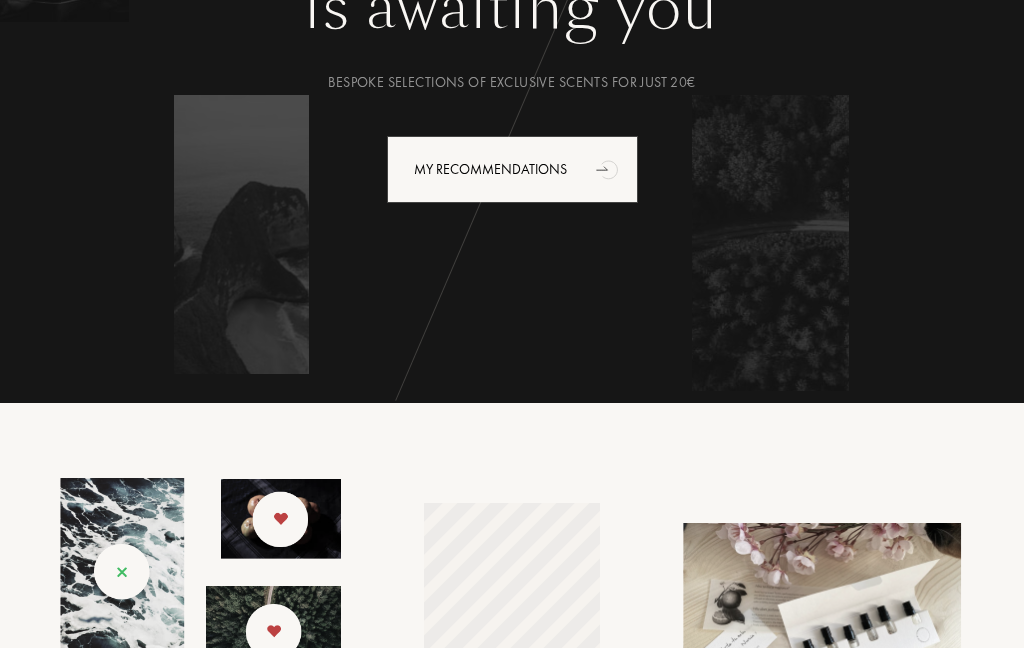 scroll, scrollTop: 0, scrollLeft: 0, axis: both 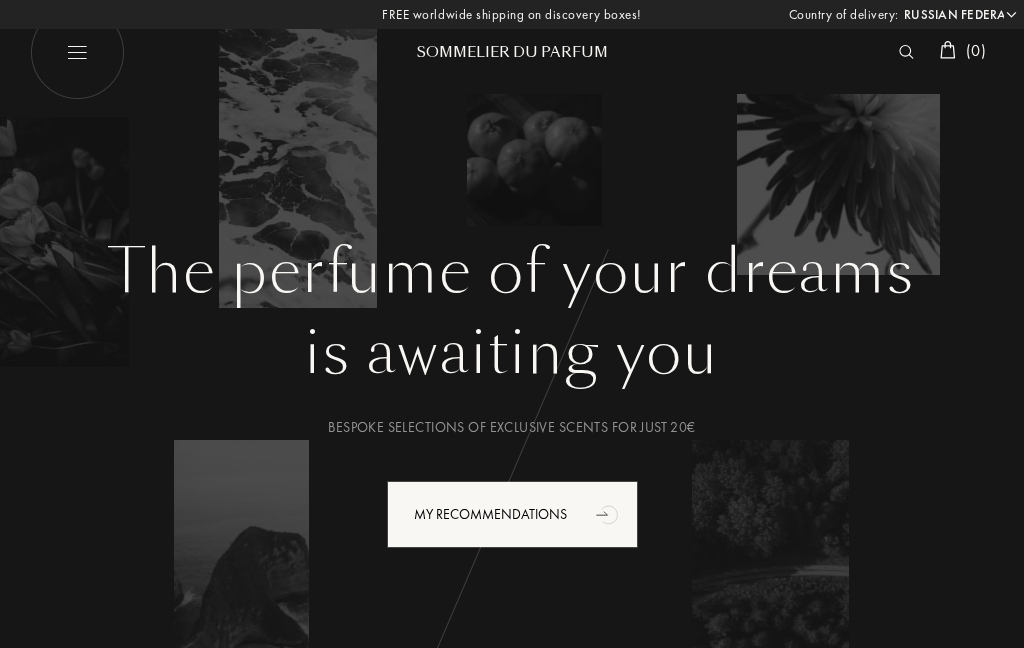 click at bounding box center (906, 52) 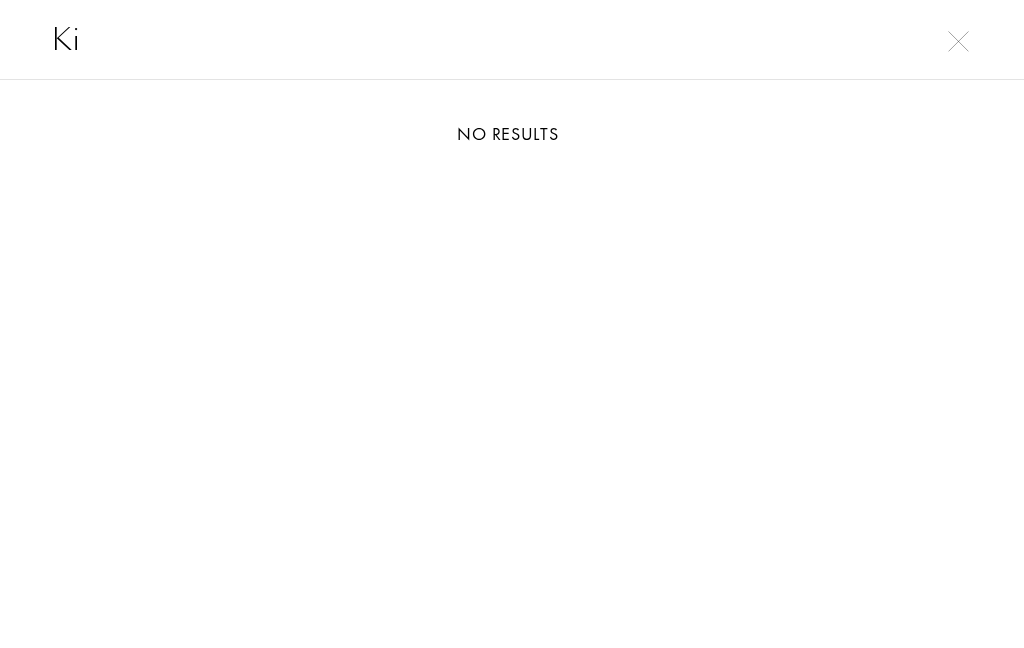 type on "K" 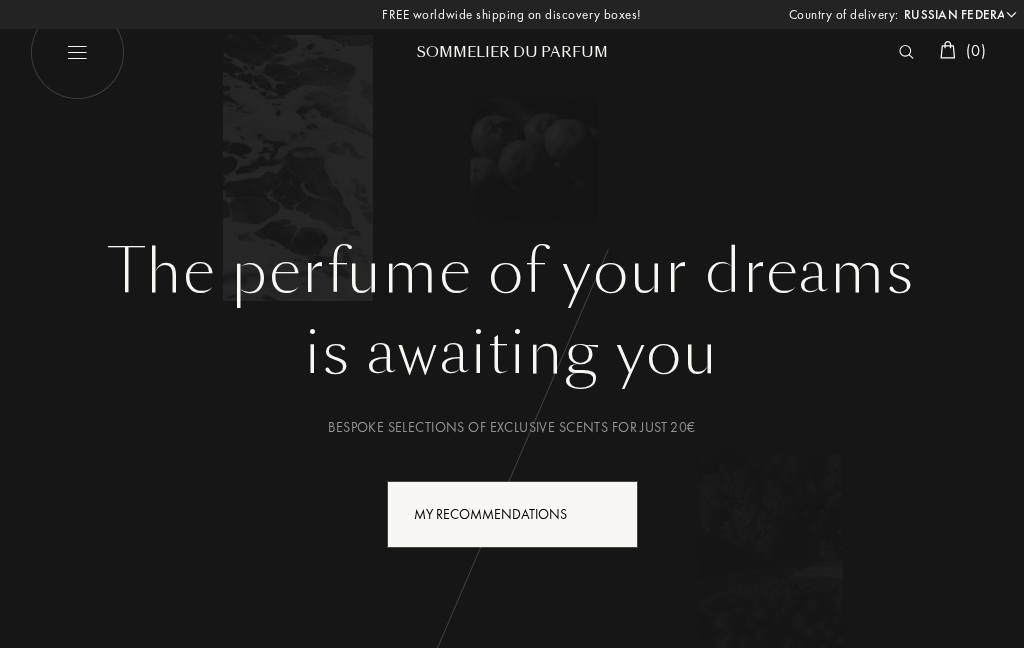 select on "RU" 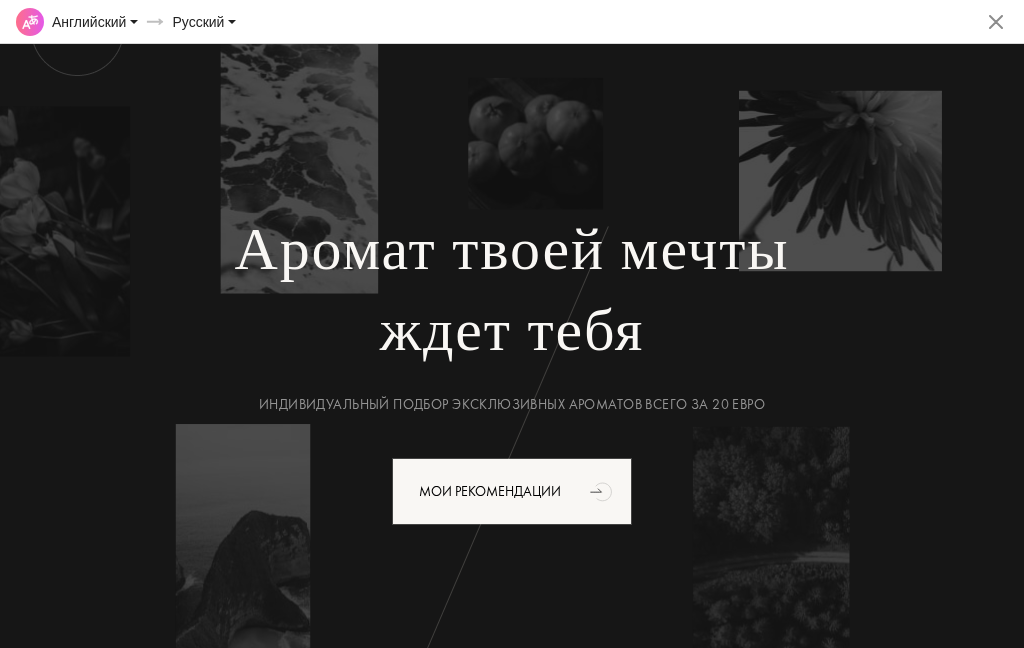 scroll, scrollTop: 0, scrollLeft: 0, axis: both 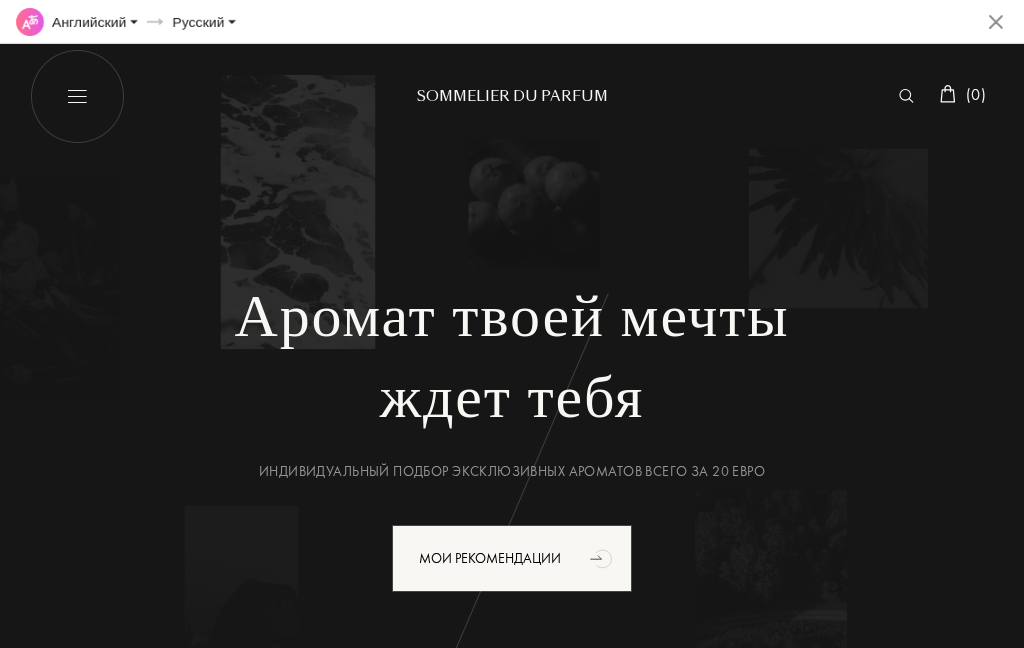 select on "RU" 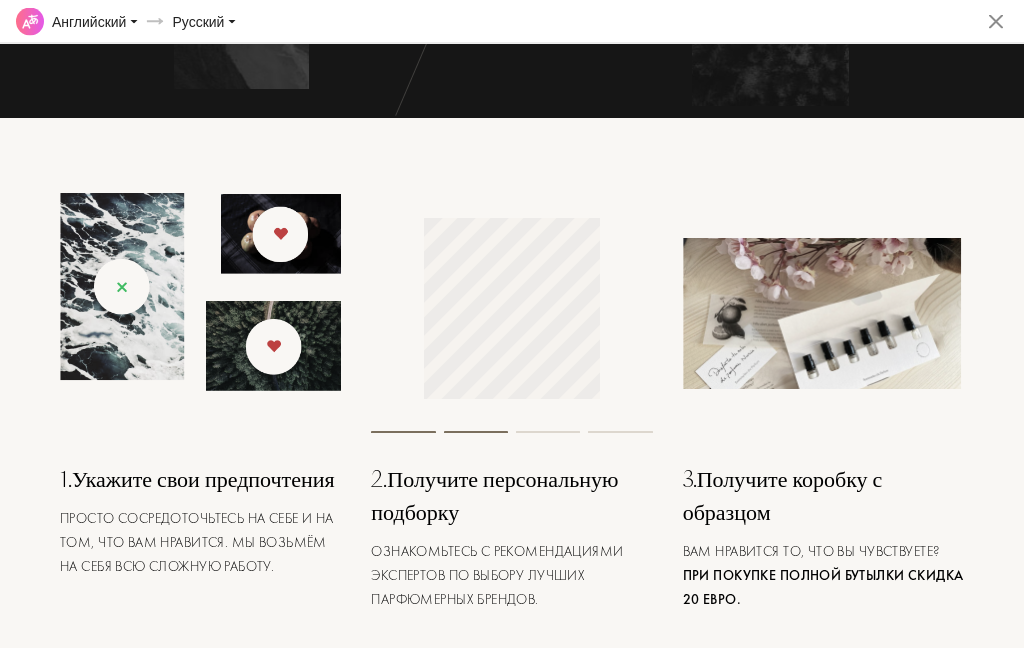 scroll, scrollTop: 723, scrollLeft: 0, axis: vertical 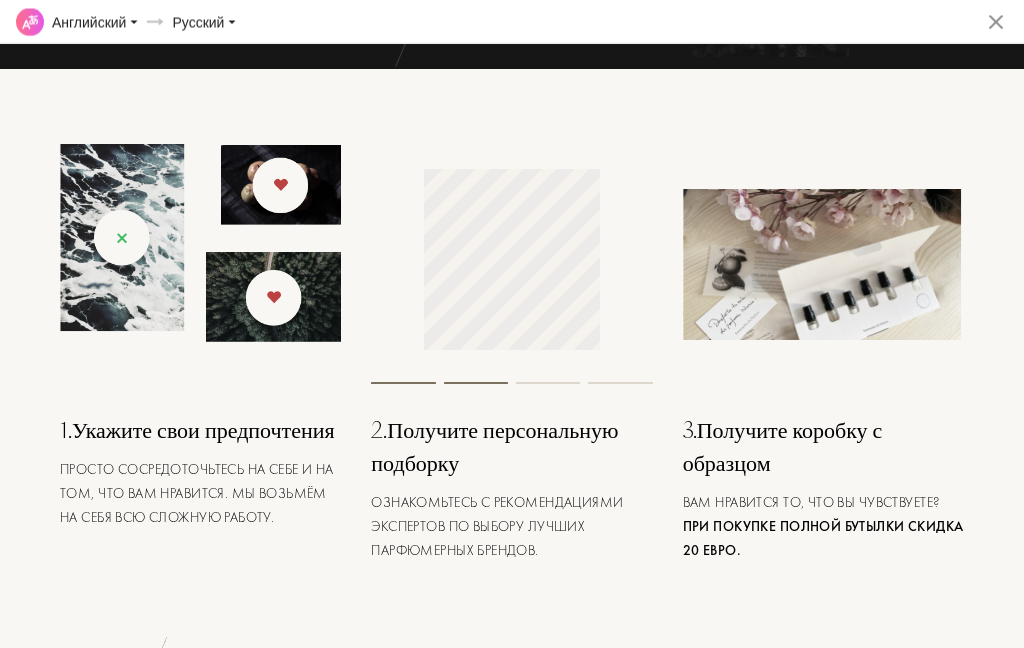 click on "Просто сосредоточьтесь на себе и на том, что вам нравится. Мы возьмём на себя всю сложную работу." at bounding box center [200, 493] 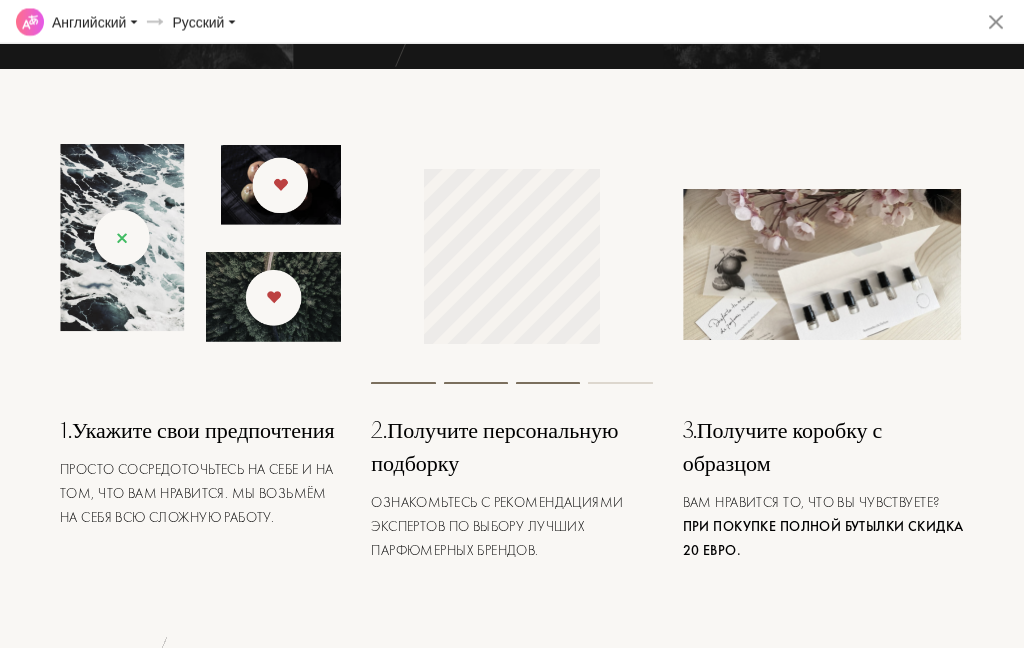 click on "1 .  Укажите свои предпочтения Просто сосредоточьтесь на себе и на том, что вам нравится. Мы возьмём на себя всю сложную работу." at bounding box center [200, 353] 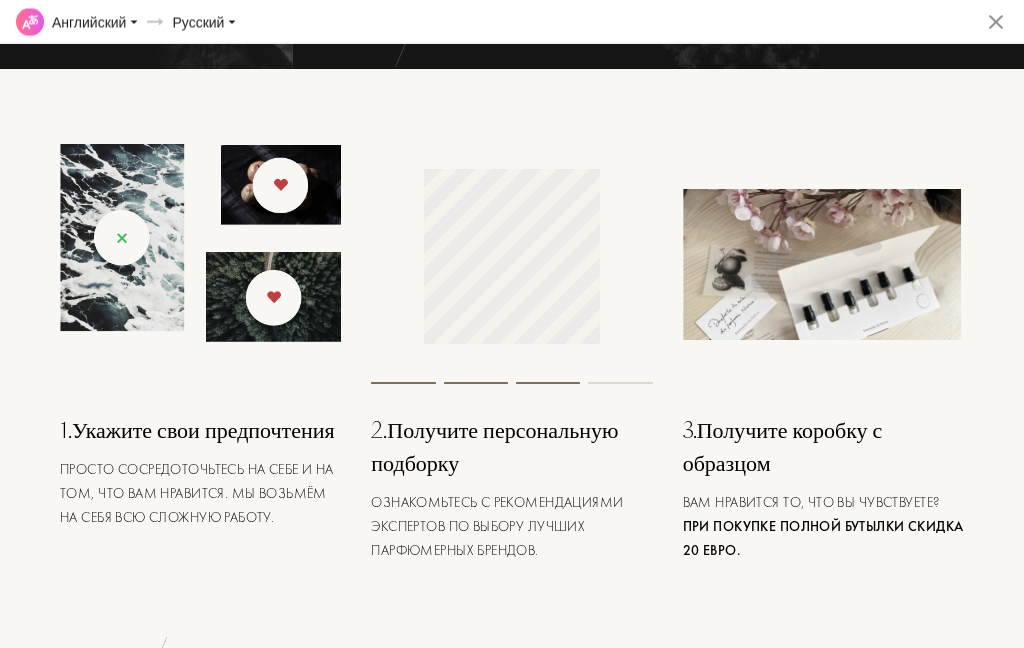 click at bounding box center [200, 243] 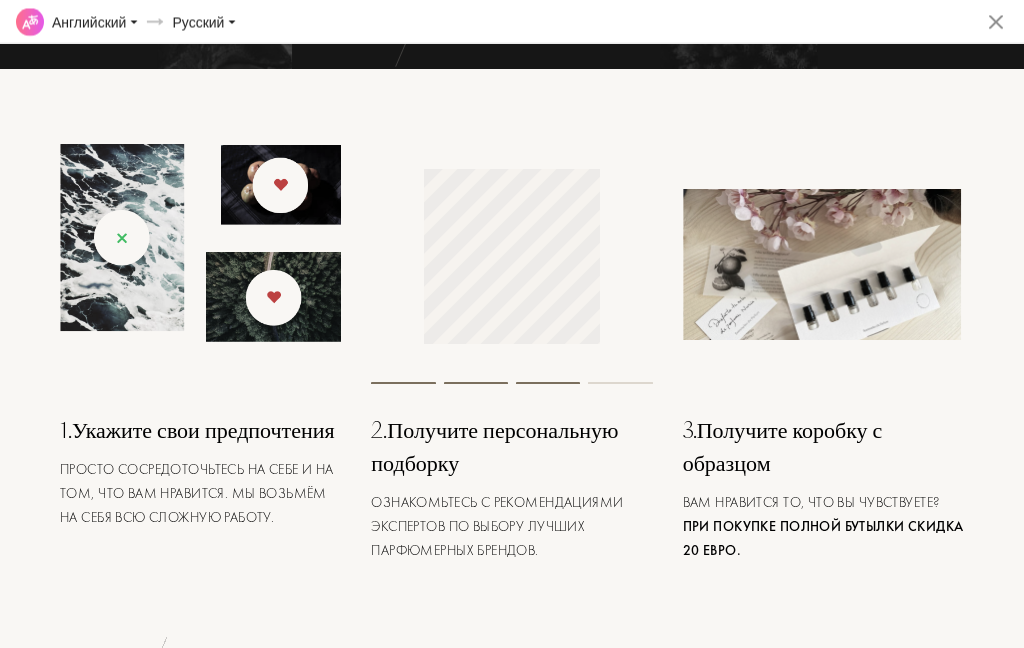 click at bounding box center [200, 243] 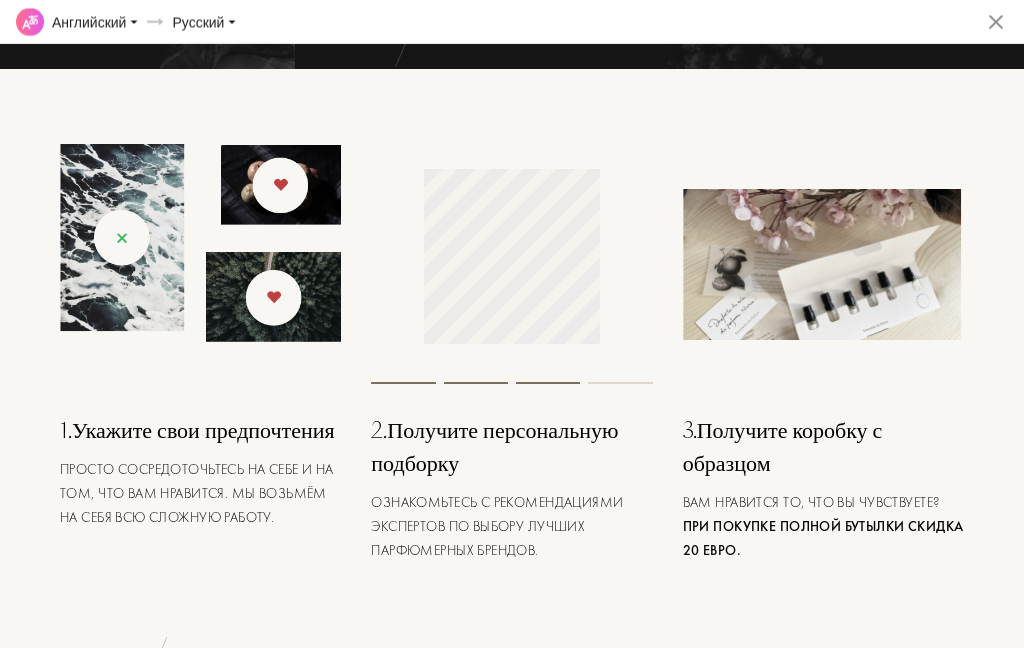 click at bounding box center (200, 243) 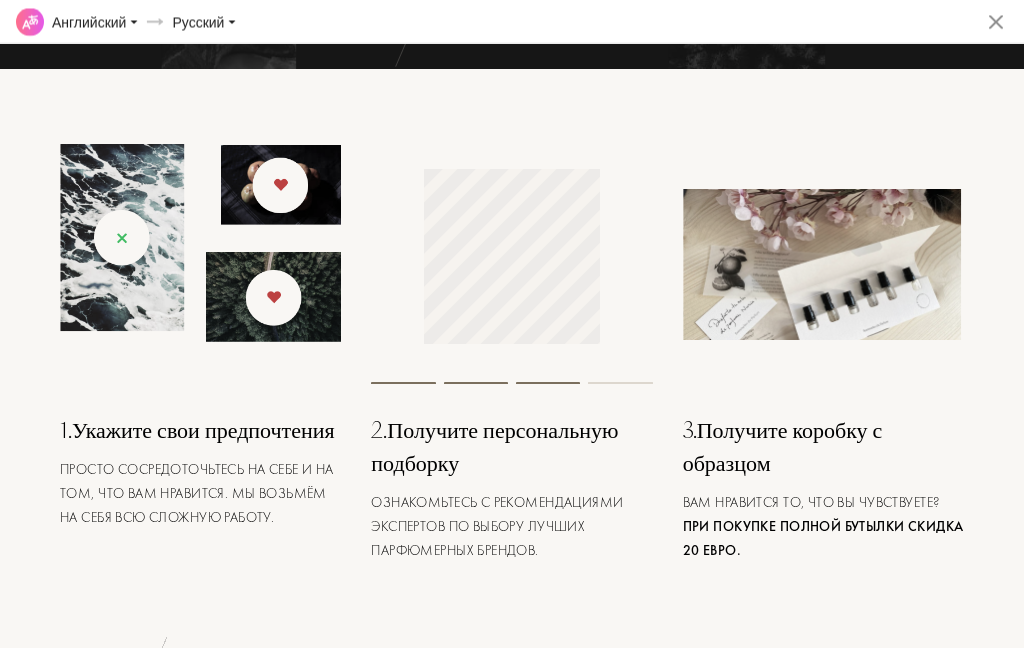 scroll, scrollTop: 698, scrollLeft: 0, axis: vertical 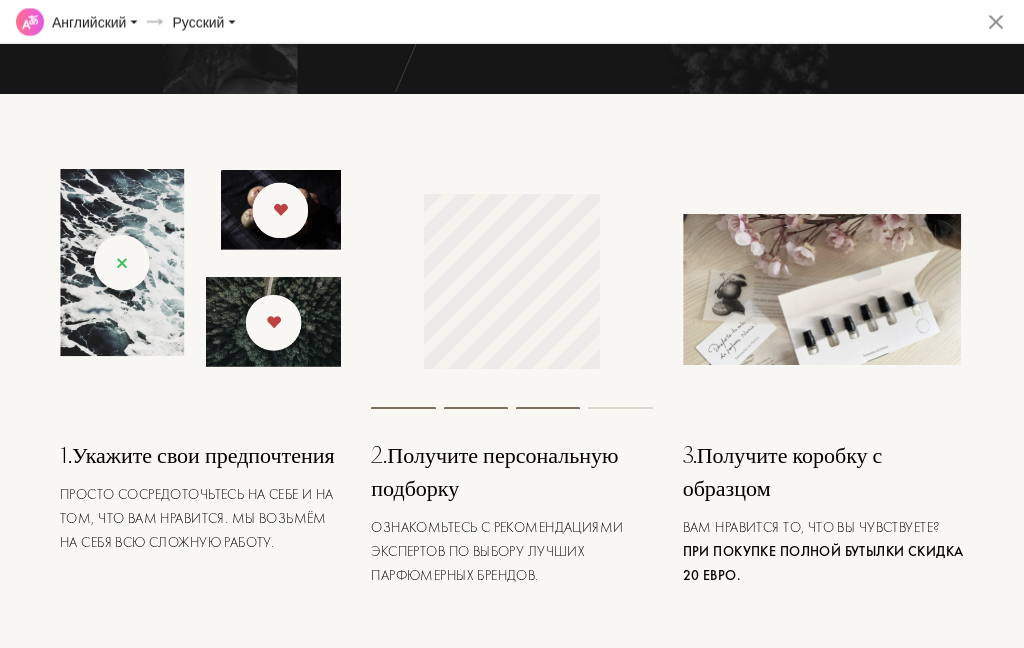 click at bounding box center (511, 289) 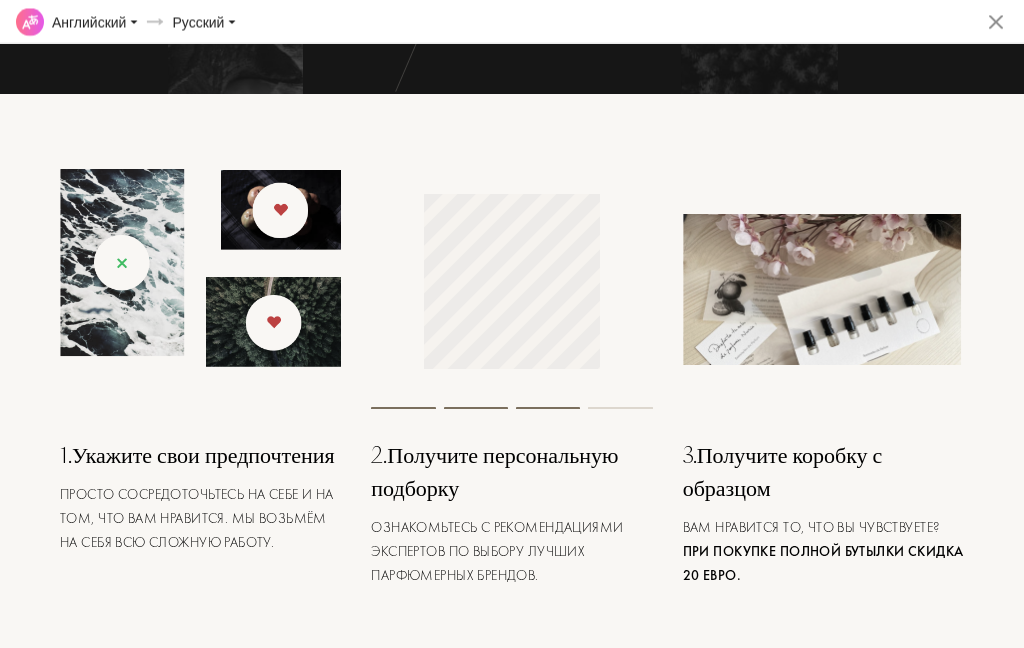 click at bounding box center [823, 290] 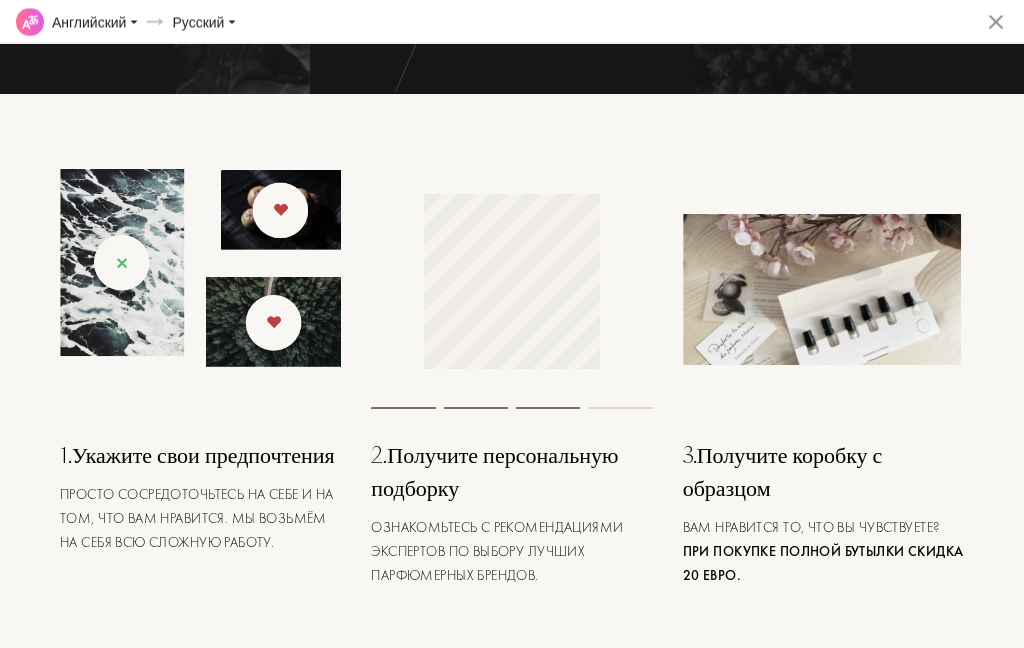 click at bounding box center (823, 290) 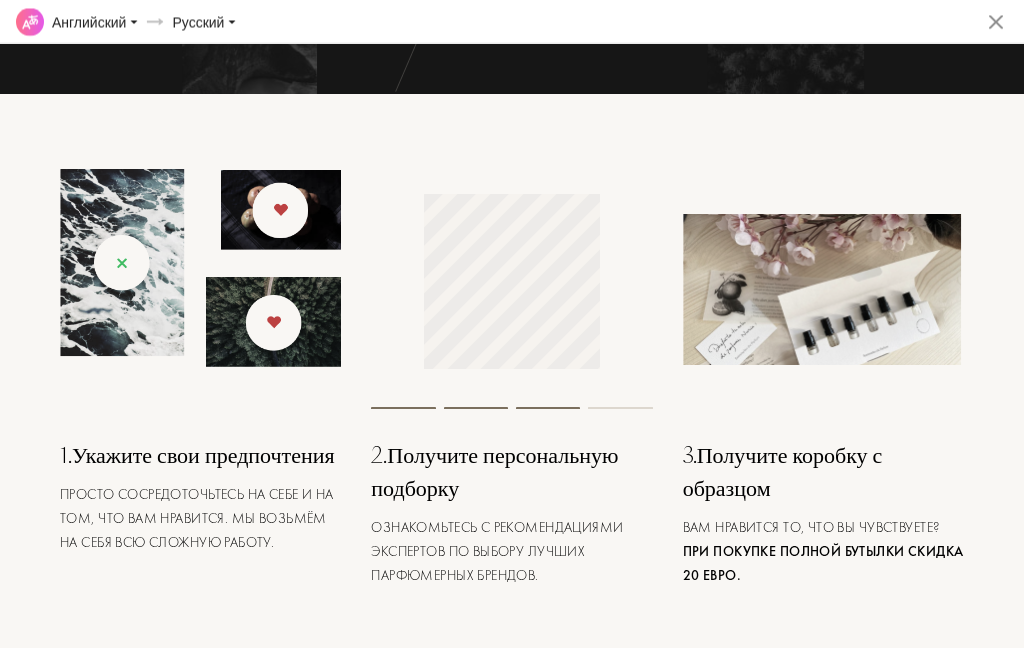 click at bounding box center [200, 268] 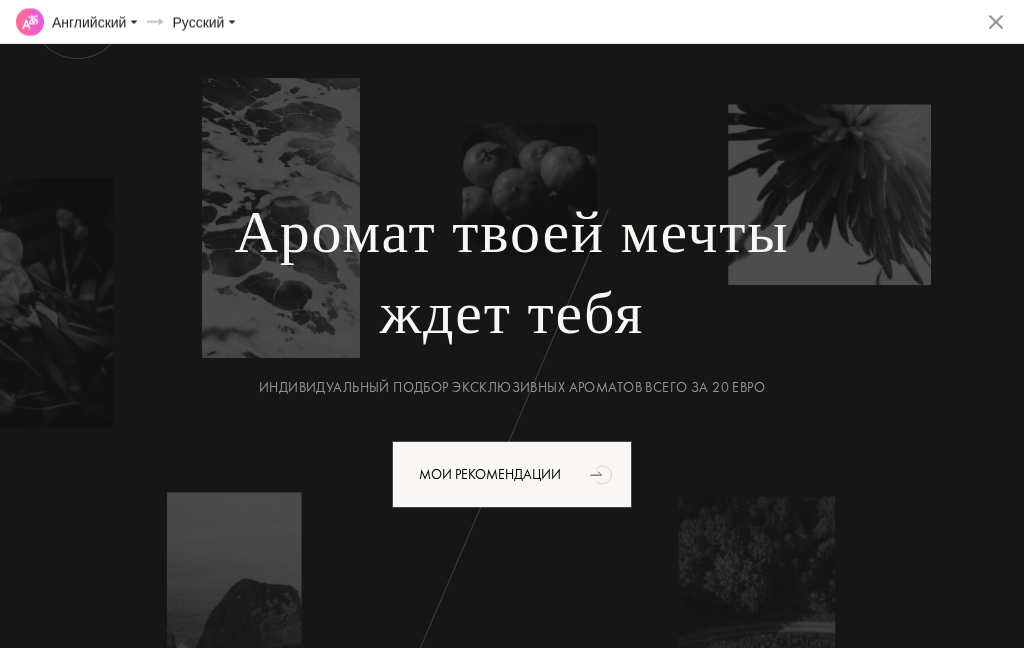 scroll, scrollTop: 80, scrollLeft: 0, axis: vertical 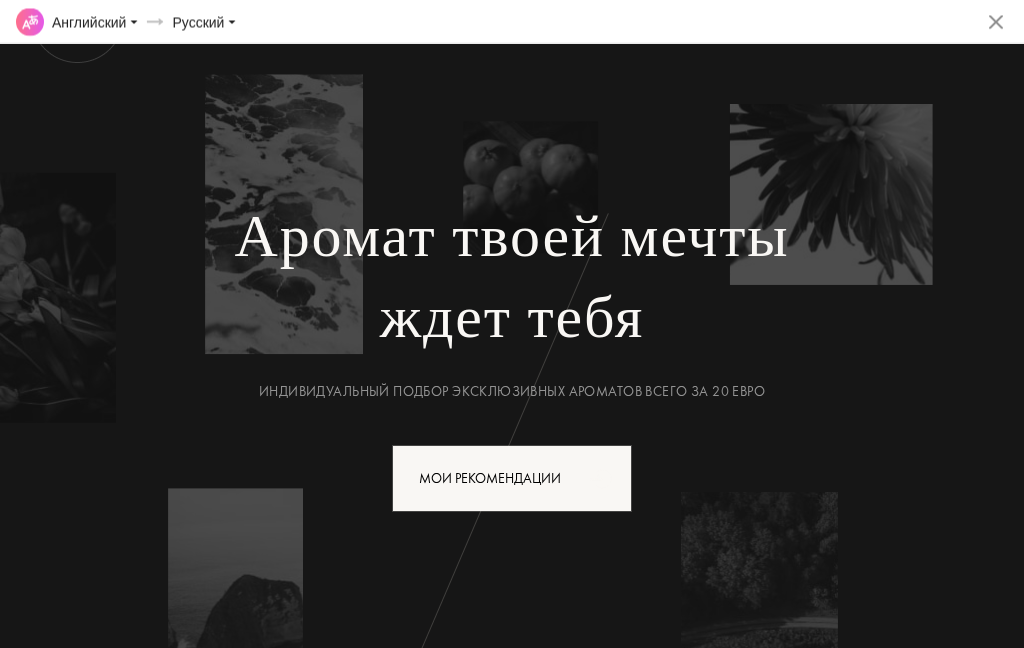 click on "Мои Рекомендации" at bounding box center [512, 478] 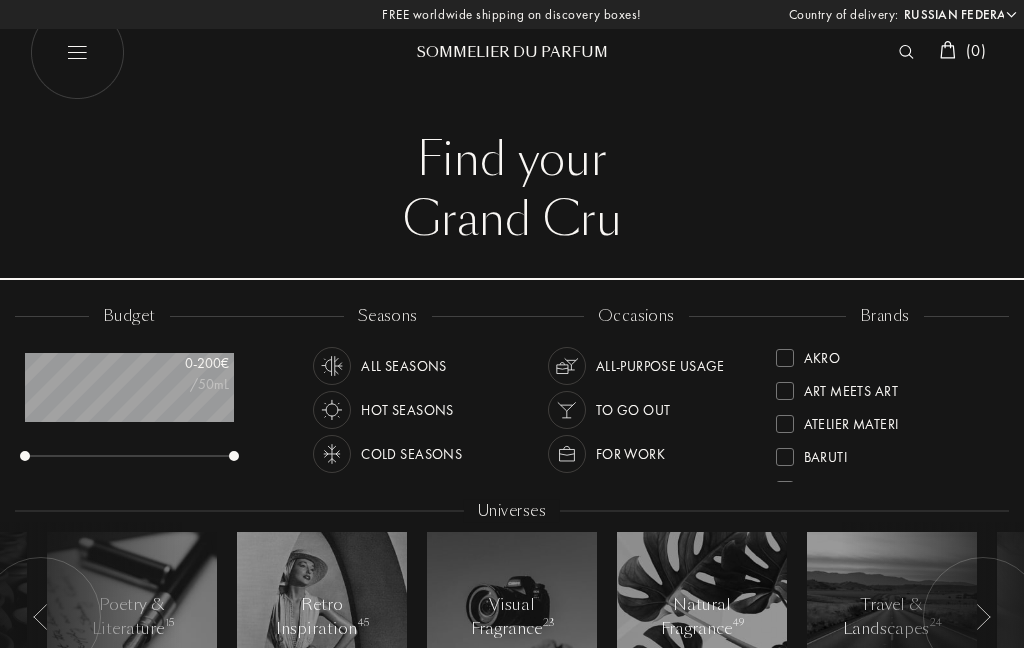 select on "RU" 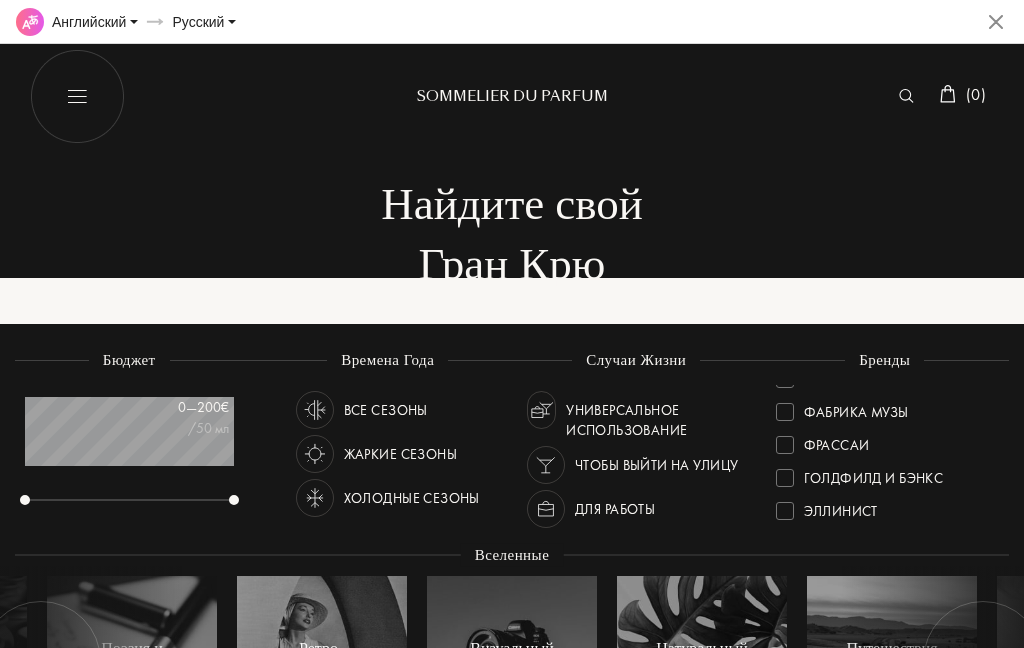 scroll, scrollTop: 999900, scrollLeft: 999791, axis: both 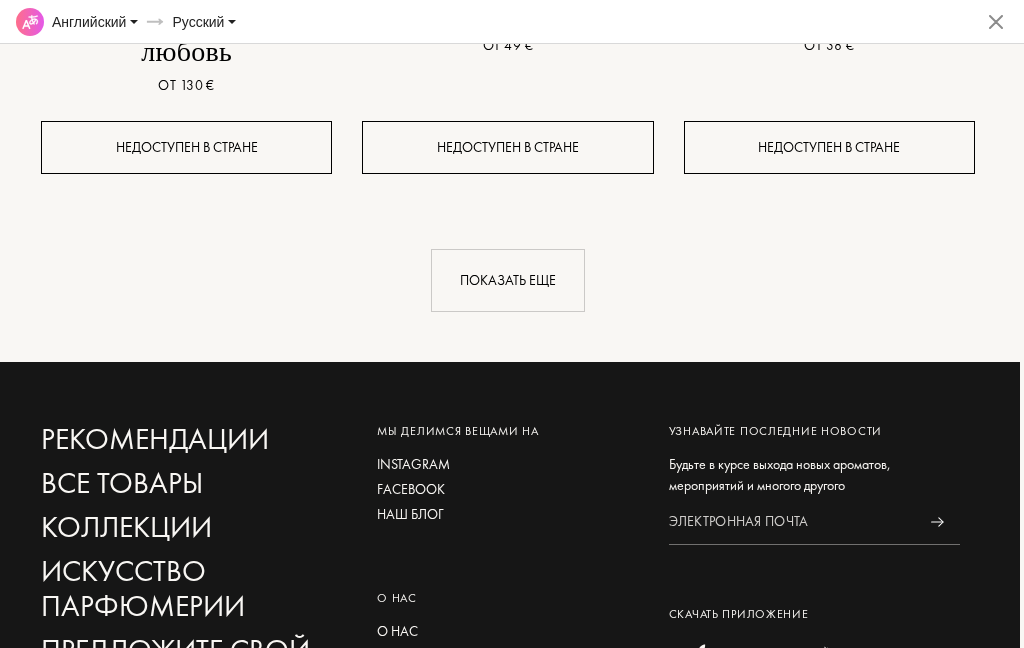click on "Показать еще" at bounding box center [508, 280] 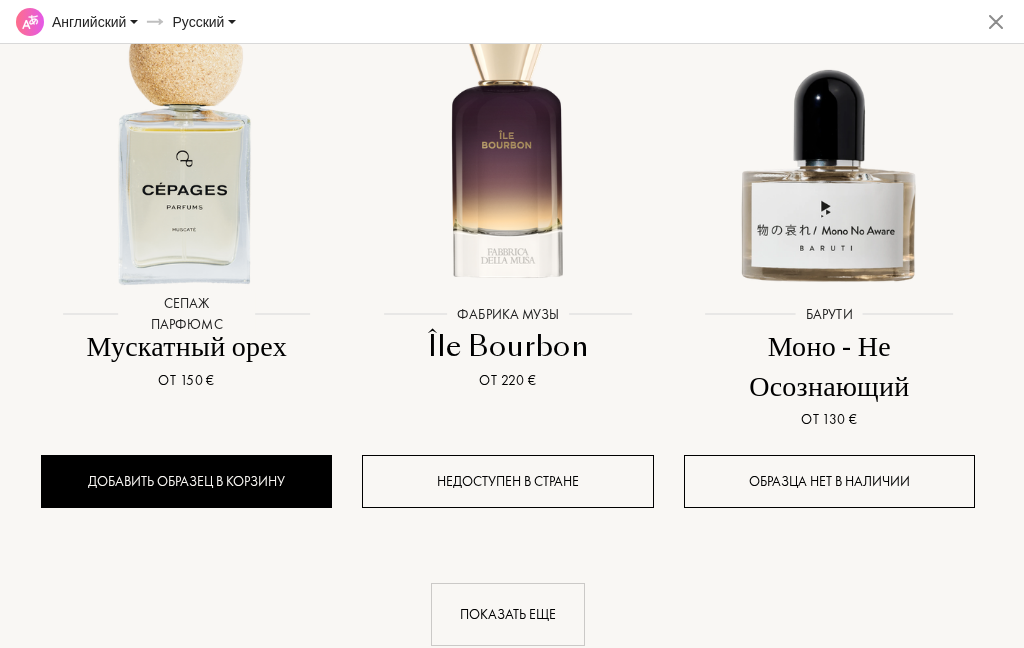 scroll, scrollTop: 4680, scrollLeft: 4, axis: both 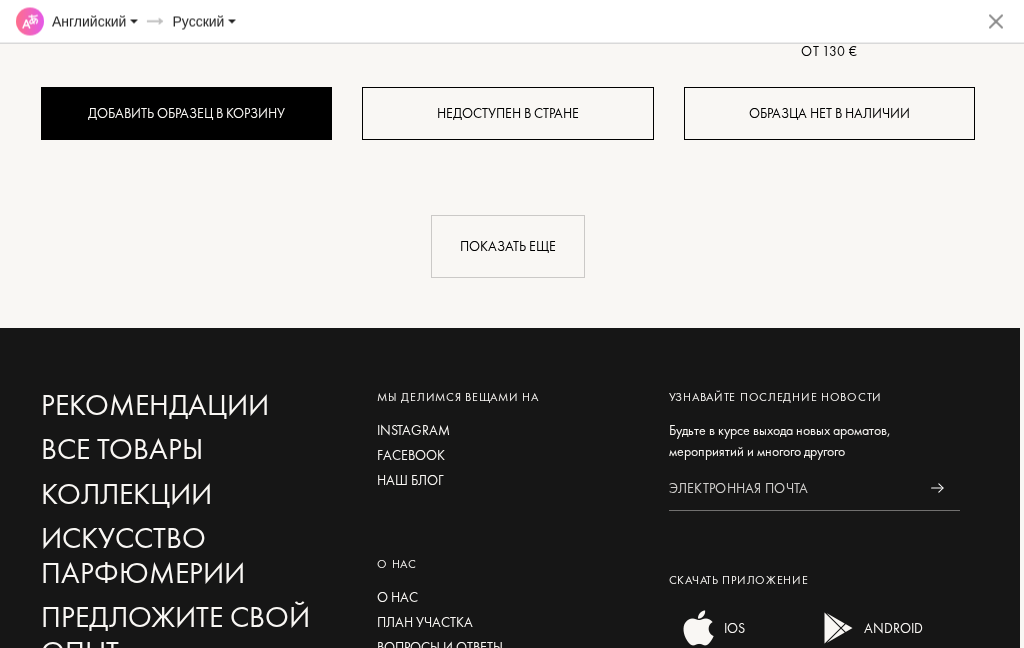 click on "Показать еще" at bounding box center (508, 247) 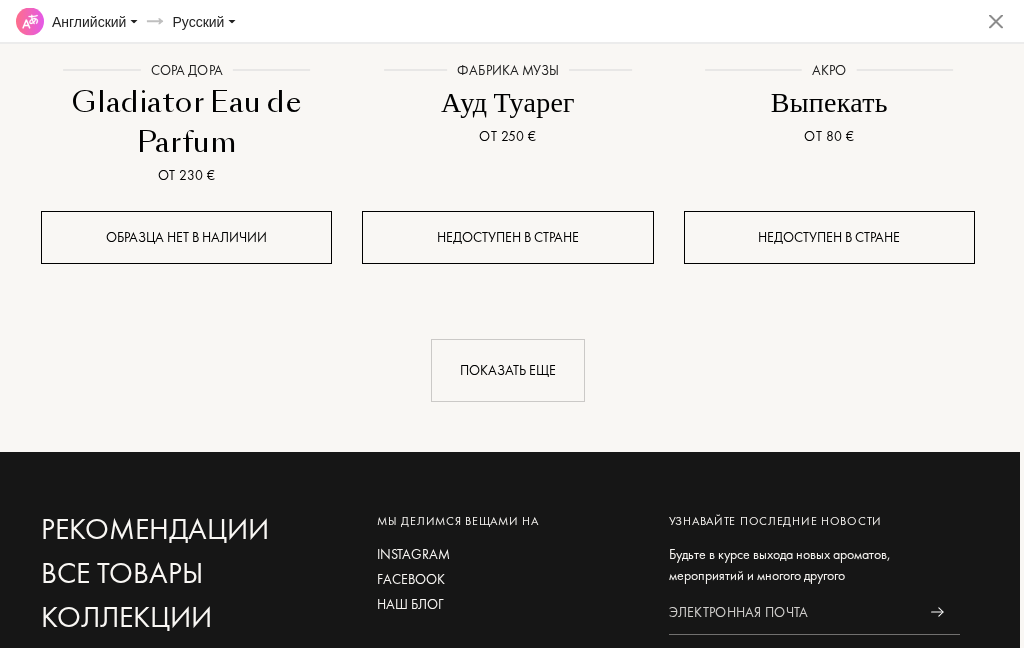 click on "Показать еще" at bounding box center [508, 371] 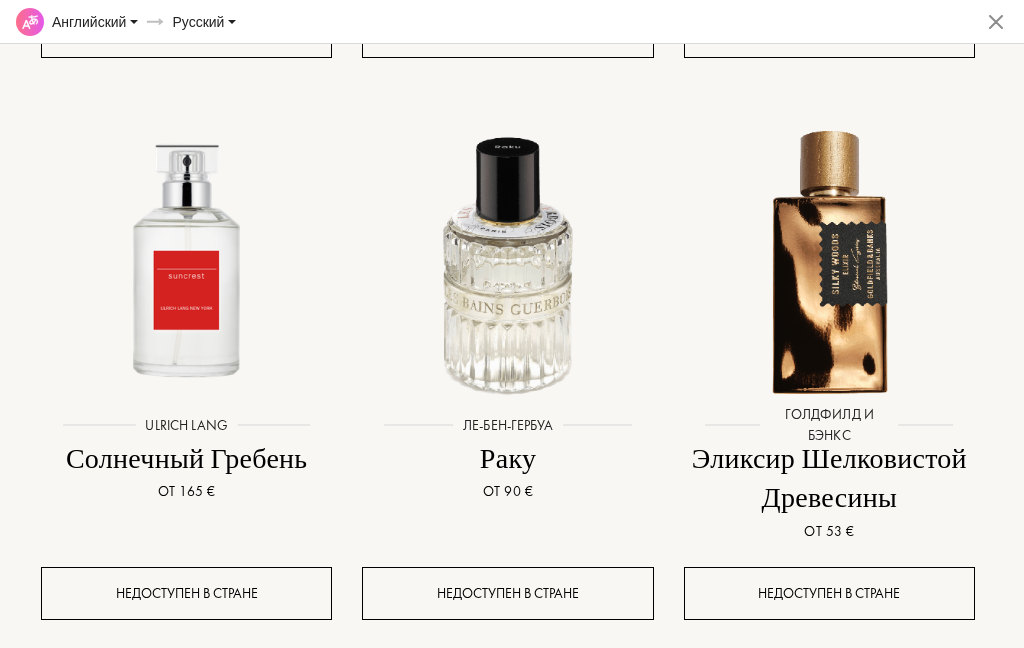 scroll, scrollTop: 8465, scrollLeft: 4, axis: both 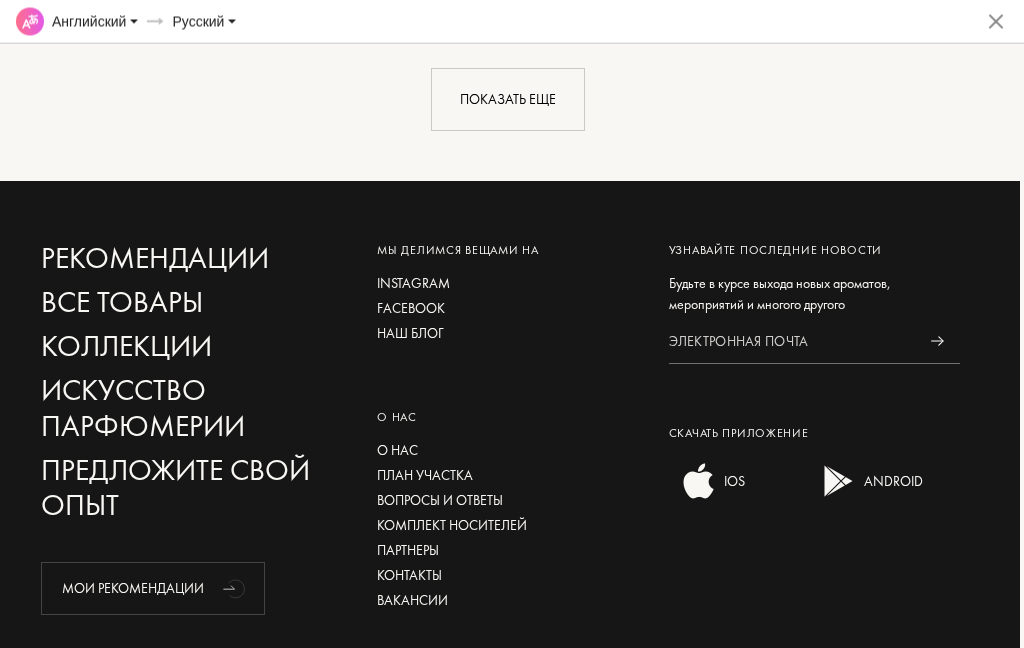 click on "Показать еще" at bounding box center [508, 100] 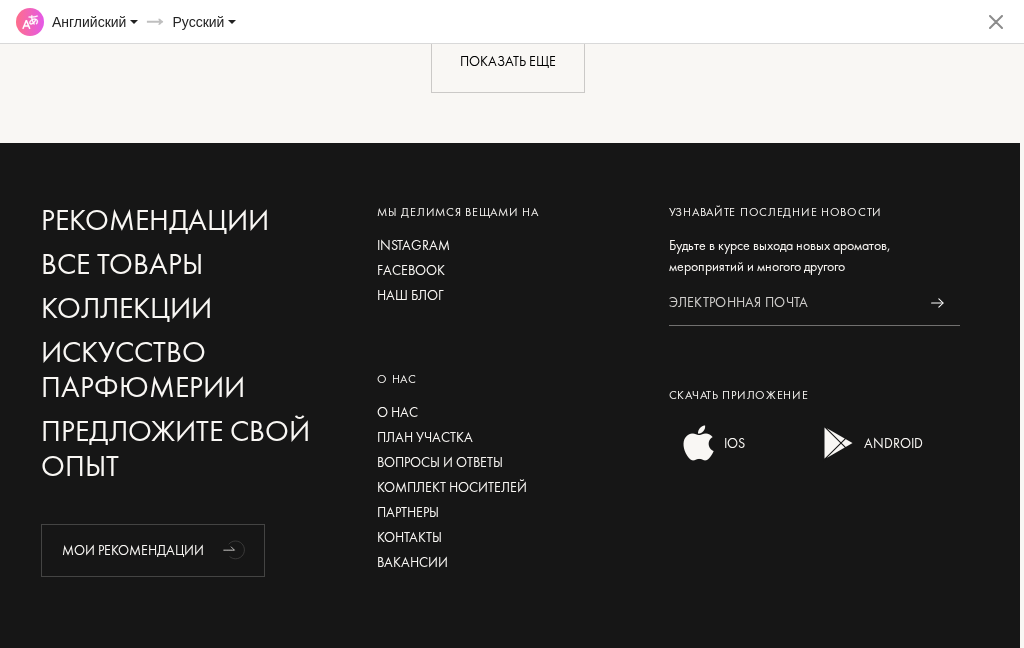 scroll, scrollTop: 11666, scrollLeft: 4, axis: both 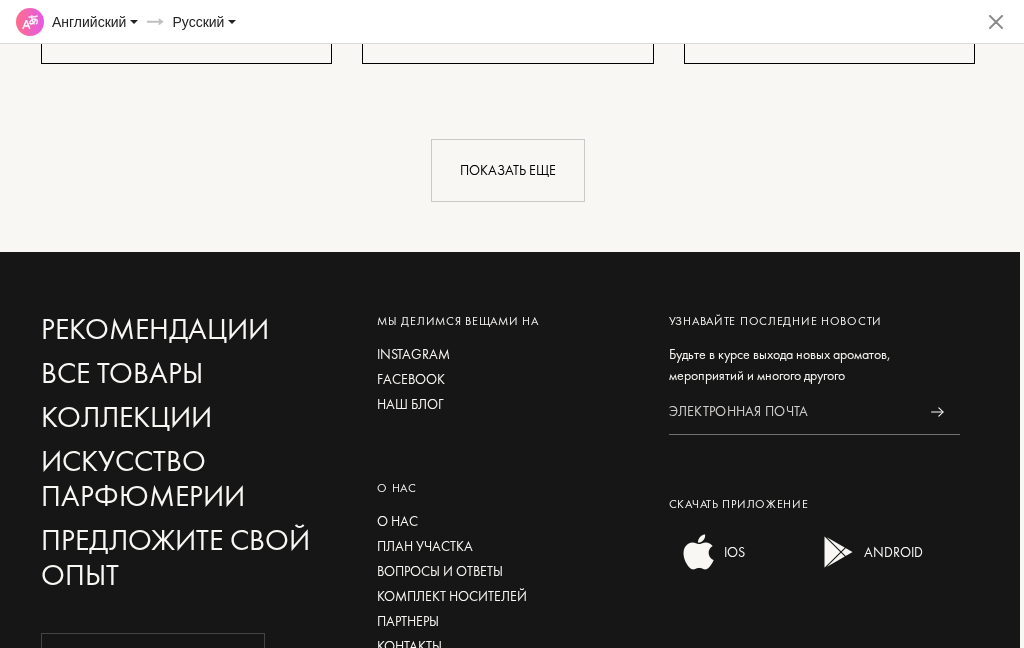 click on "Показать еще" at bounding box center (508, 170) 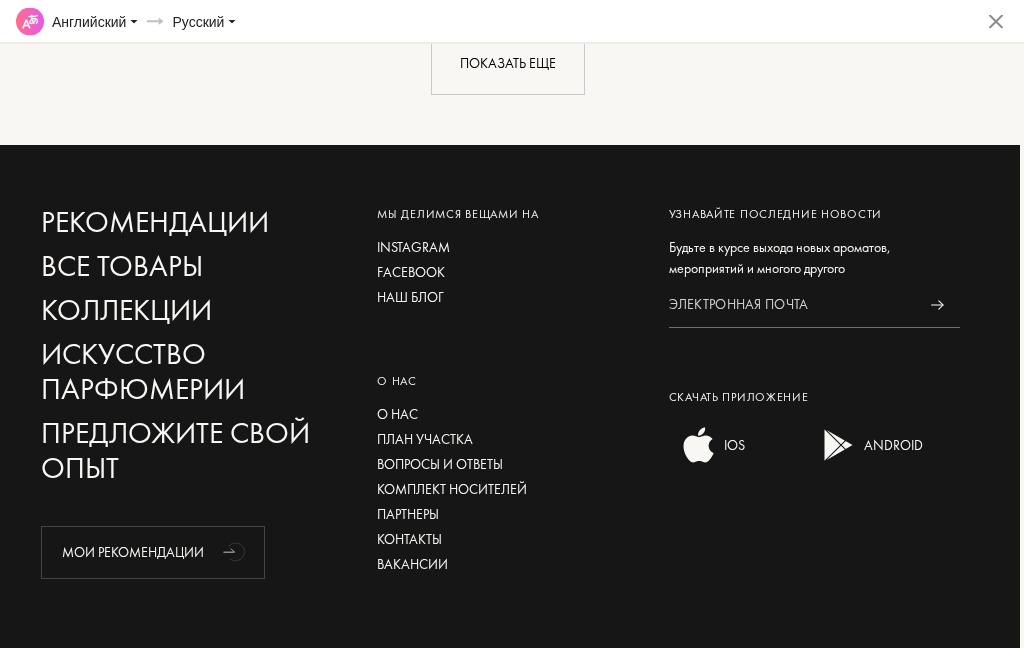 scroll, scrollTop: 13865, scrollLeft: 4, axis: both 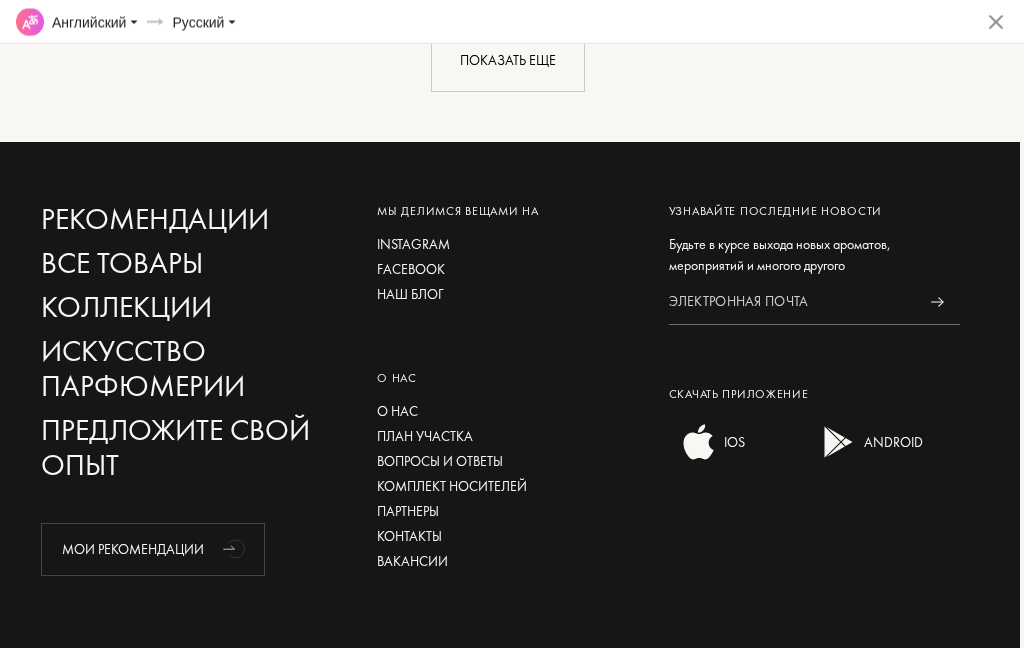 click on "Показать еще" at bounding box center (508, 60) 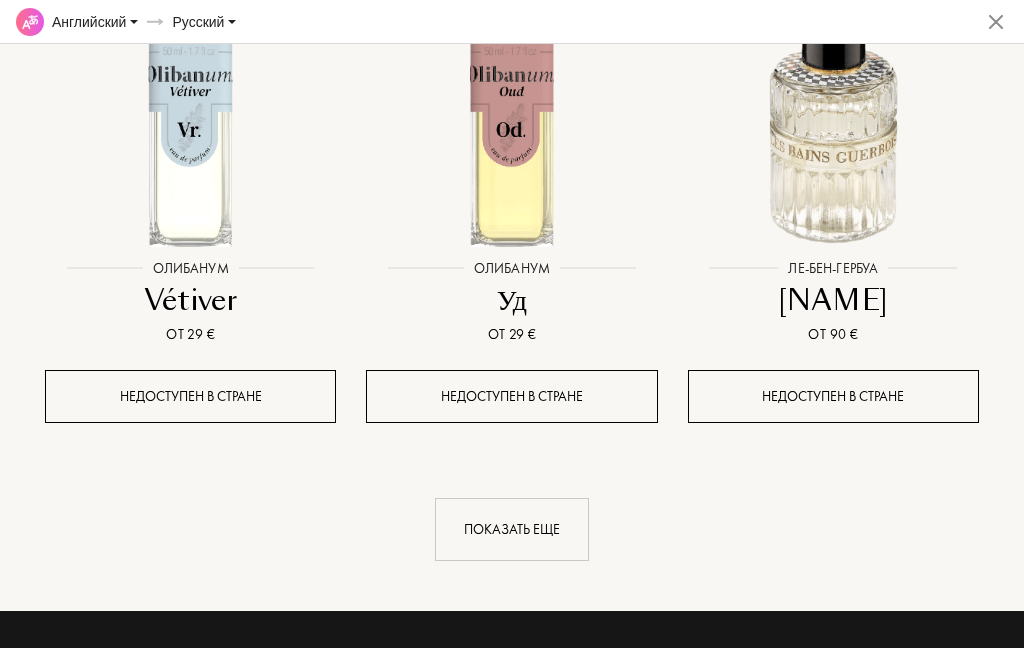scroll, scrollTop: 15744, scrollLeft: 0, axis: vertical 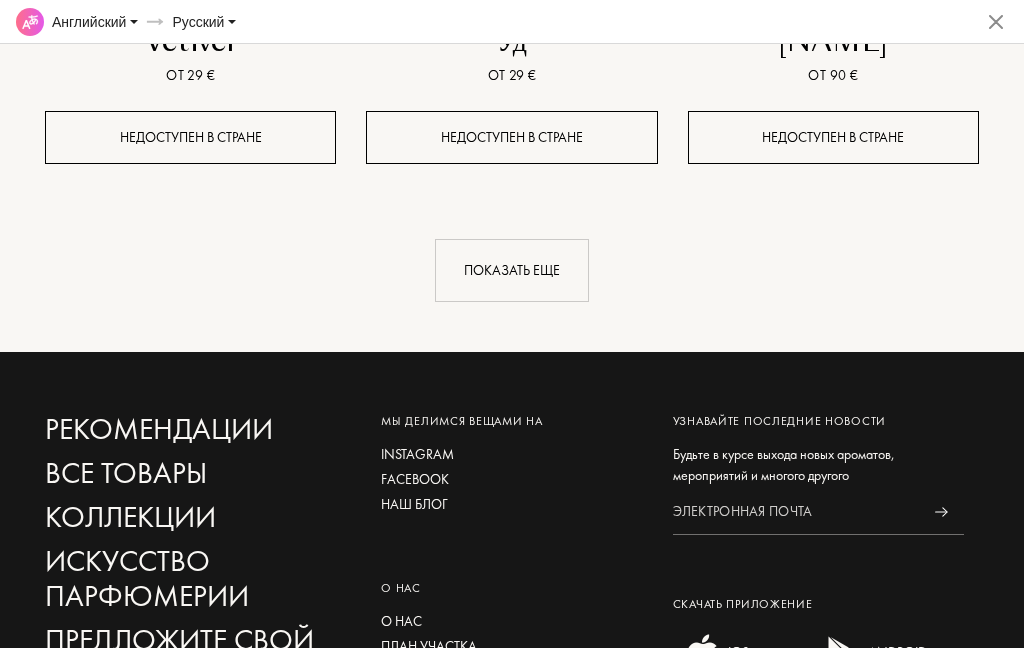 click on "Показать еще" at bounding box center [512, 270] 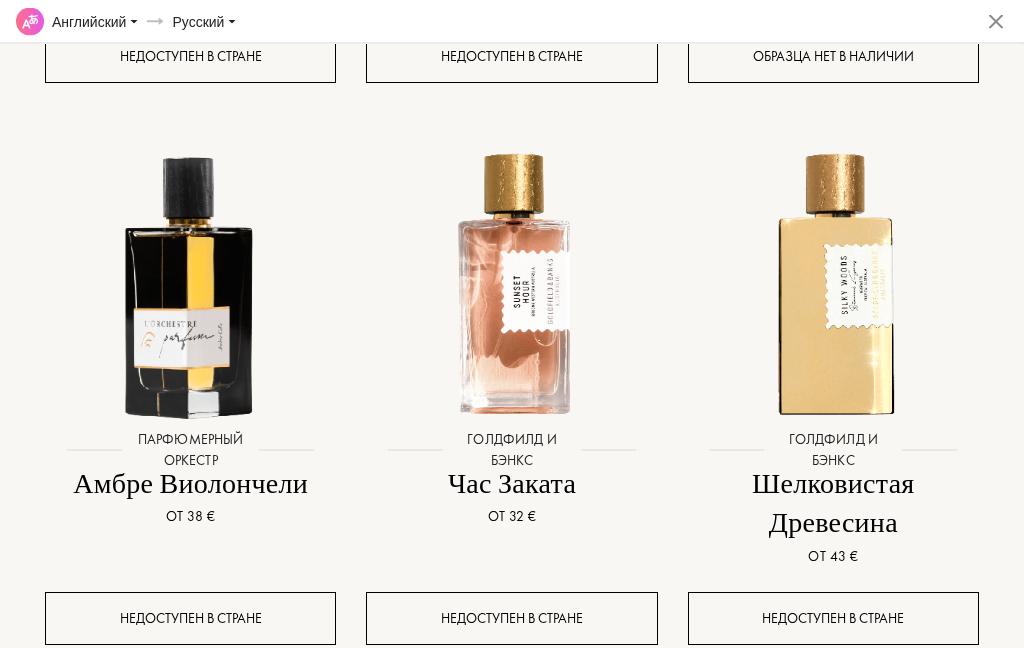scroll, scrollTop: 16993, scrollLeft: 0, axis: vertical 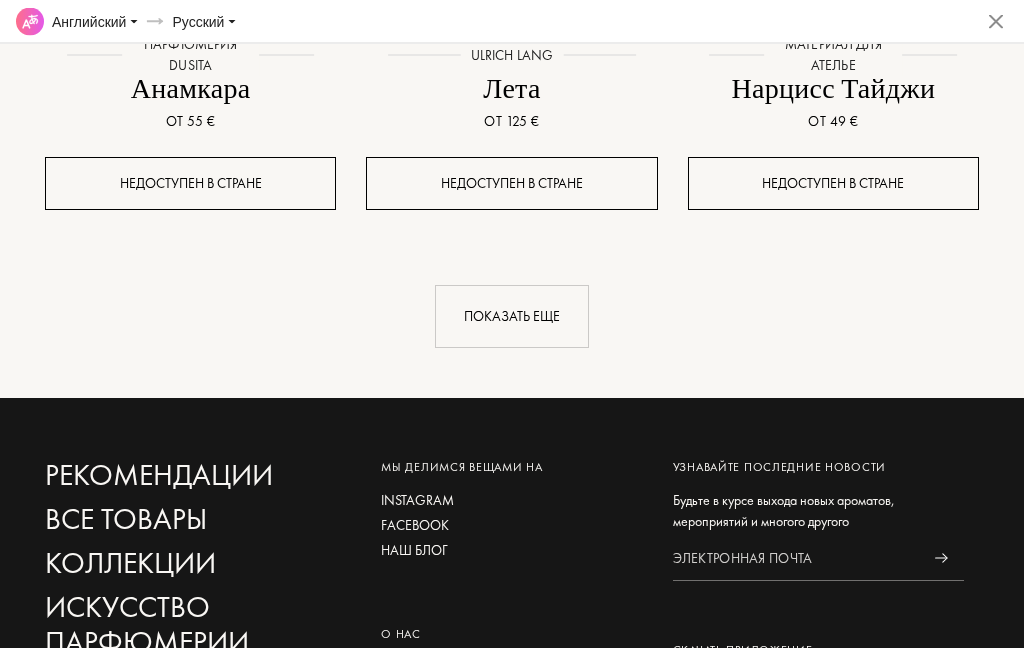 click on "Показать еще" at bounding box center [512, 317] 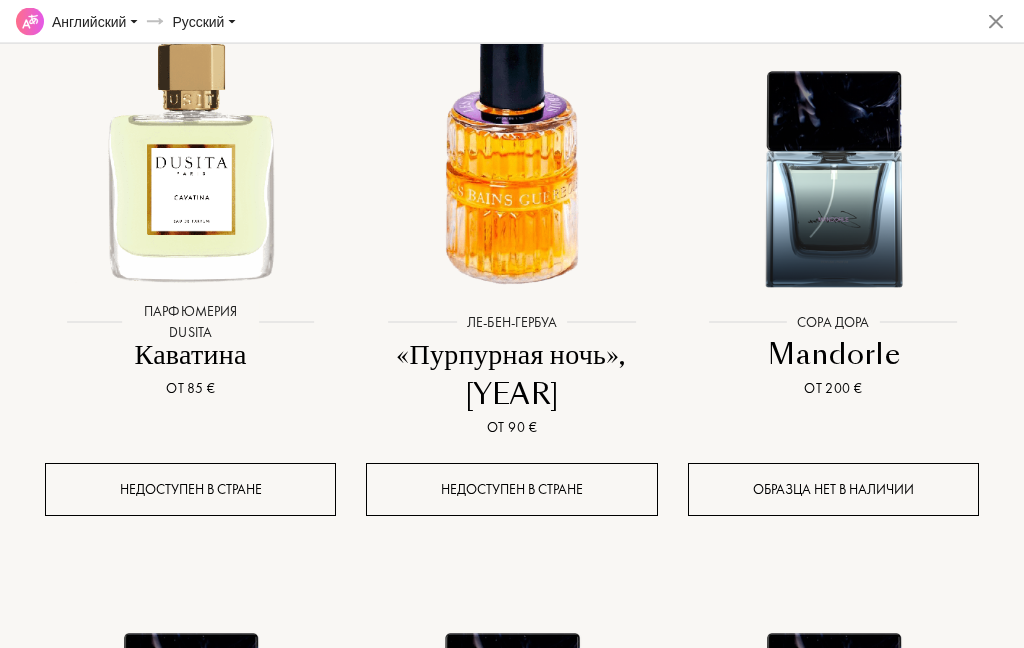 scroll, scrollTop: 18610, scrollLeft: 0, axis: vertical 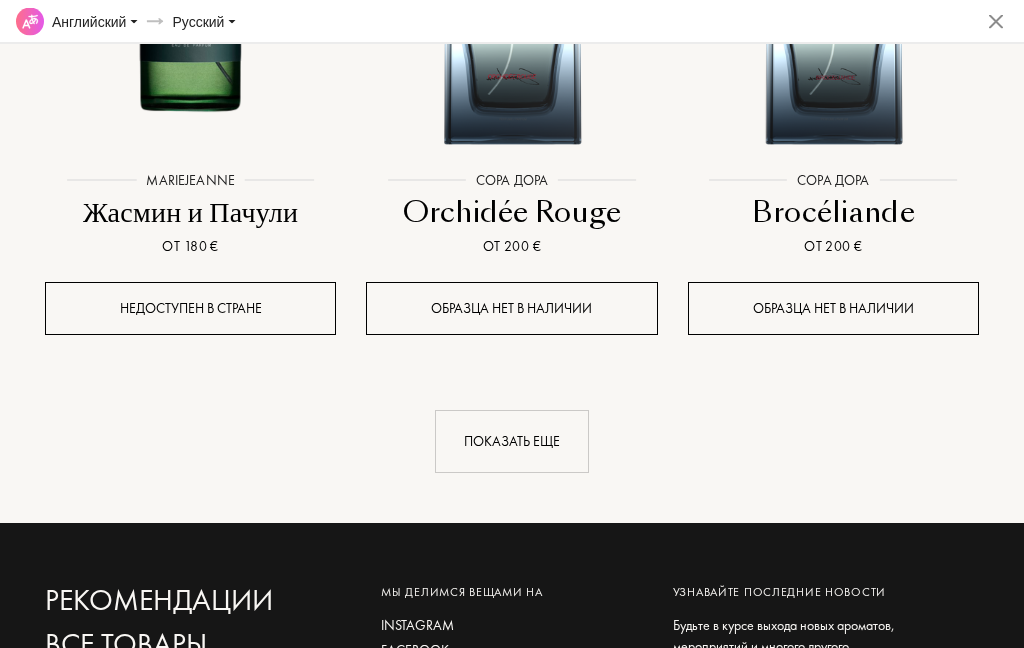click on "Показать еще" at bounding box center [512, 442] 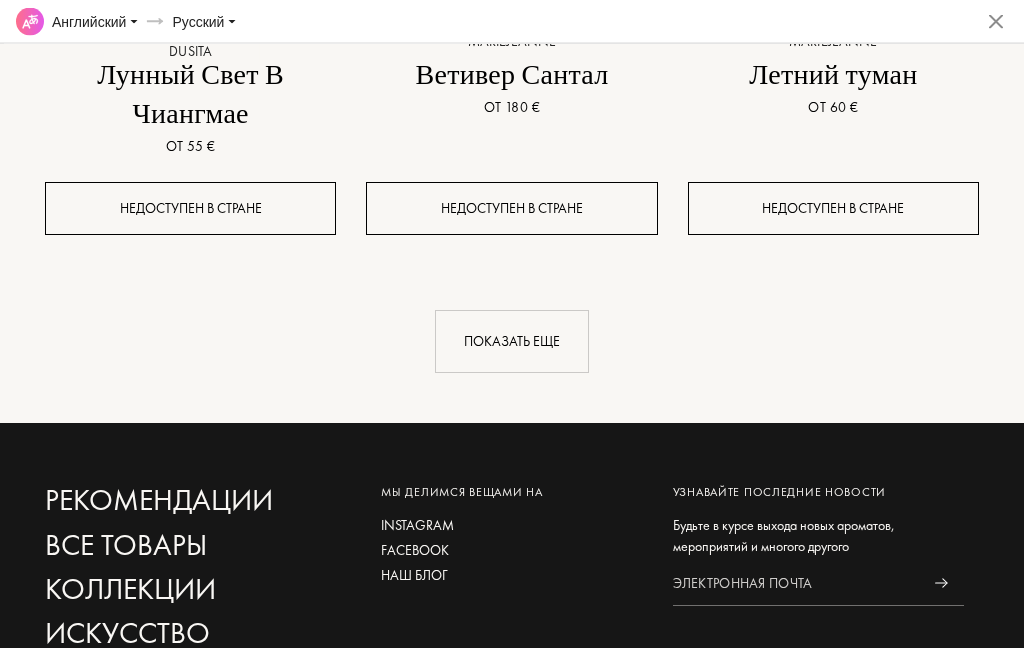 scroll, scrollTop: 22099, scrollLeft: 0, axis: vertical 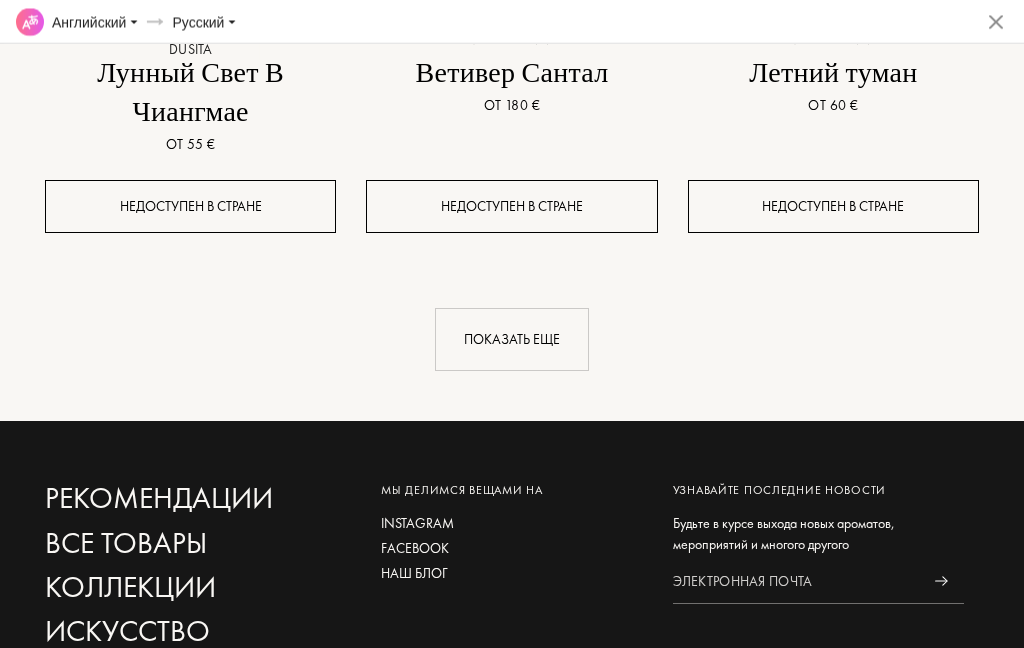 click on "Показать еще" at bounding box center (512, 339) 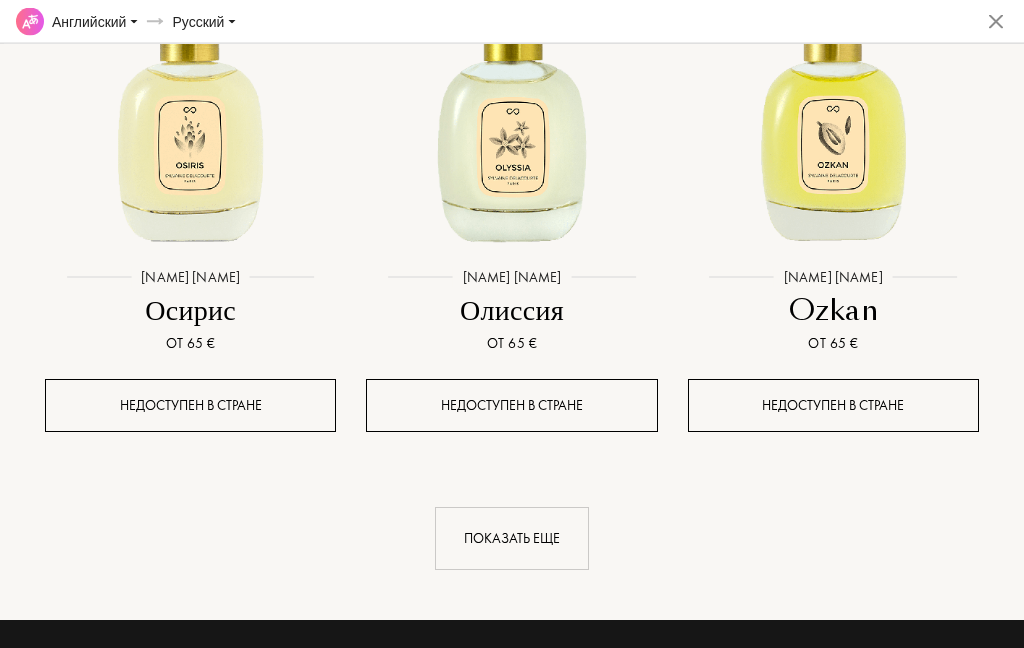 click on "Показать еще" at bounding box center [512, 539] 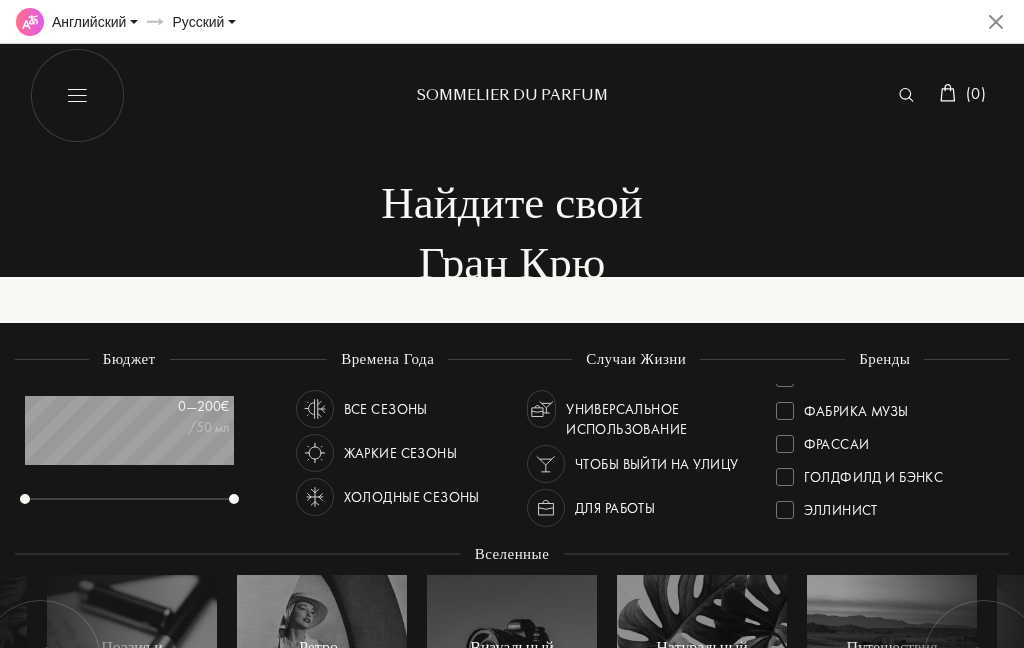 scroll, scrollTop: 0, scrollLeft: 0, axis: both 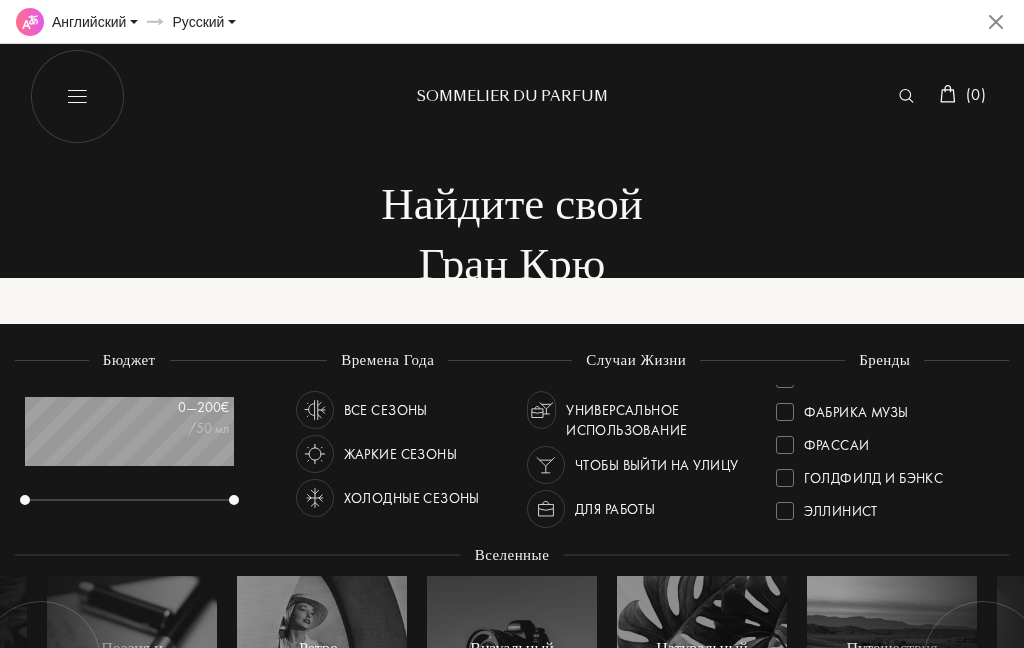 click on "Найдите свой" at bounding box center [512, 204] 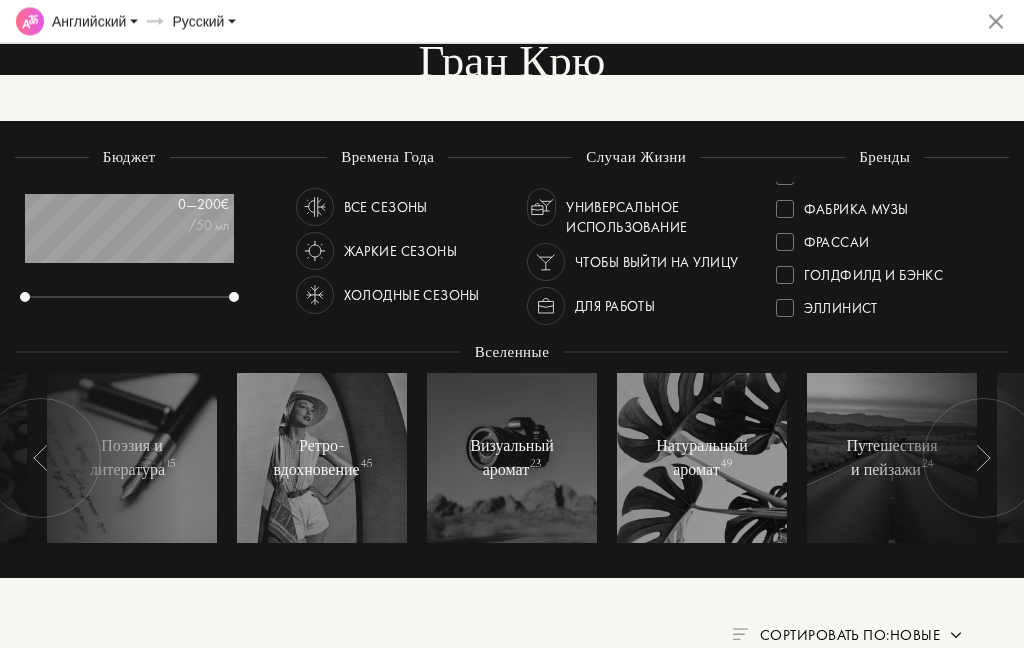 scroll, scrollTop: 203, scrollLeft: 0, axis: vertical 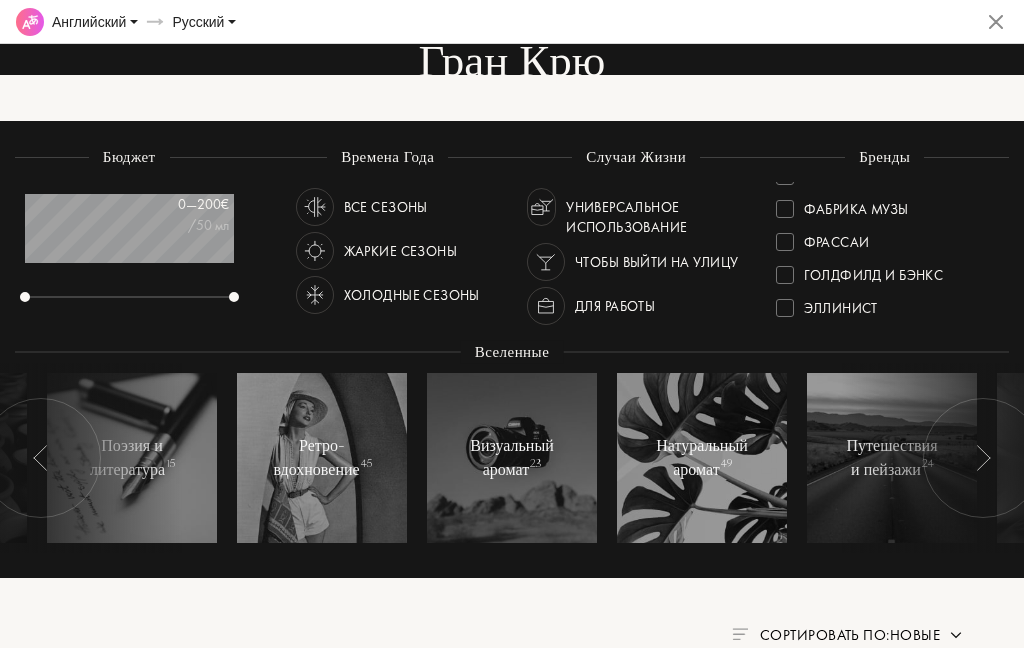 click on "Все Сезоны" at bounding box center [386, 207] 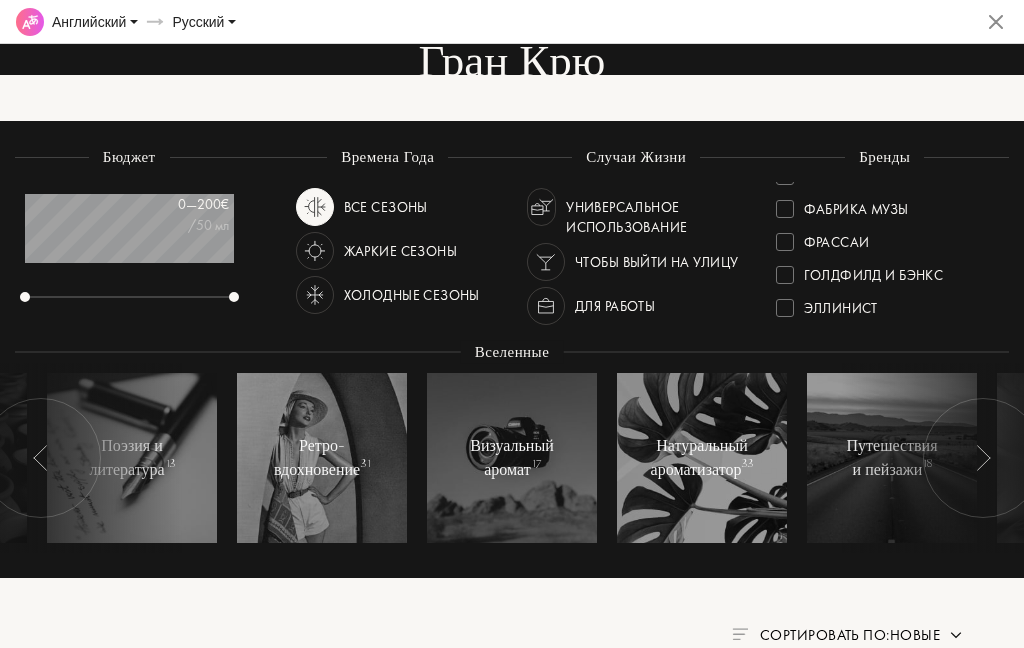 click on "Универсальное использование" at bounding box center [655, 212] 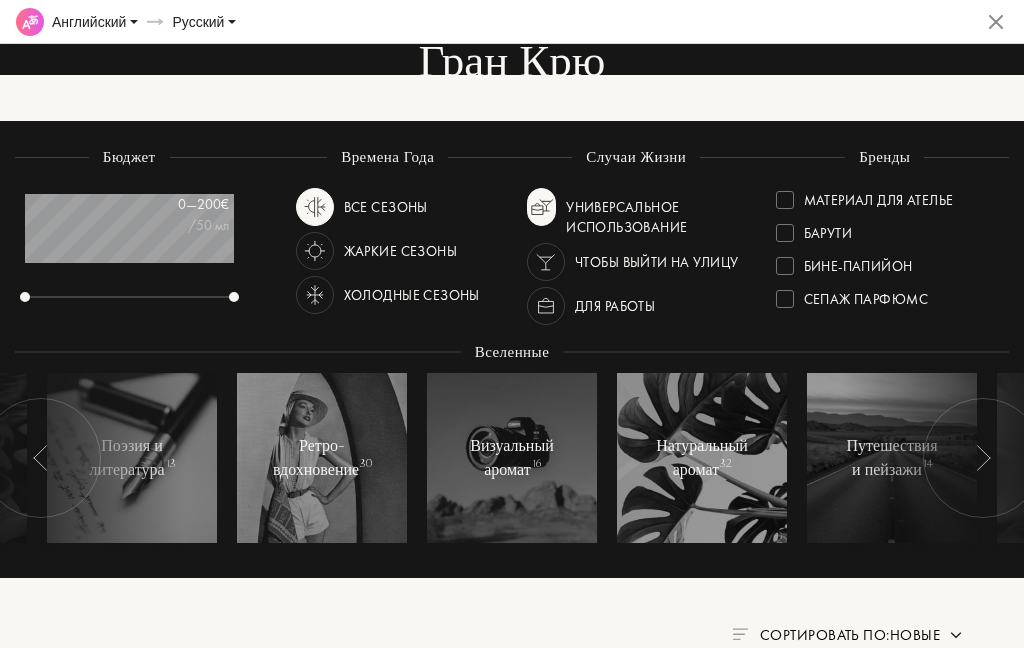scroll, scrollTop: 78, scrollLeft: 0, axis: vertical 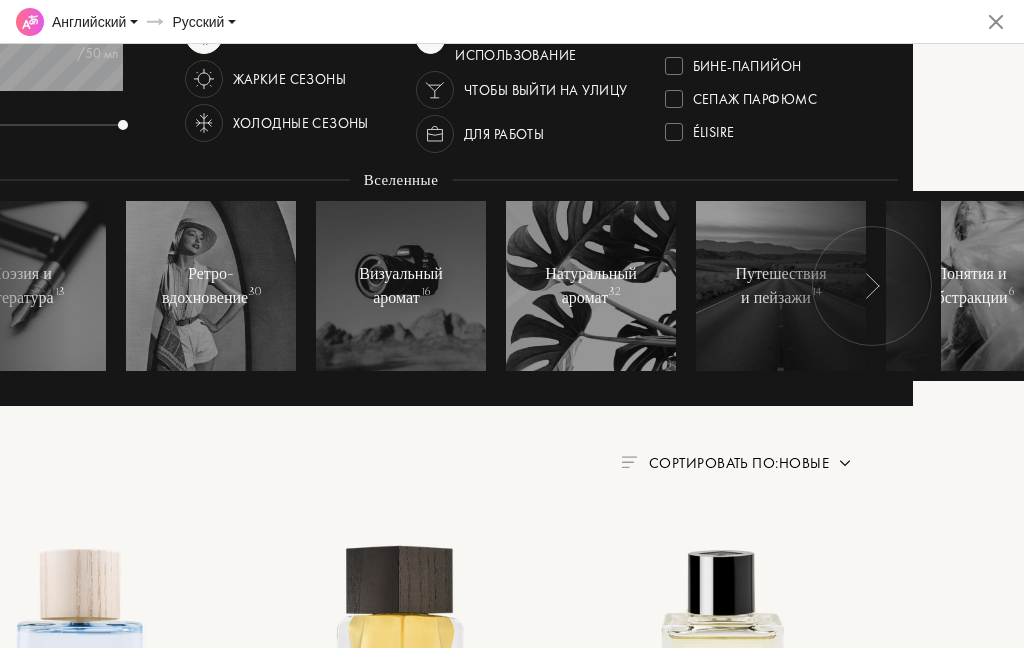 click at bounding box center [872, 286] 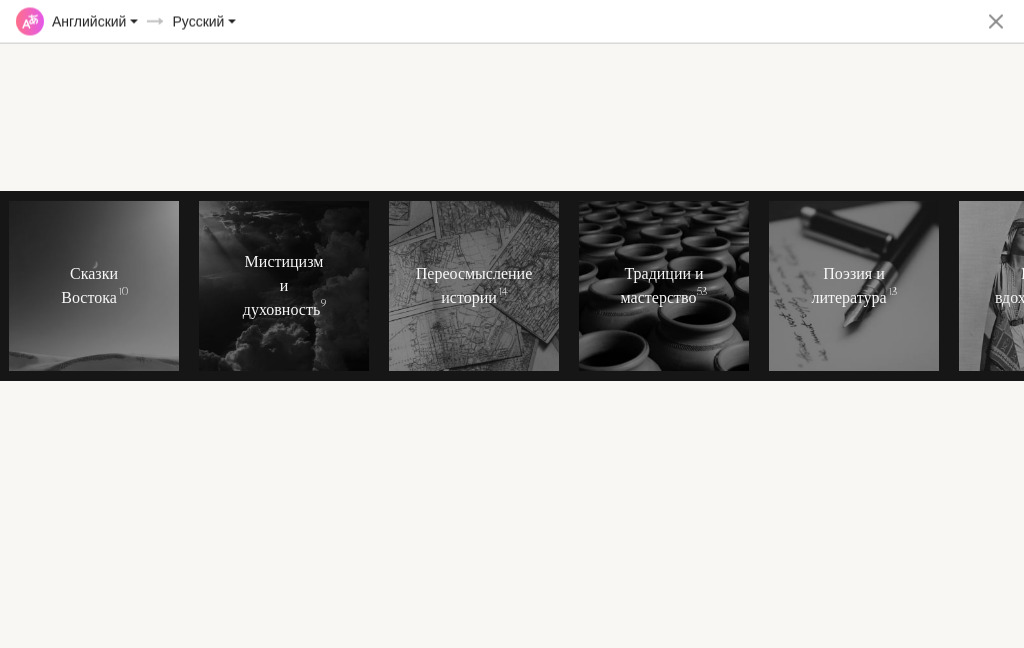 scroll, scrollTop: 374, scrollLeft: 1549, axis: both 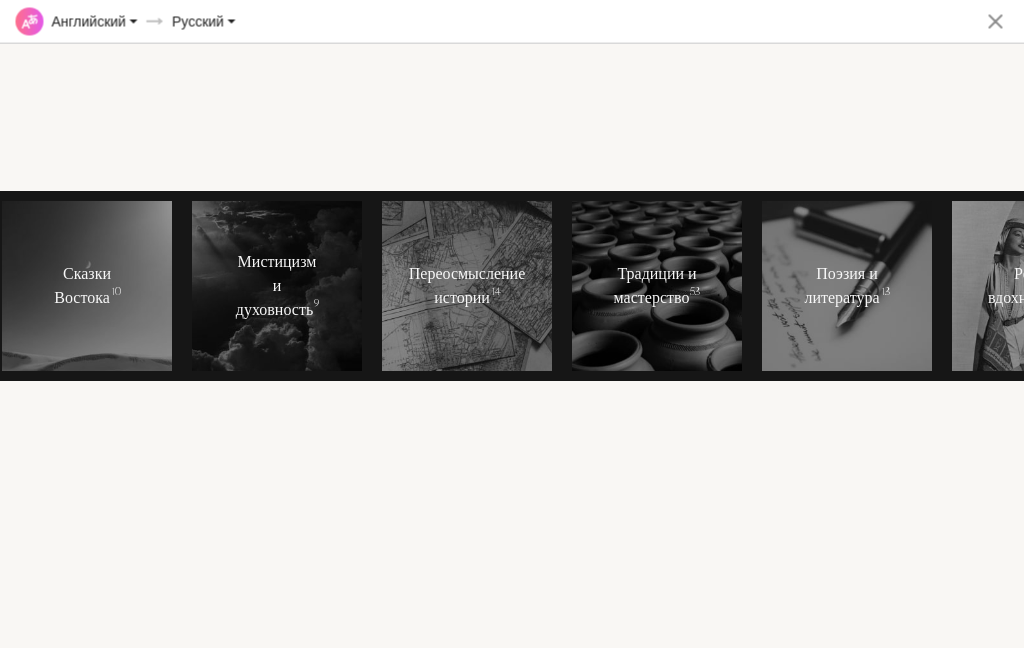 click at bounding box center [88, 287] 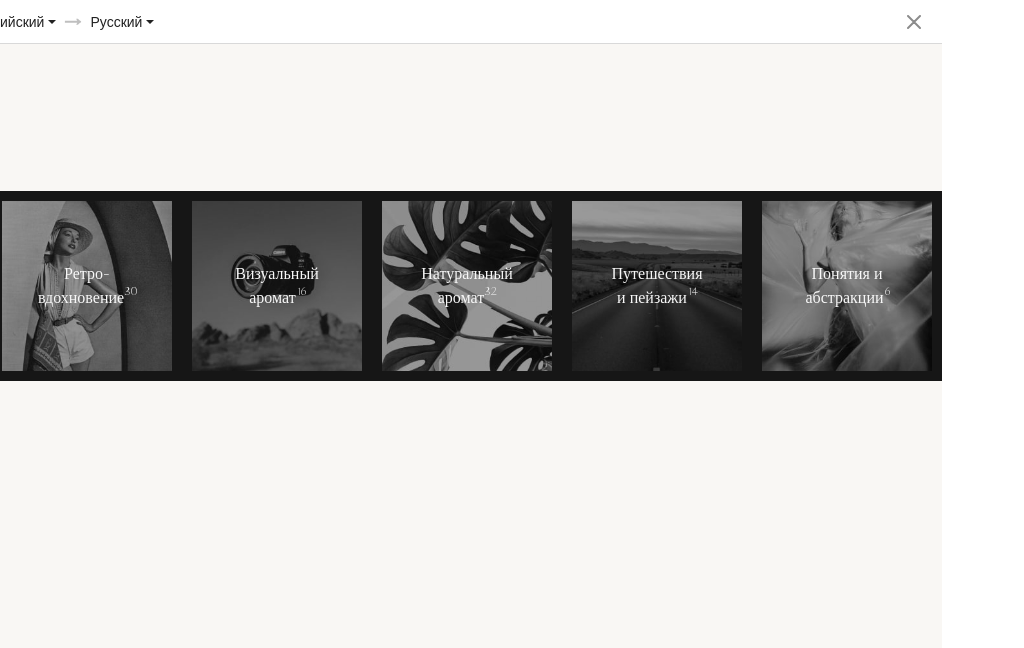 scroll, scrollTop: 375, scrollLeft: 1293, axis: both 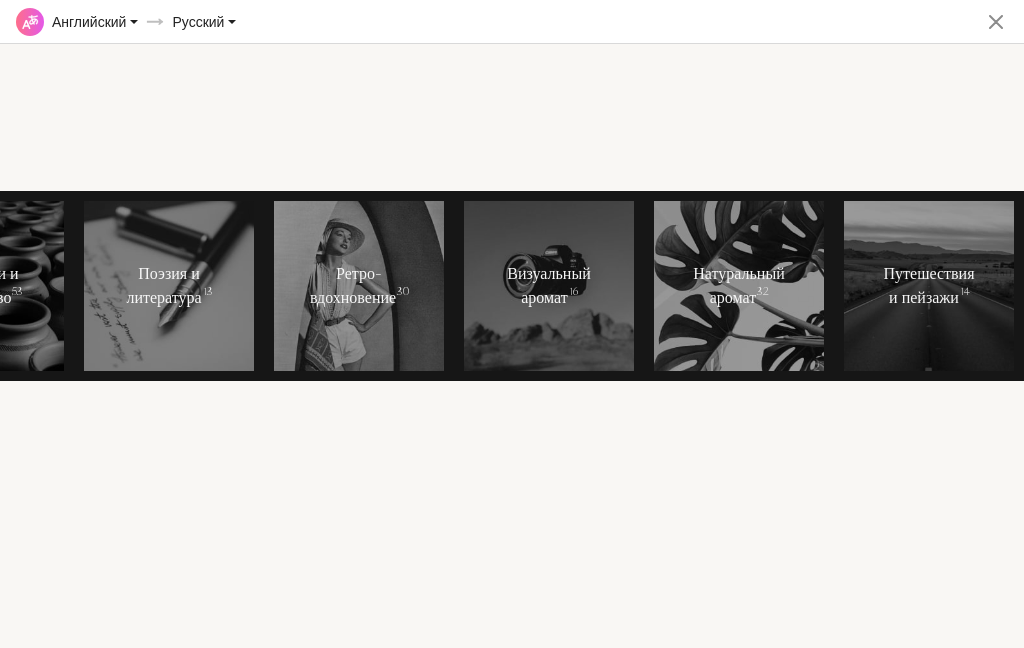 click at bounding box center [549, 286] 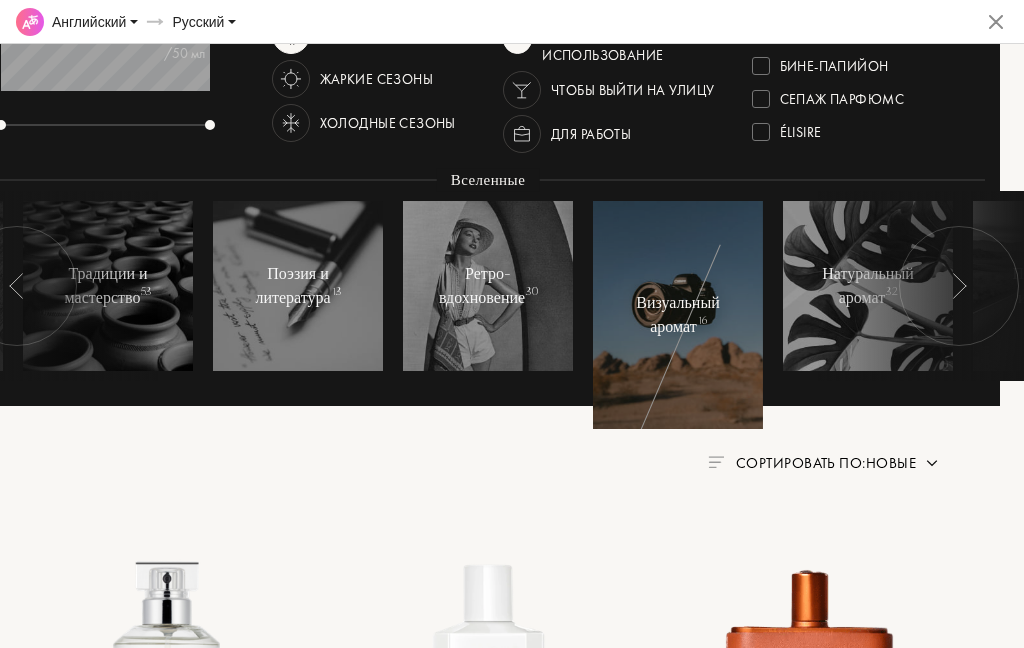 scroll, scrollTop: 375, scrollLeft: 153, axis: both 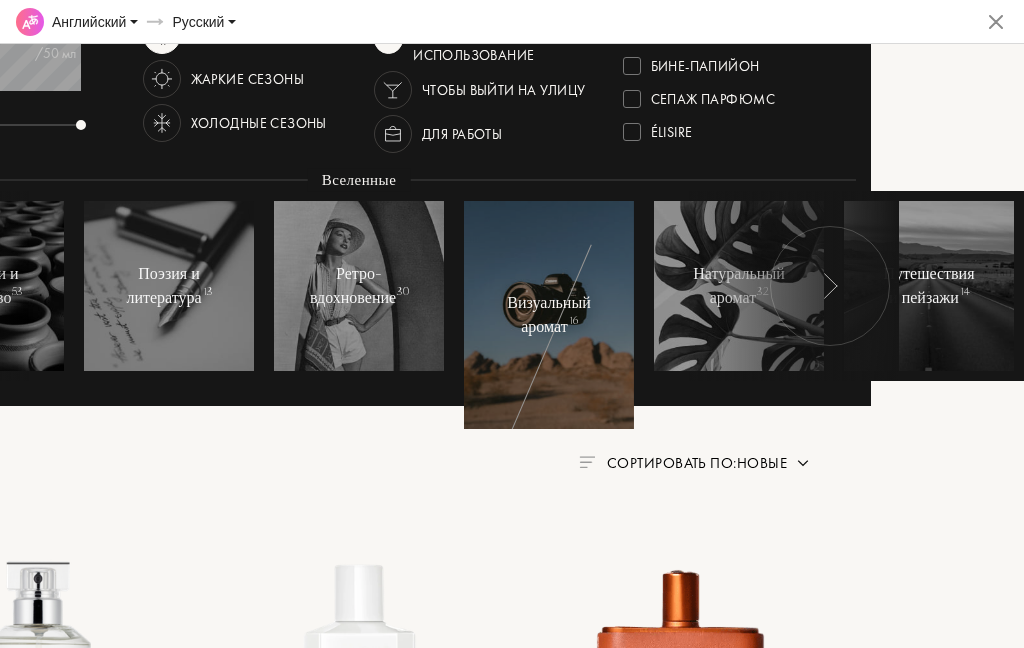 click at bounding box center (830, 286) 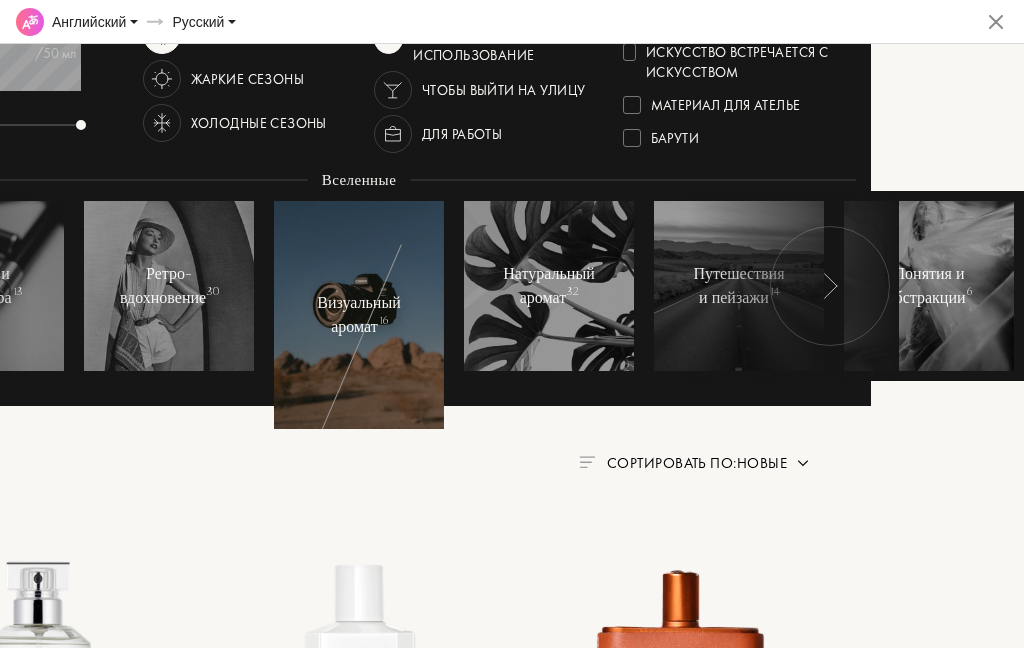 scroll, scrollTop: 0, scrollLeft: 0, axis: both 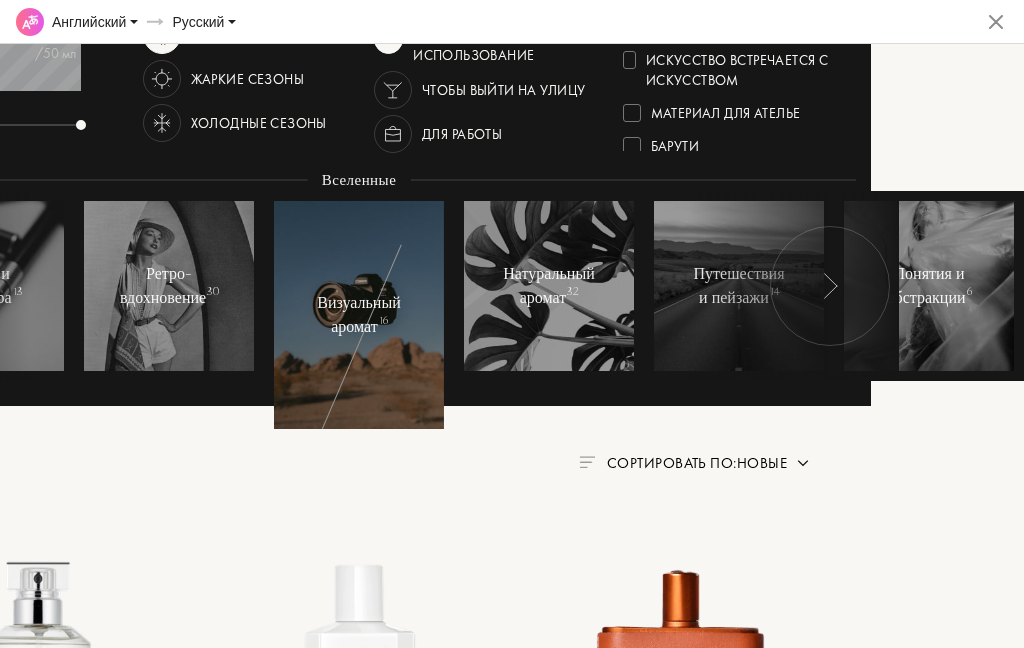 click at bounding box center (830, 286) 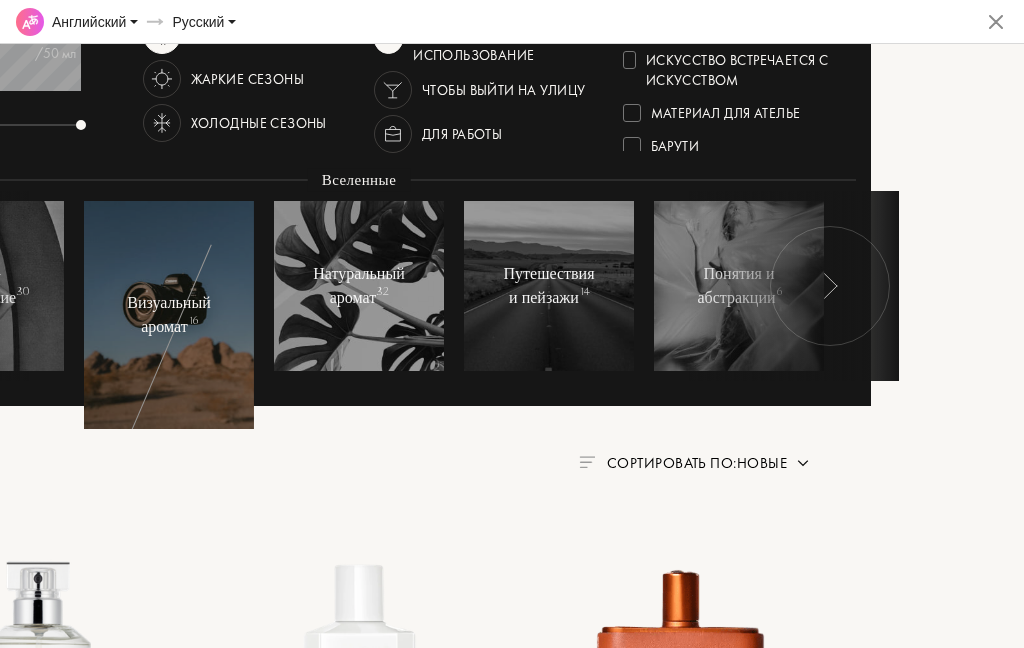 click at bounding box center (830, 286) 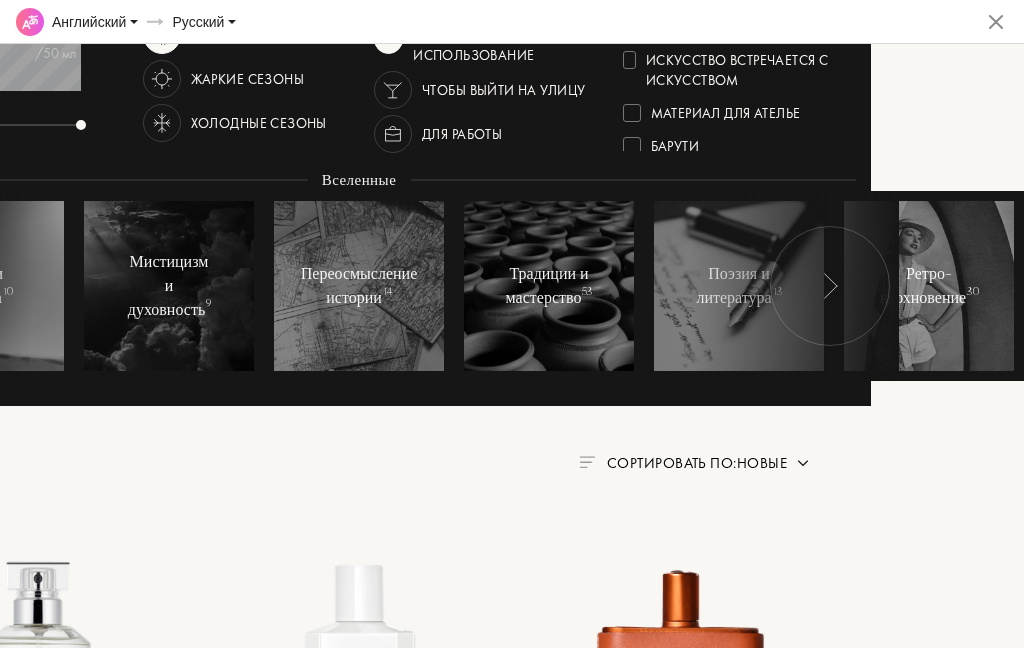 click on "Переосмысление истории 14" at bounding box center (359, 286) 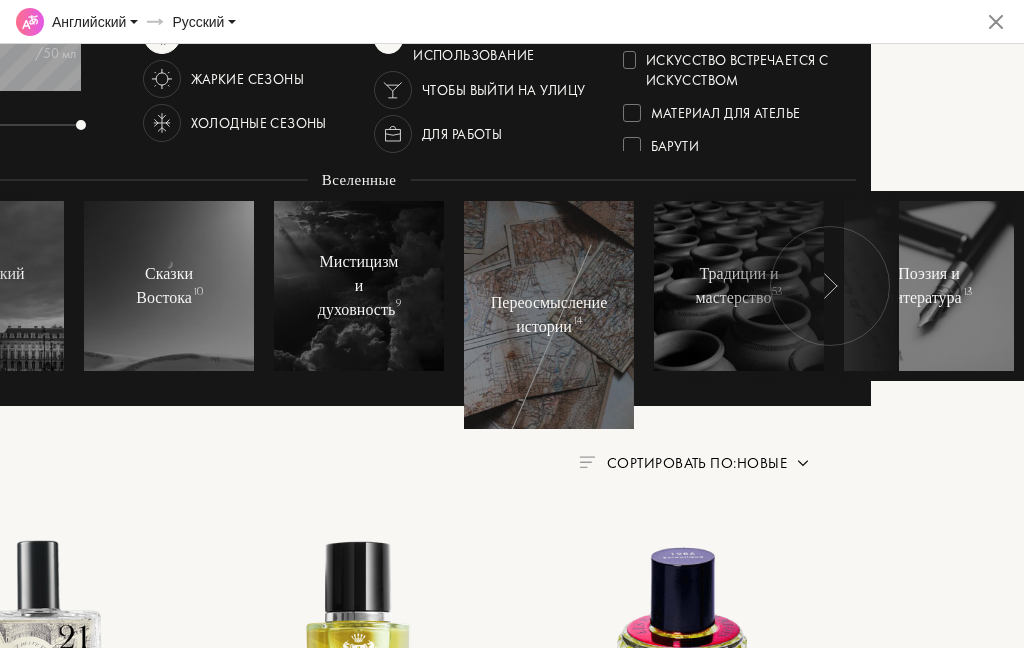 click at bounding box center [359, 286] 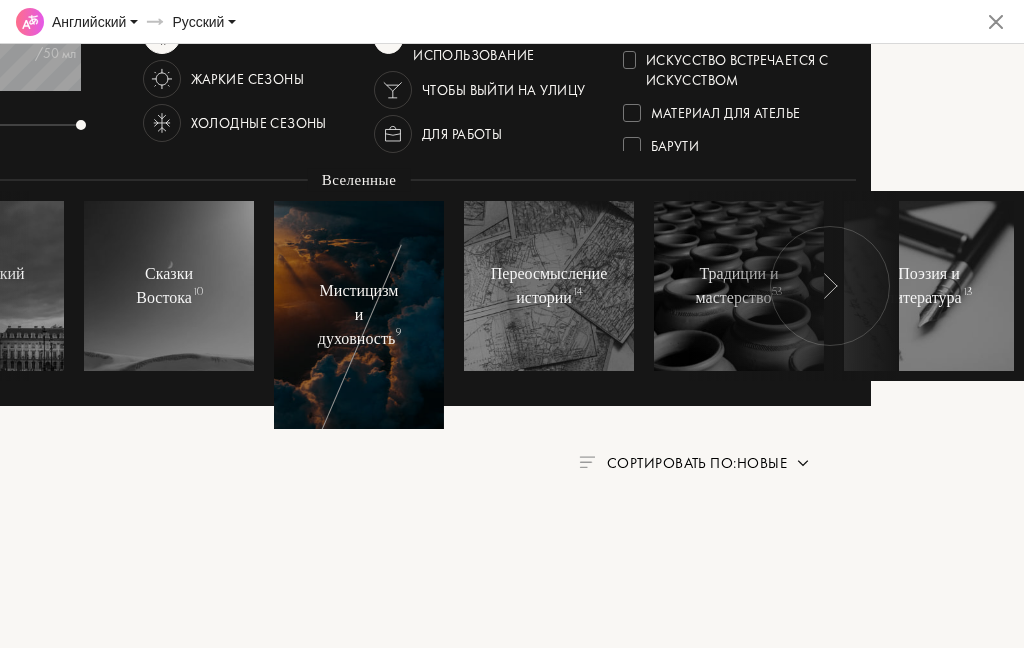 click at bounding box center [169, 286] 